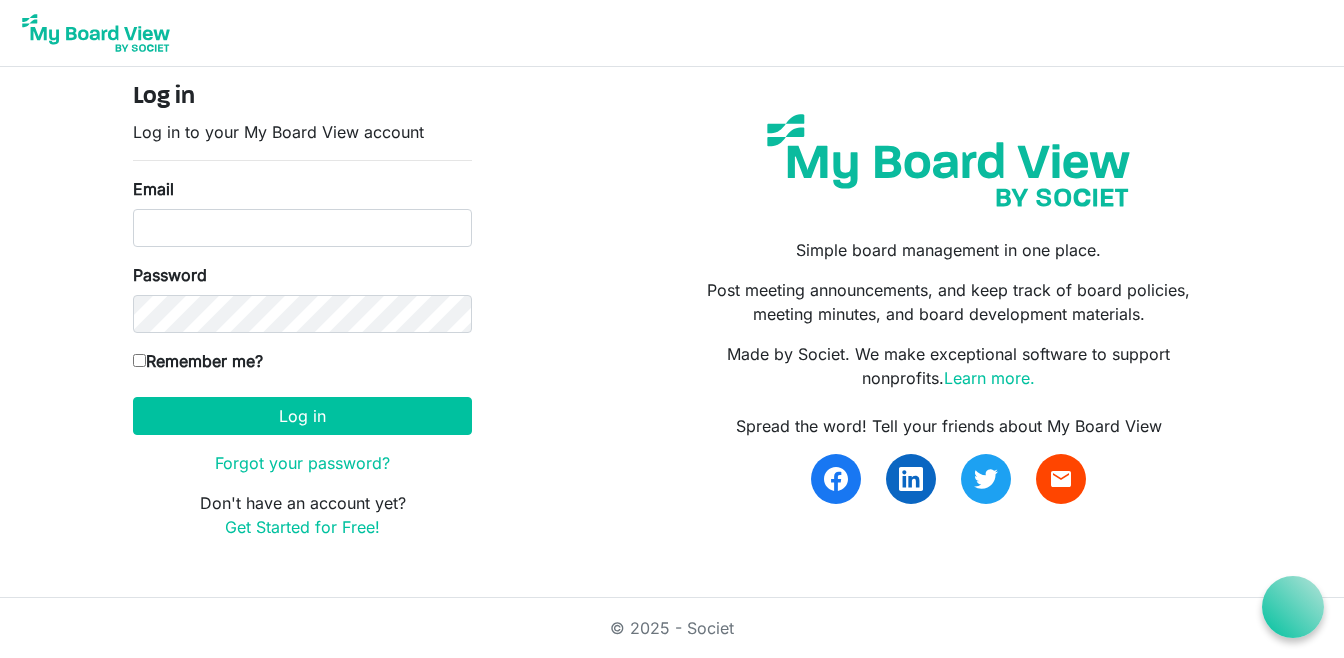 scroll, scrollTop: 0, scrollLeft: 0, axis: both 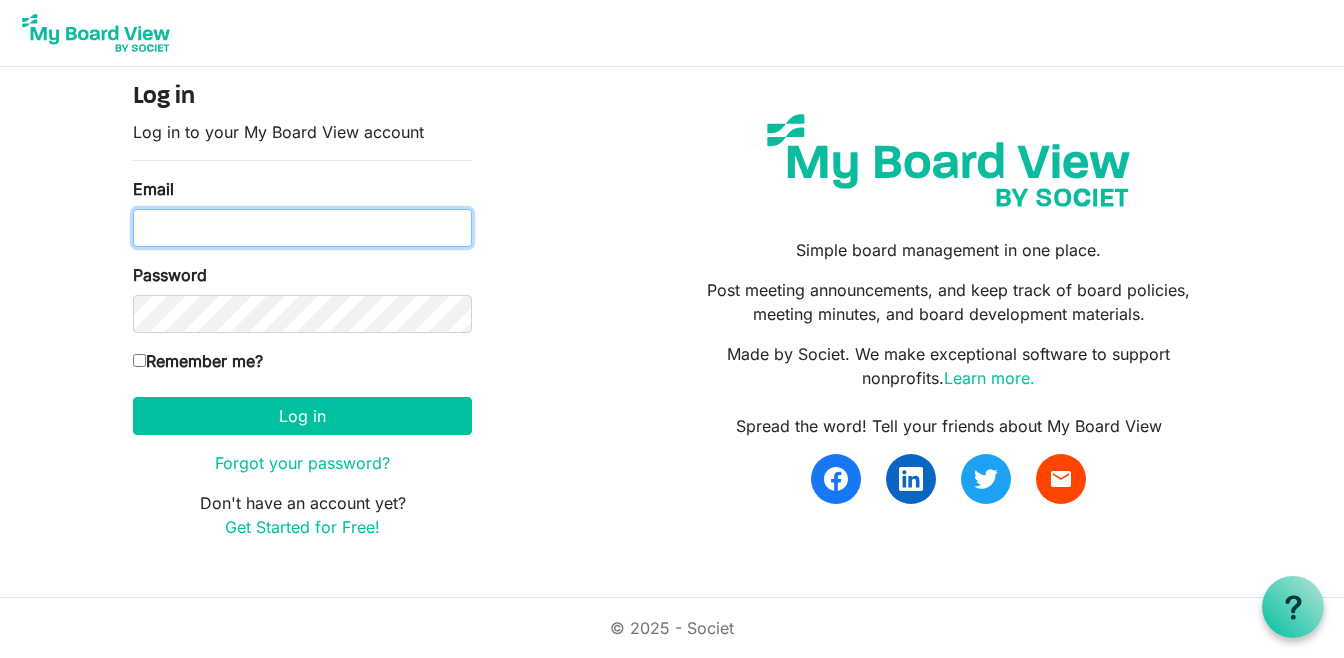 type on "mindi@sangresartguild.org" 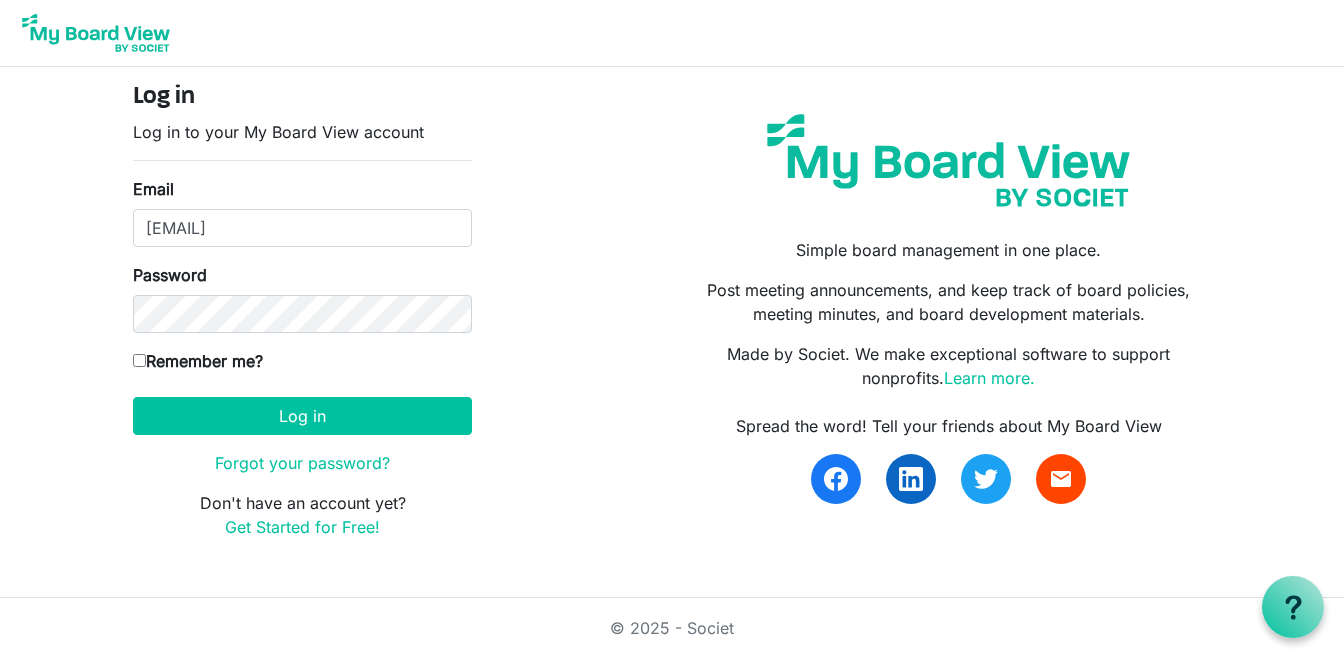 click on "Remember me?" at bounding box center (139, 360) 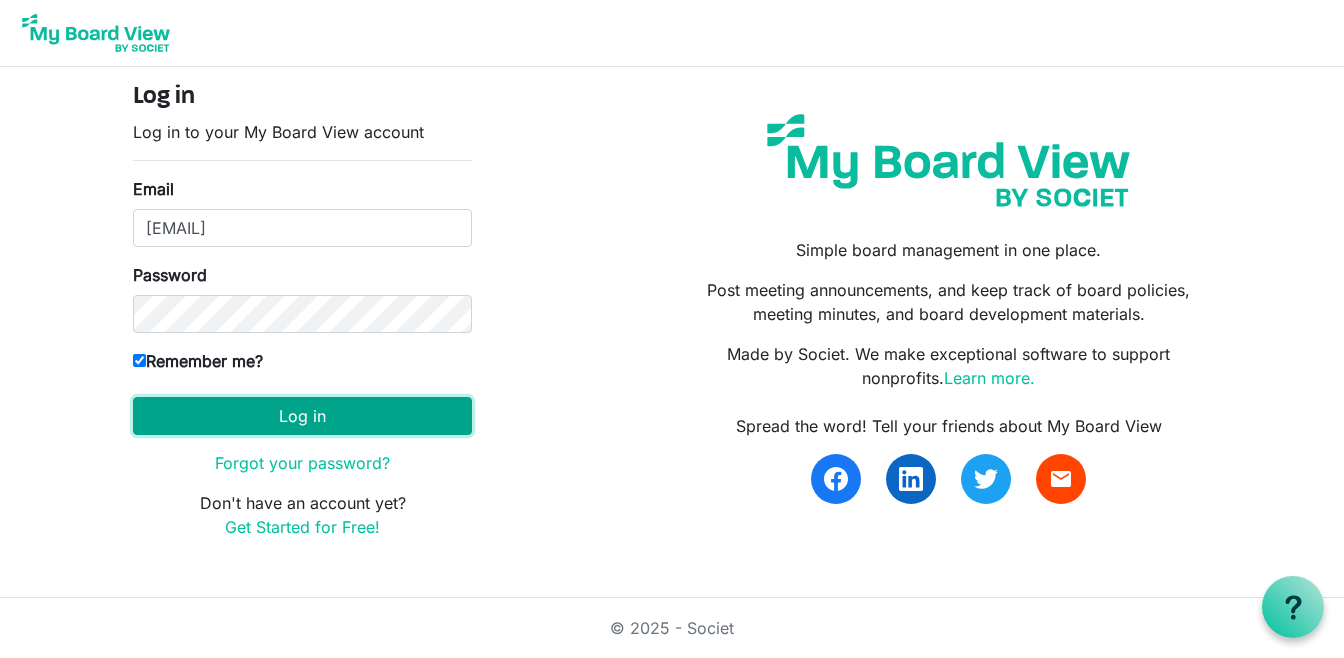 click on "Log in" at bounding box center [302, 416] 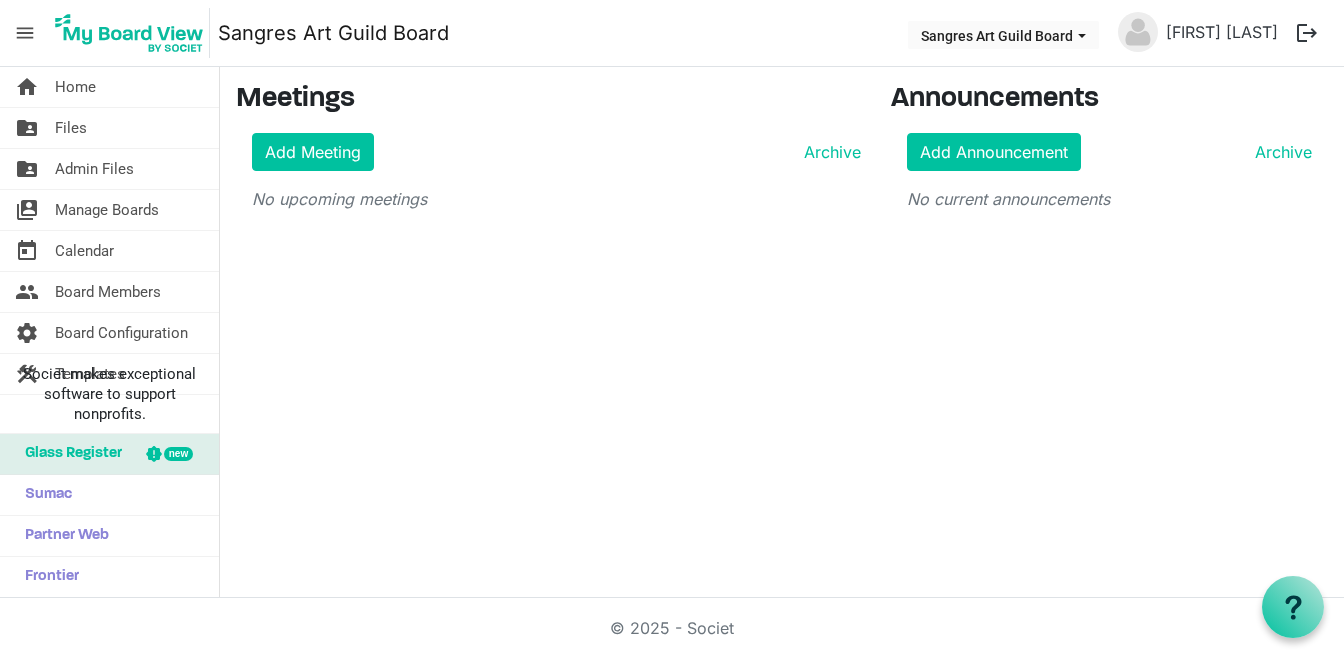 scroll, scrollTop: 0, scrollLeft: 0, axis: both 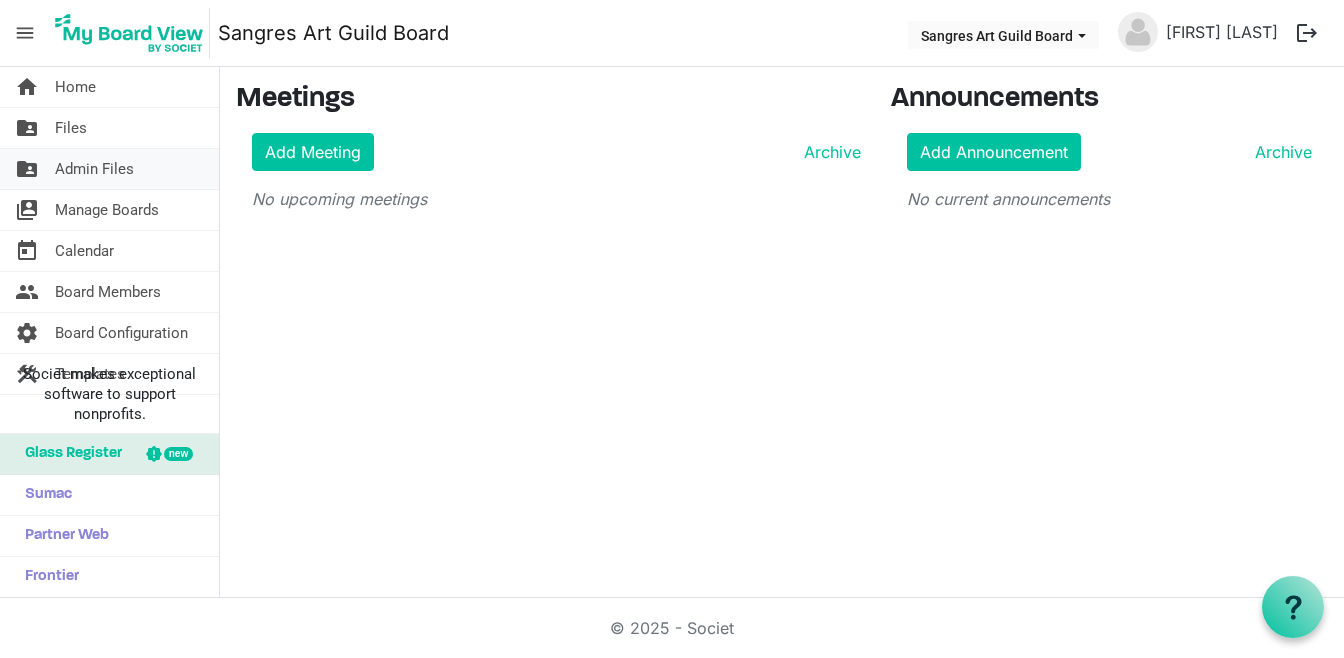 click on "Admin Files" at bounding box center (94, 169) 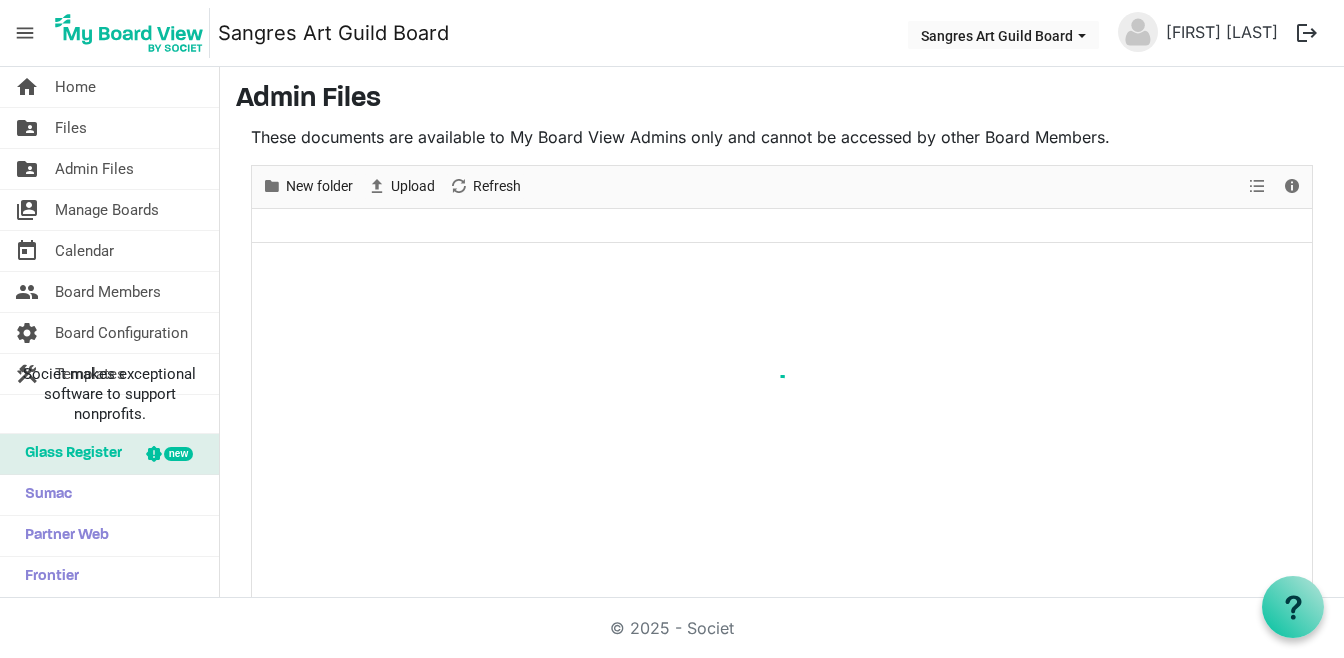 scroll, scrollTop: 0, scrollLeft: 0, axis: both 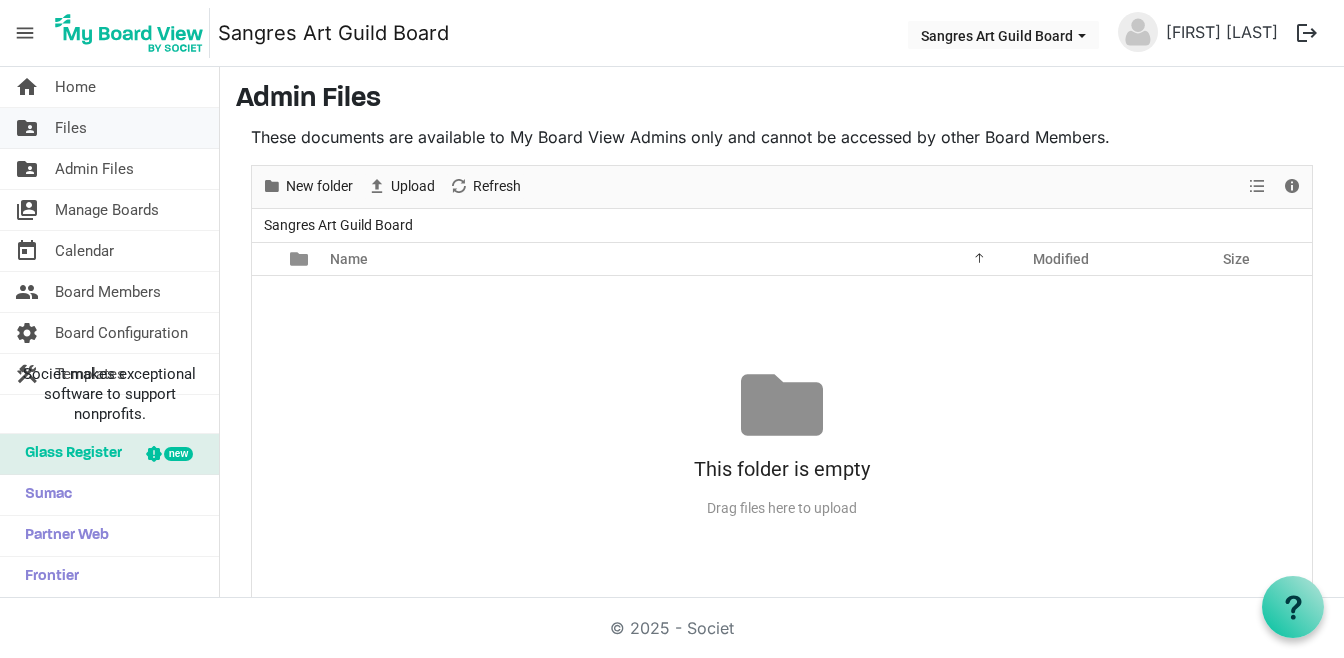 click on "Files" at bounding box center (71, 128) 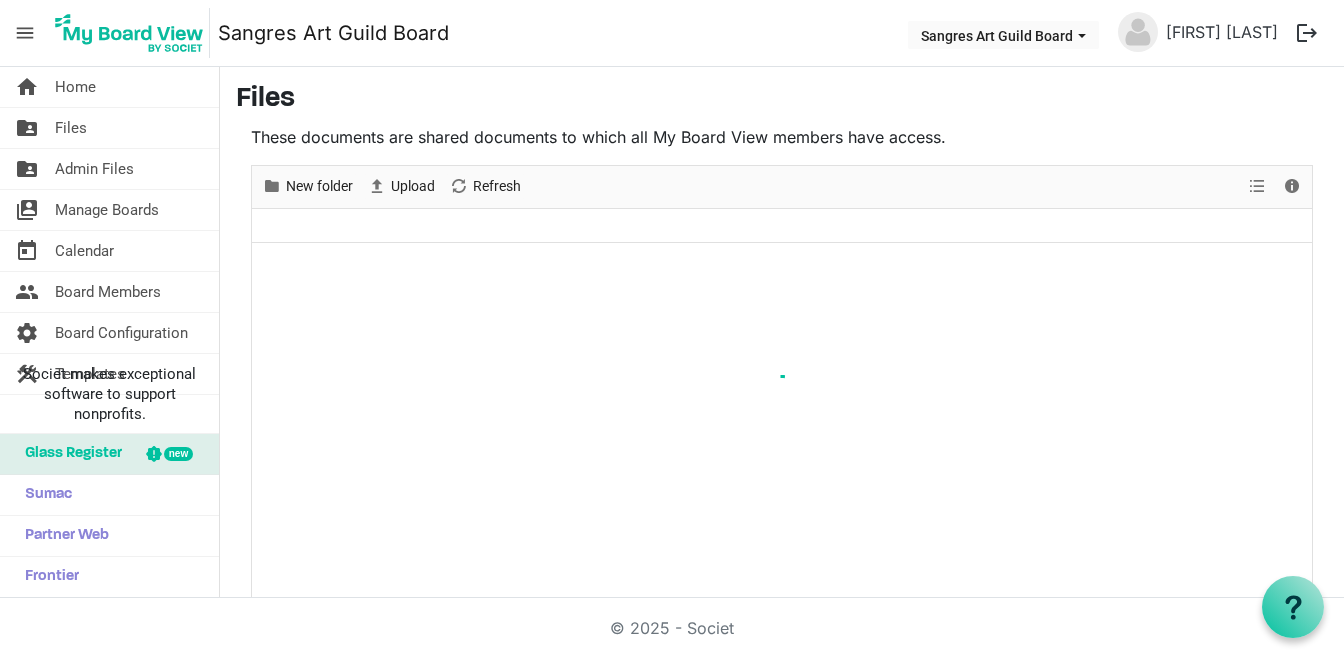 scroll, scrollTop: 0, scrollLeft: 0, axis: both 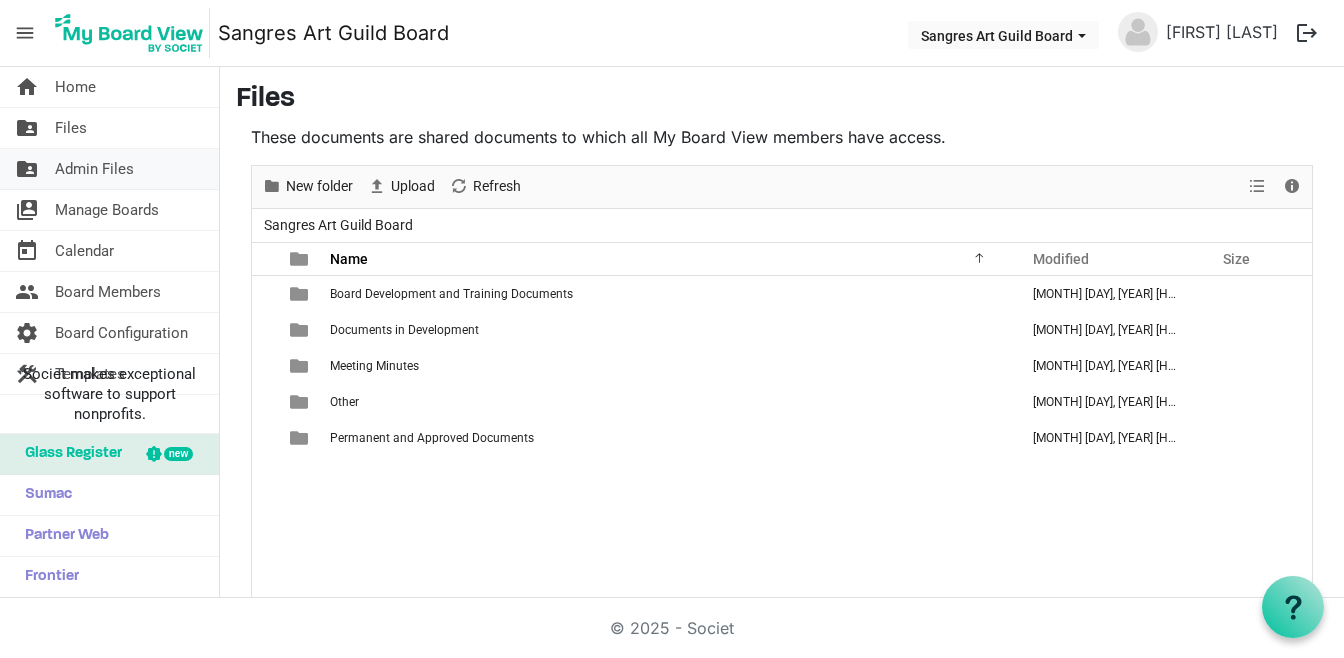 click on "Admin Files" at bounding box center [94, 169] 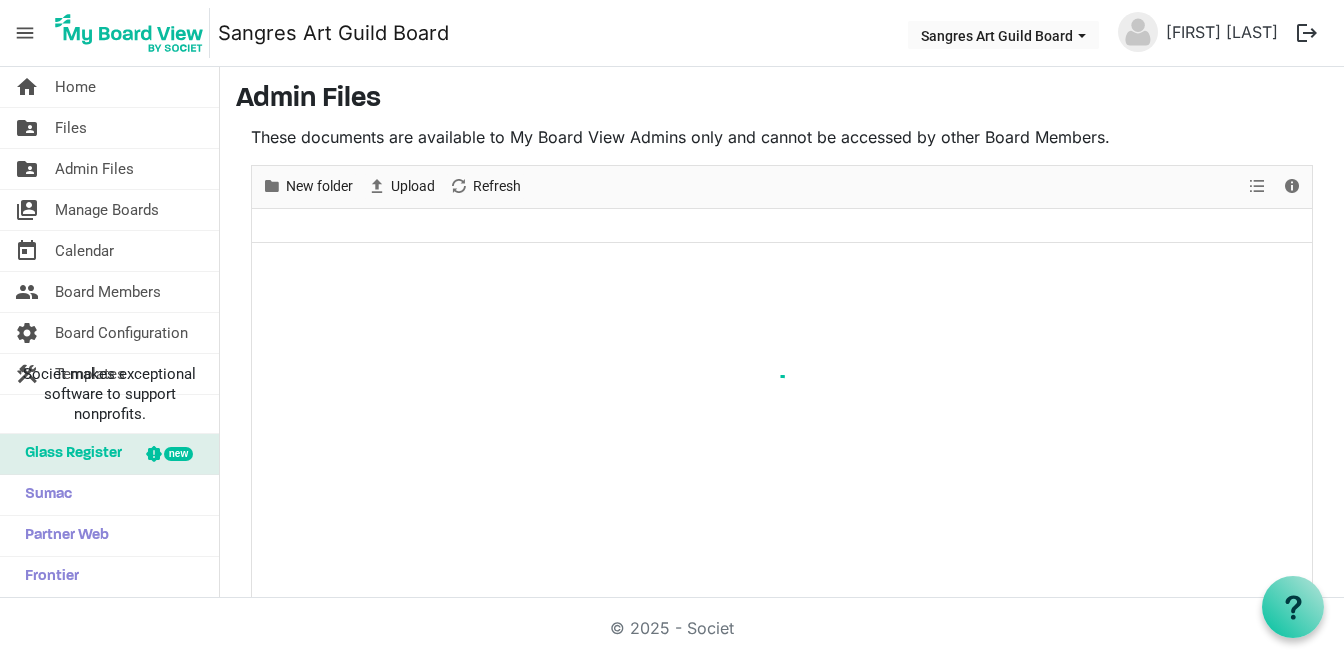 scroll, scrollTop: 0, scrollLeft: 0, axis: both 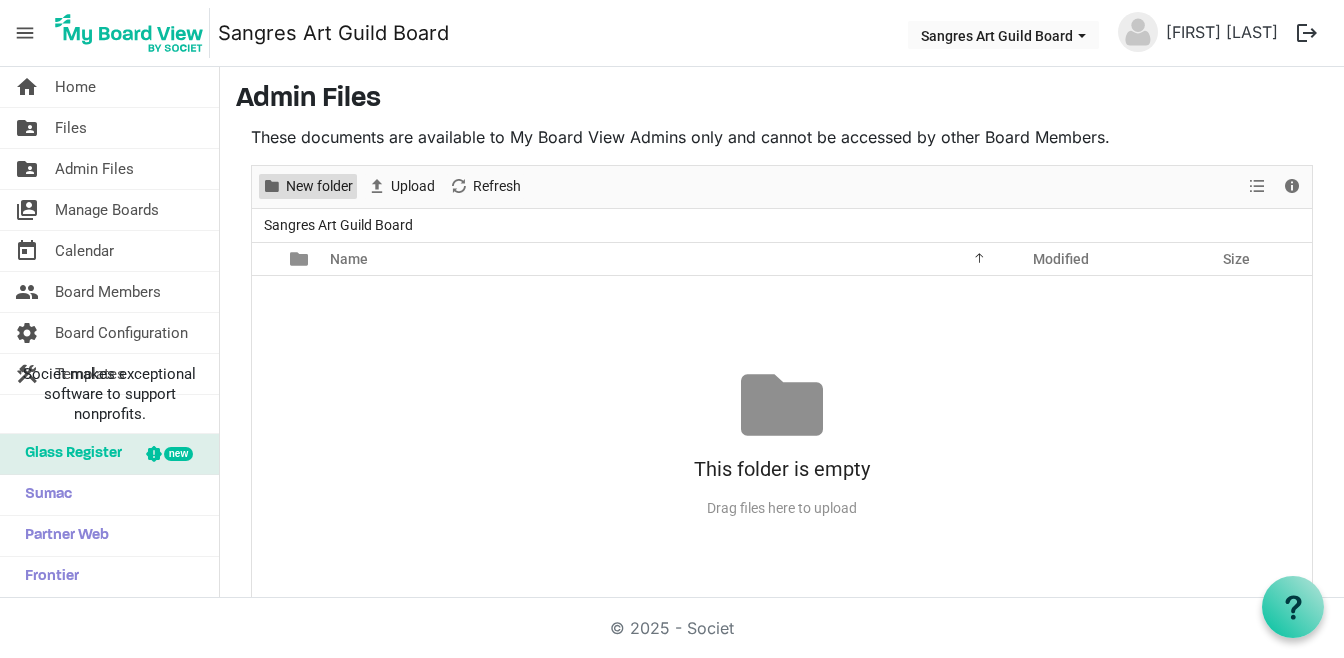 click on "New folder" at bounding box center (319, 186) 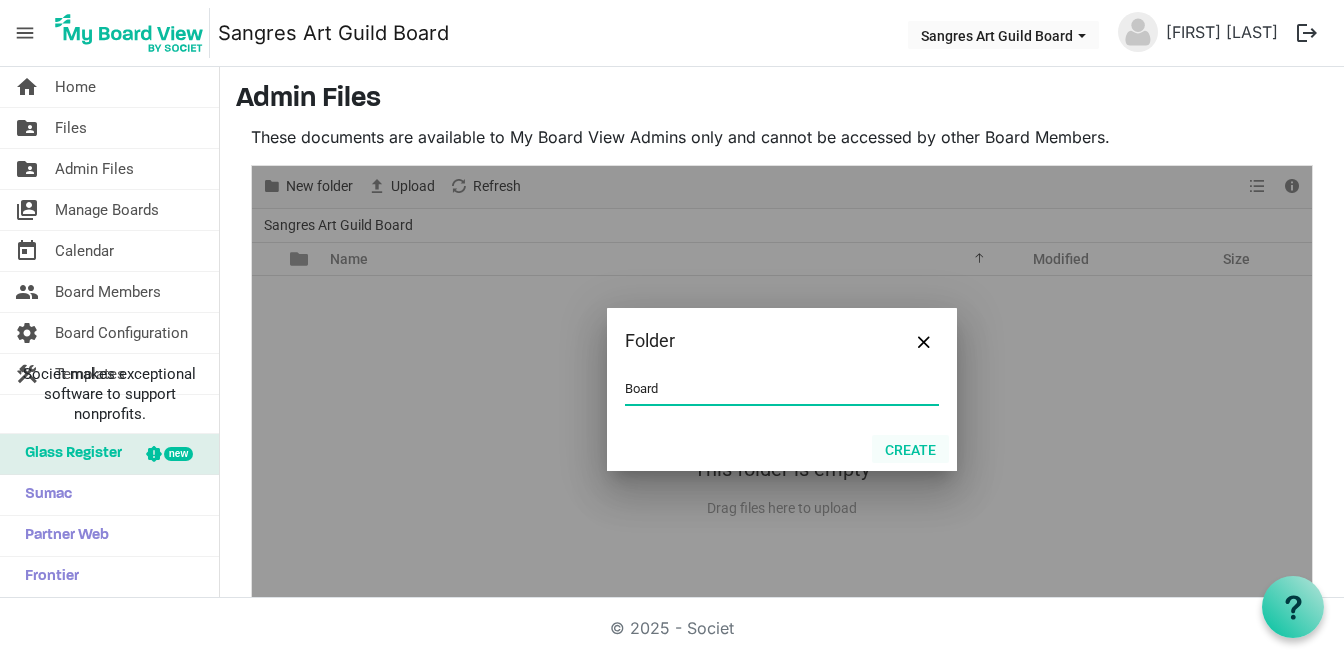 type on "Board" 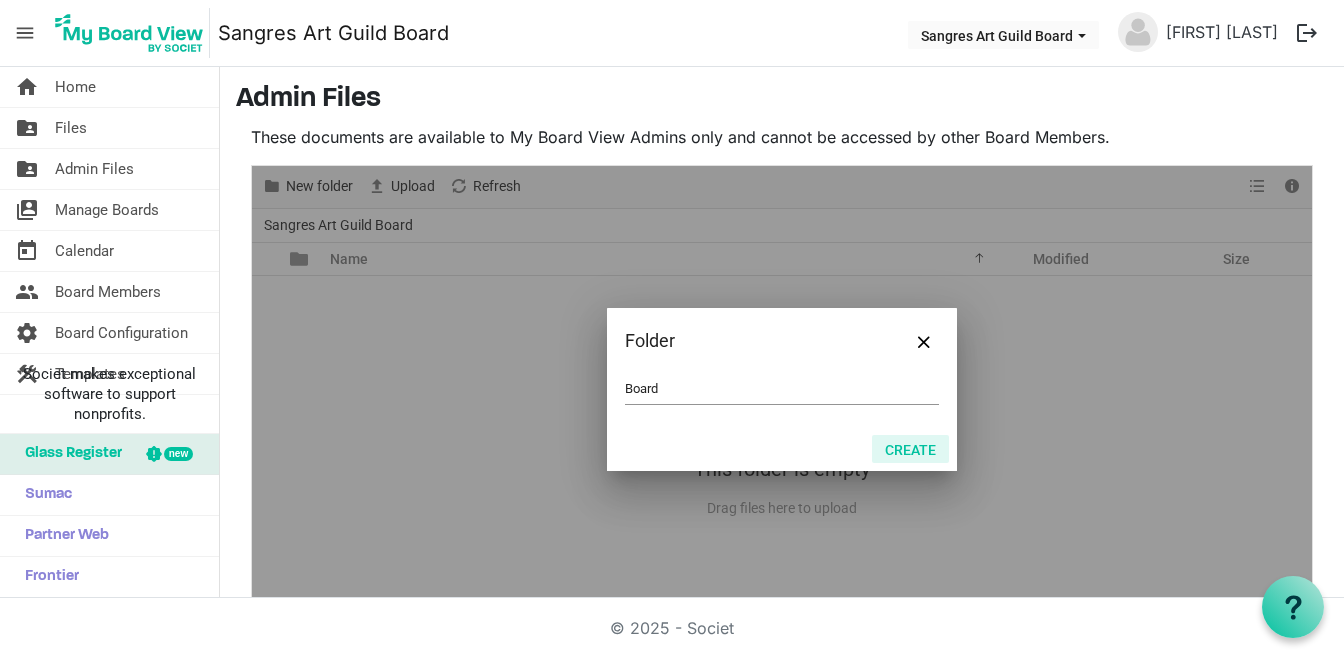 click on "Create" at bounding box center (910, 449) 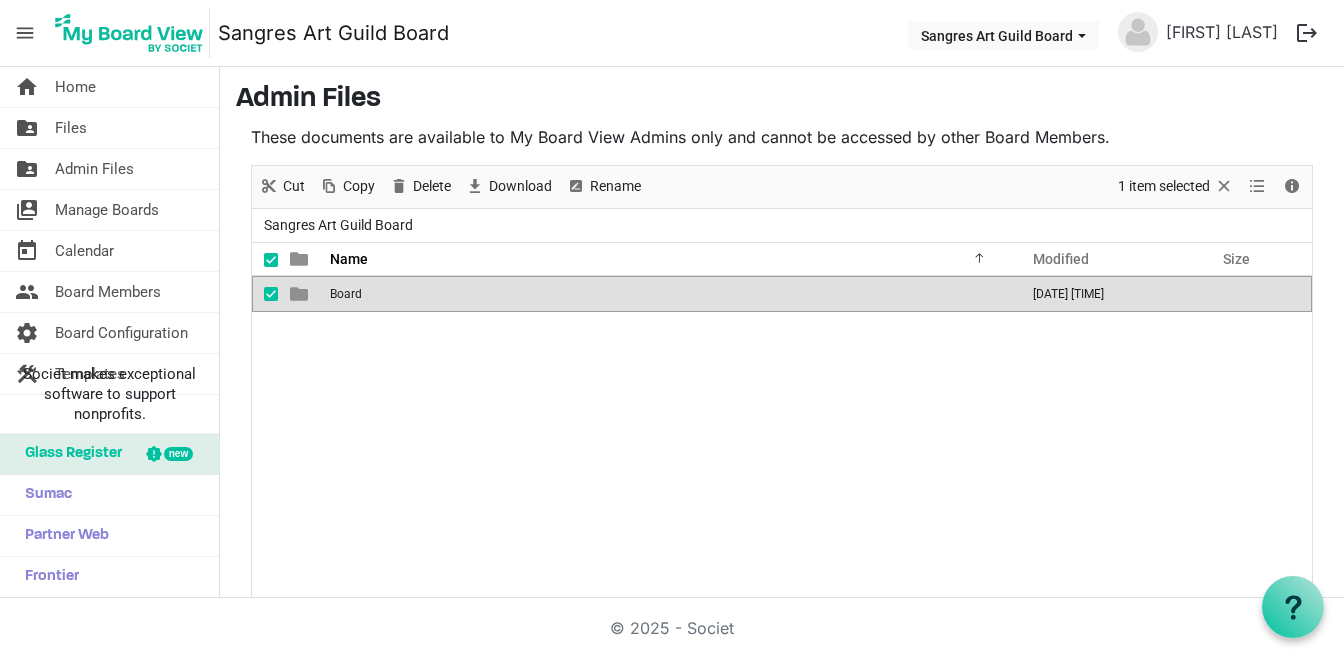 click on "Board" at bounding box center (346, 294) 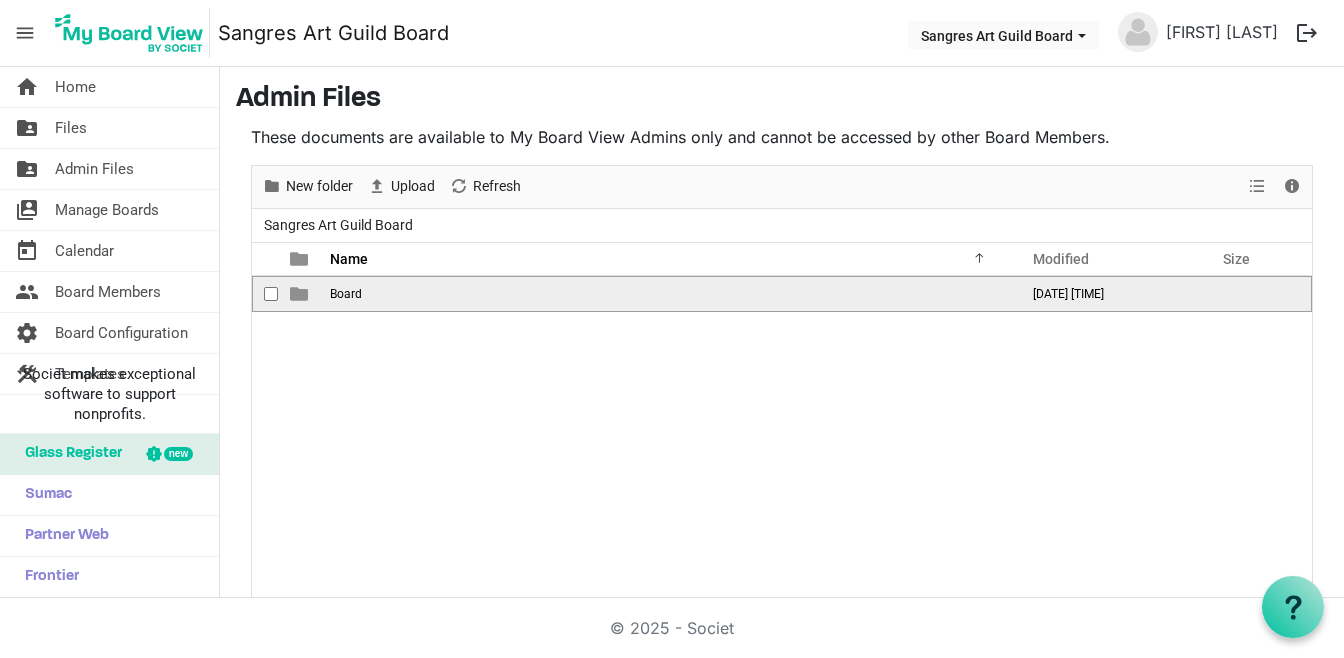 click on "Board" at bounding box center [346, 294] 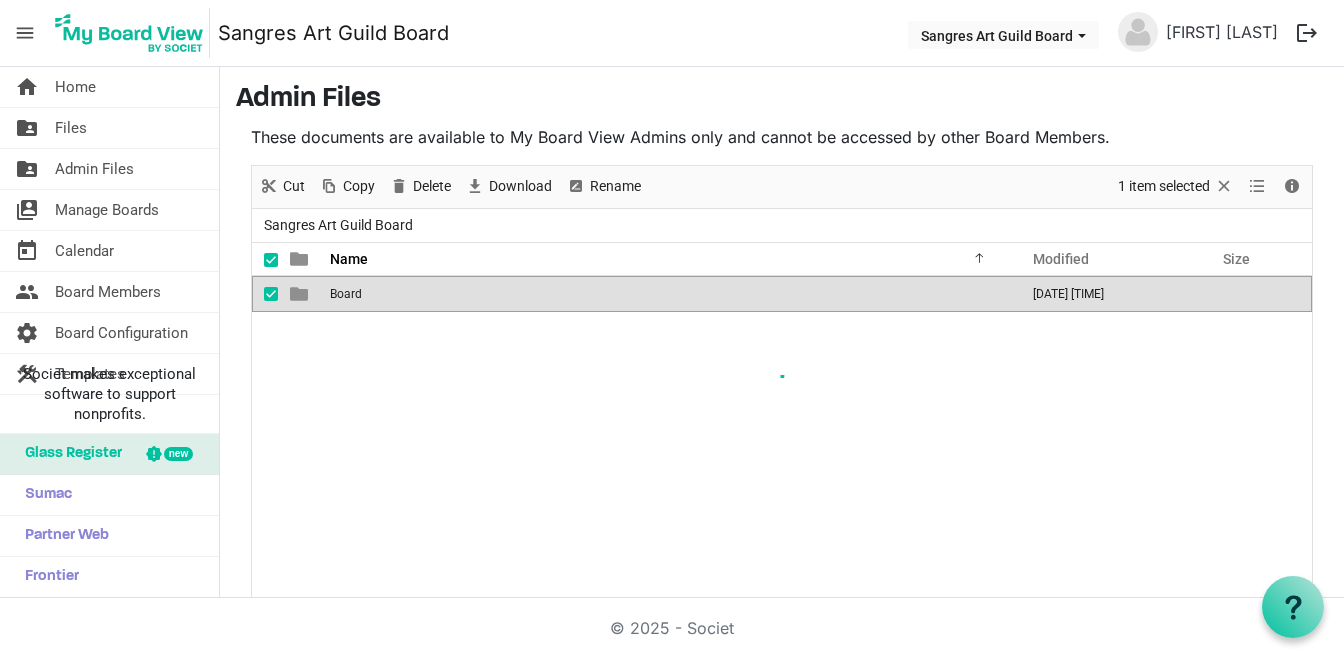 scroll, scrollTop: 15, scrollLeft: 0, axis: vertical 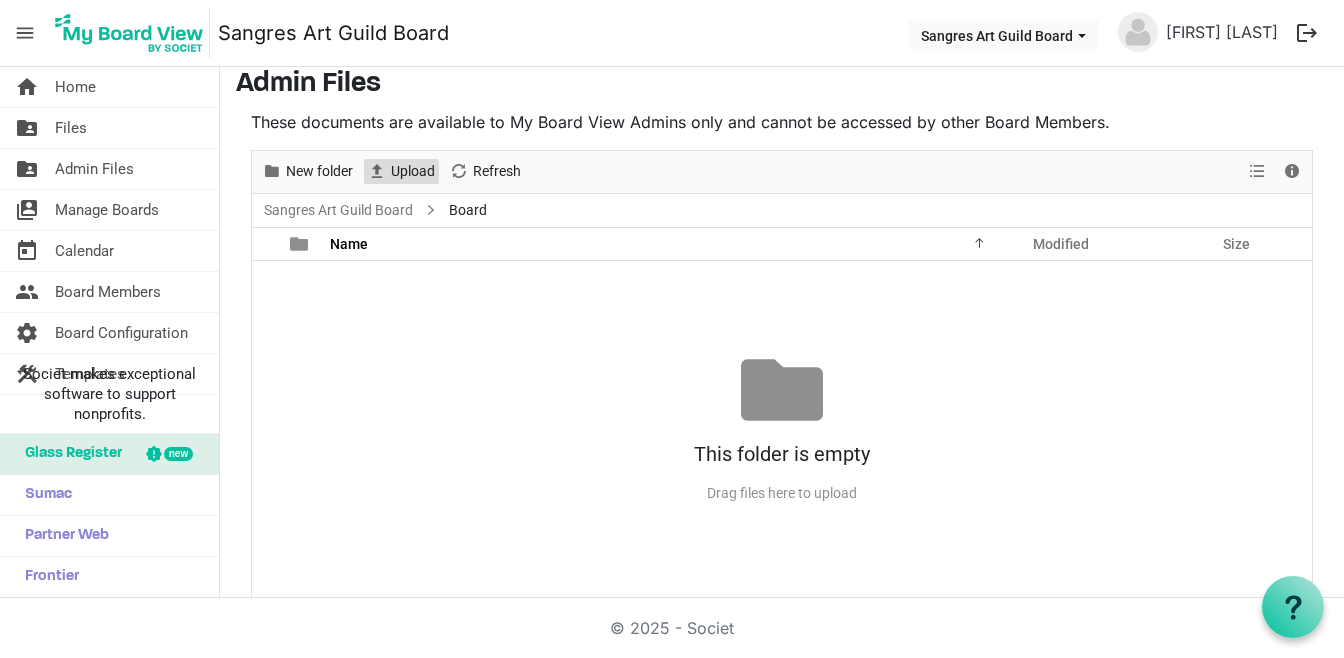 click on "Upload" at bounding box center [413, 171] 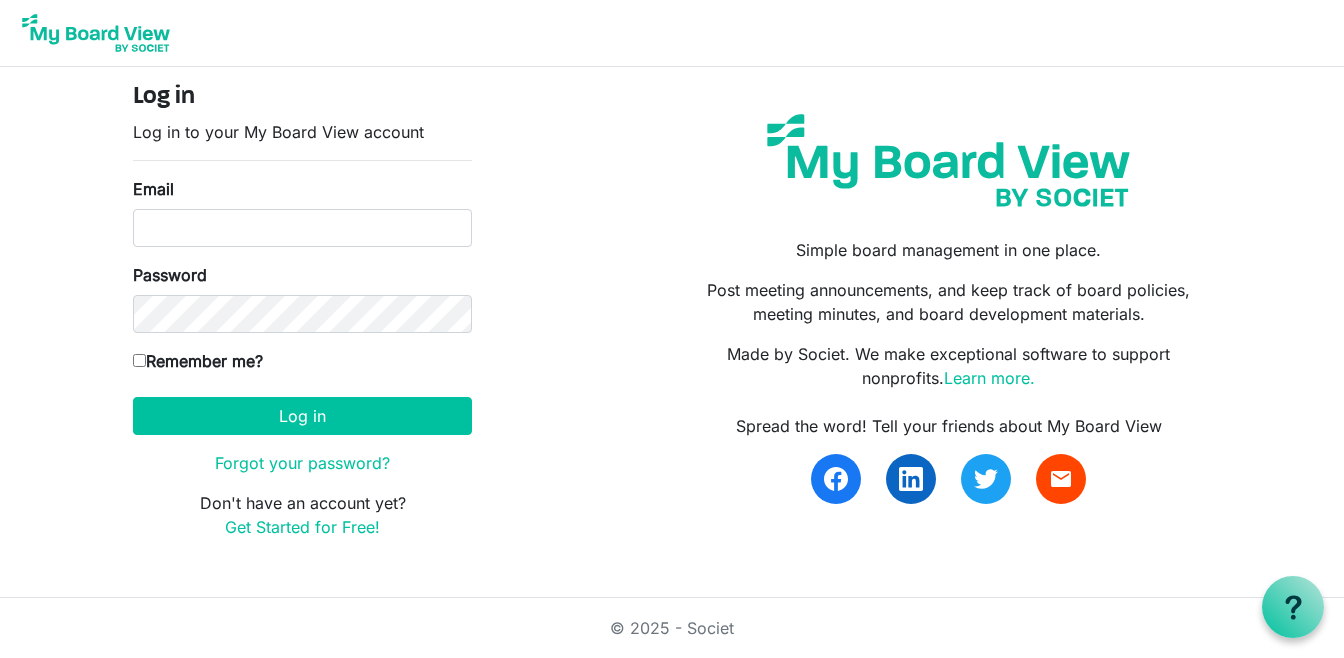 scroll, scrollTop: 0, scrollLeft: 0, axis: both 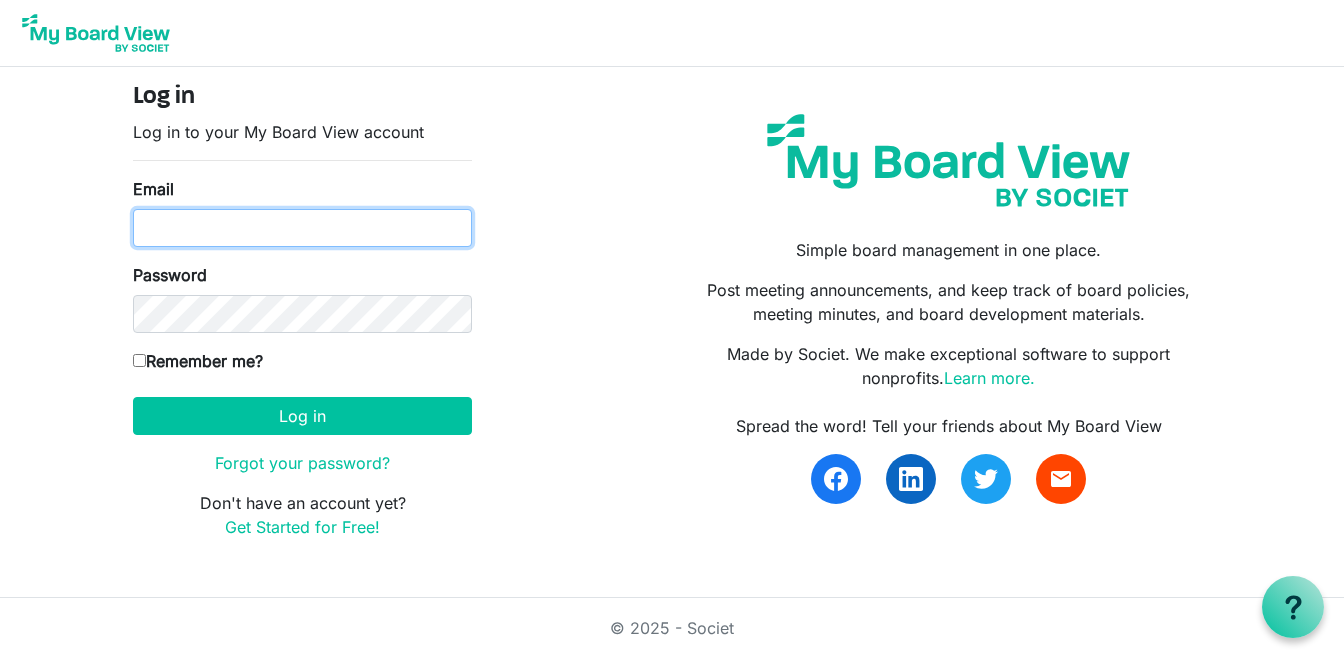 type on "[EMAIL]" 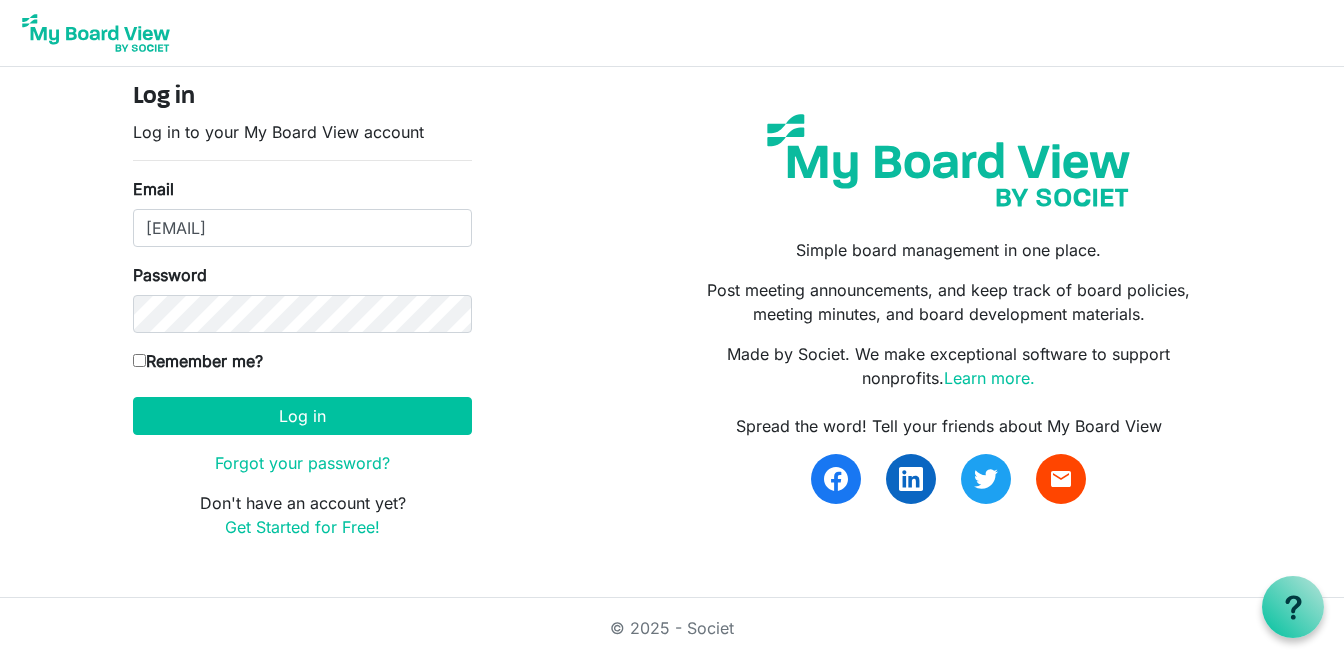 click on "Remember me?" at bounding box center [139, 360] 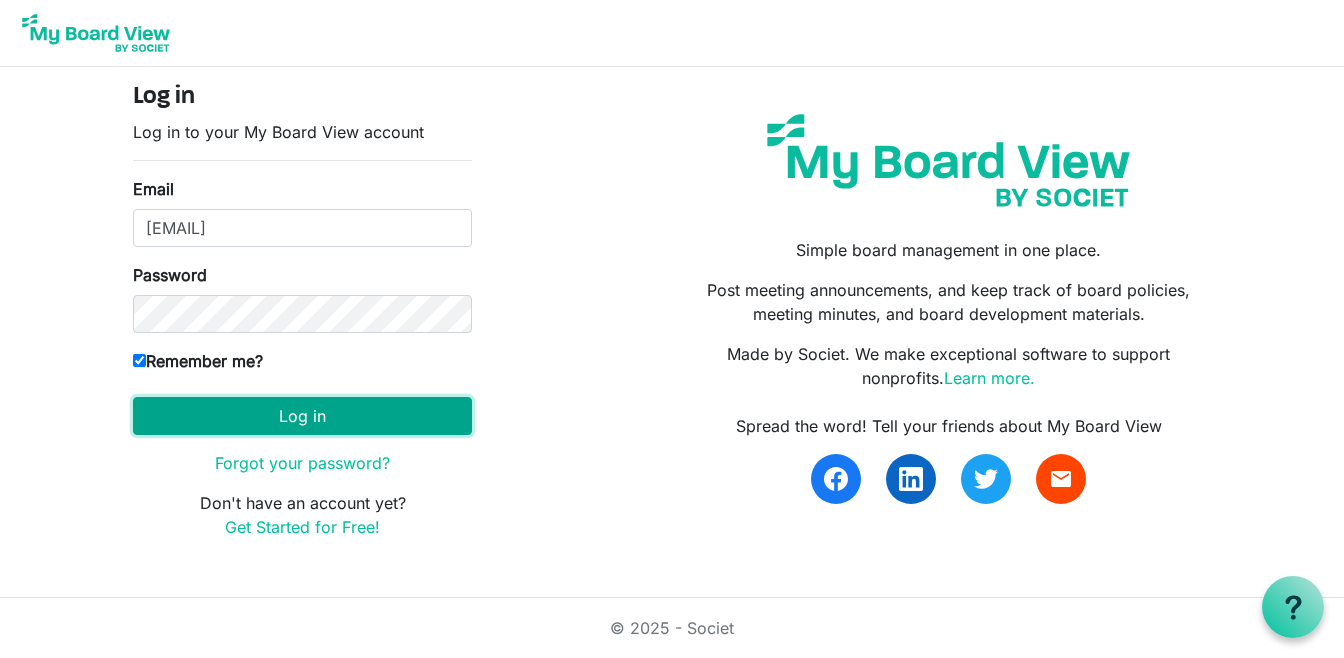 click on "Log in" at bounding box center [302, 416] 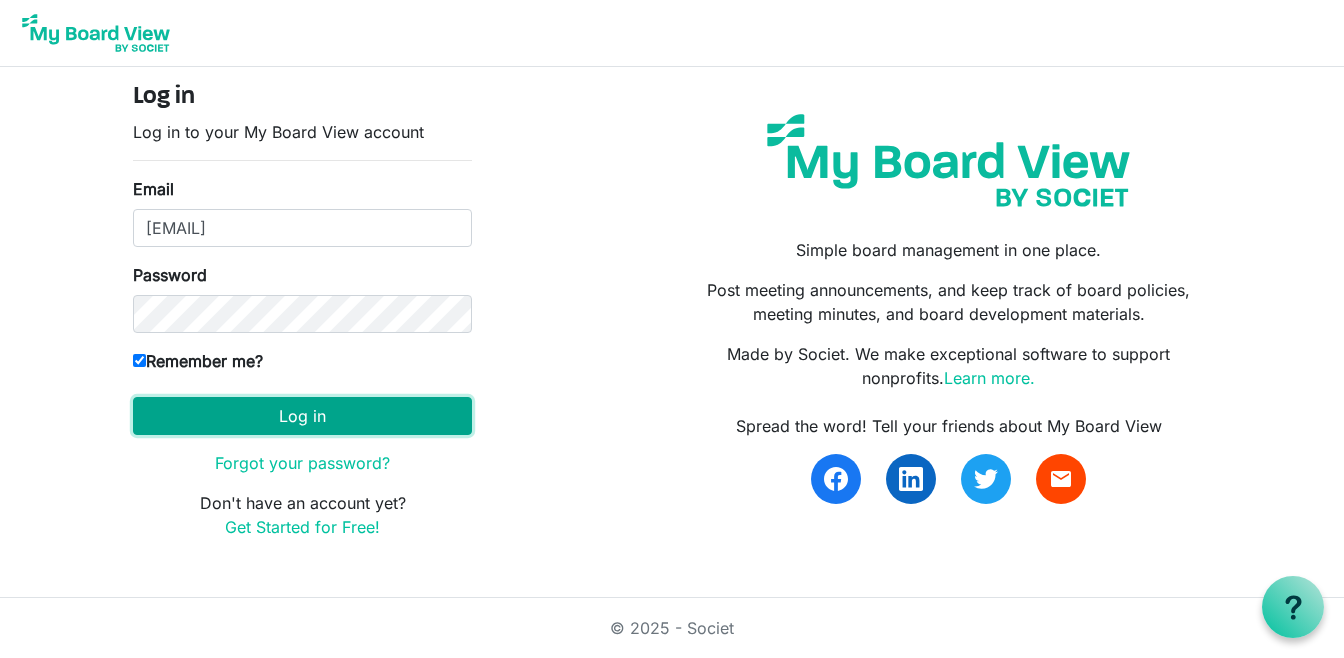 click on "Log in" at bounding box center [302, 416] 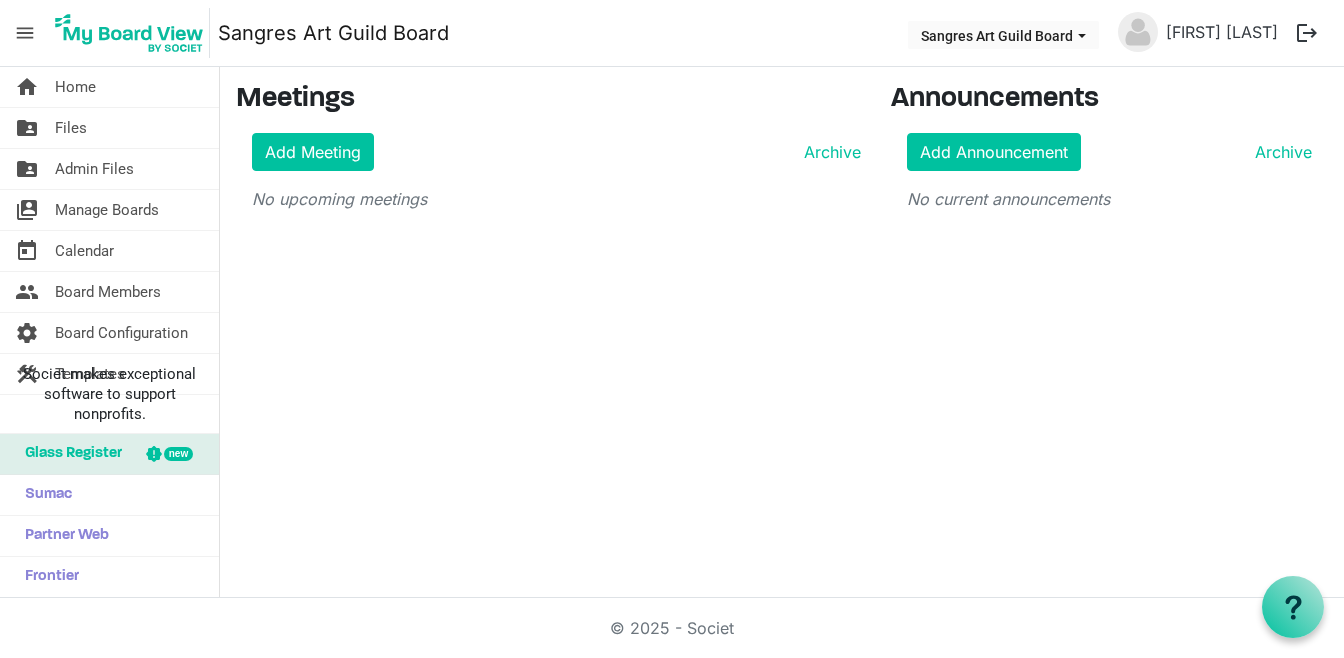 scroll, scrollTop: 0, scrollLeft: 0, axis: both 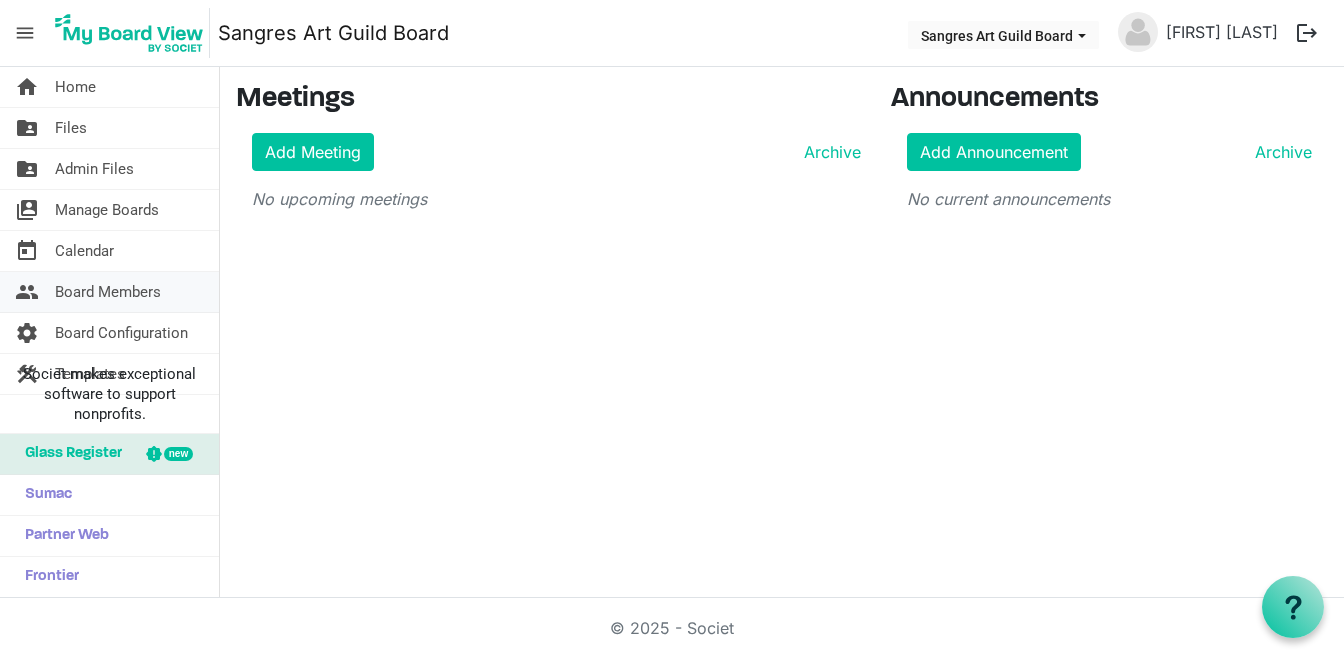 click on "Board Members" at bounding box center [108, 292] 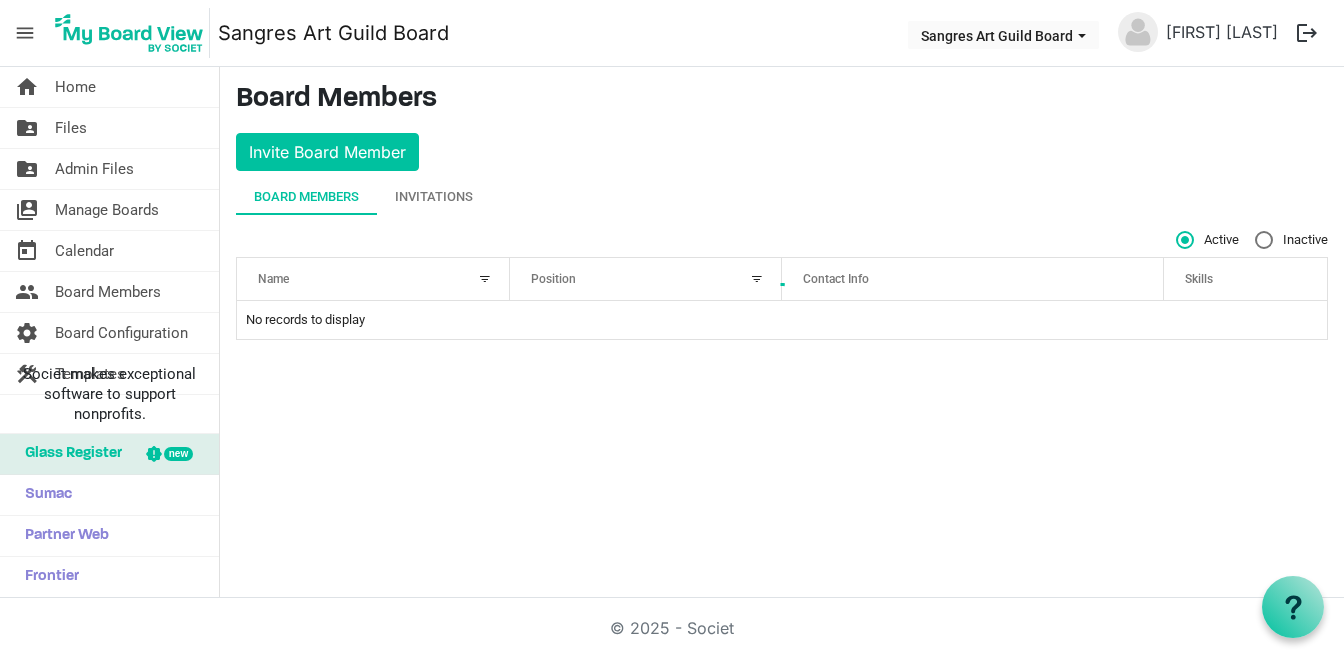 scroll, scrollTop: 0, scrollLeft: 0, axis: both 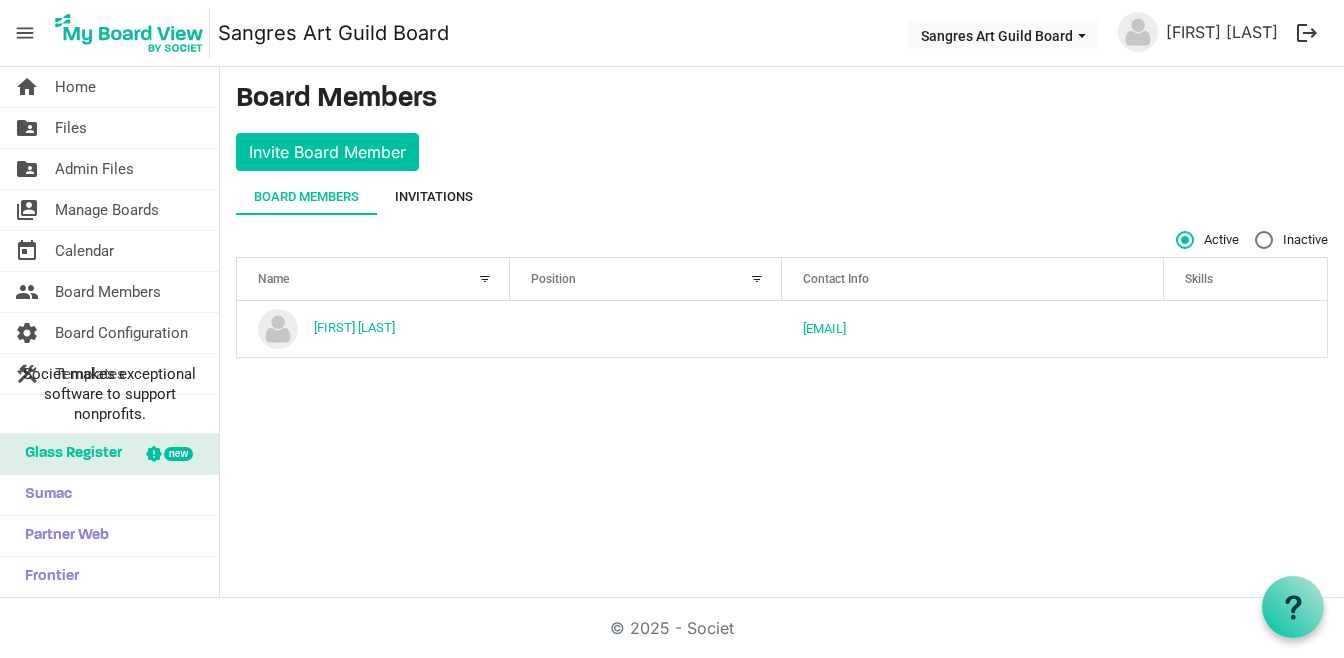 click on "Invitations" at bounding box center (434, 197) 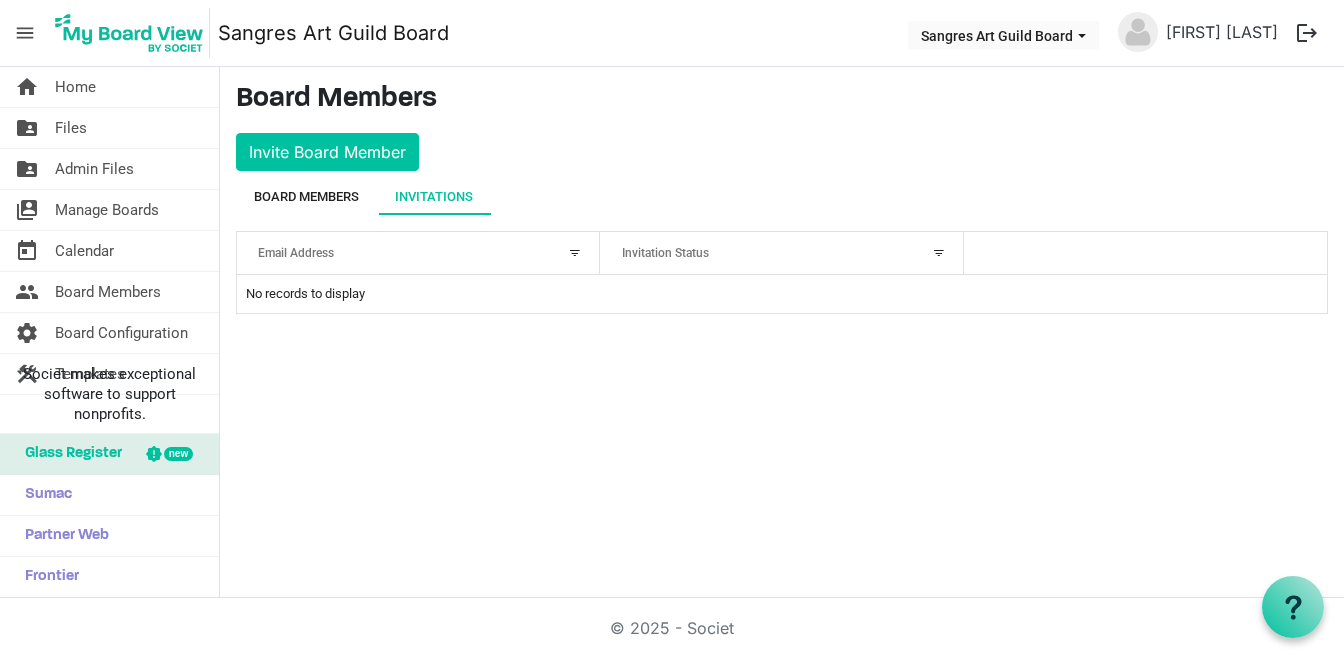 click on "Board Members" at bounding box center (306, 197) 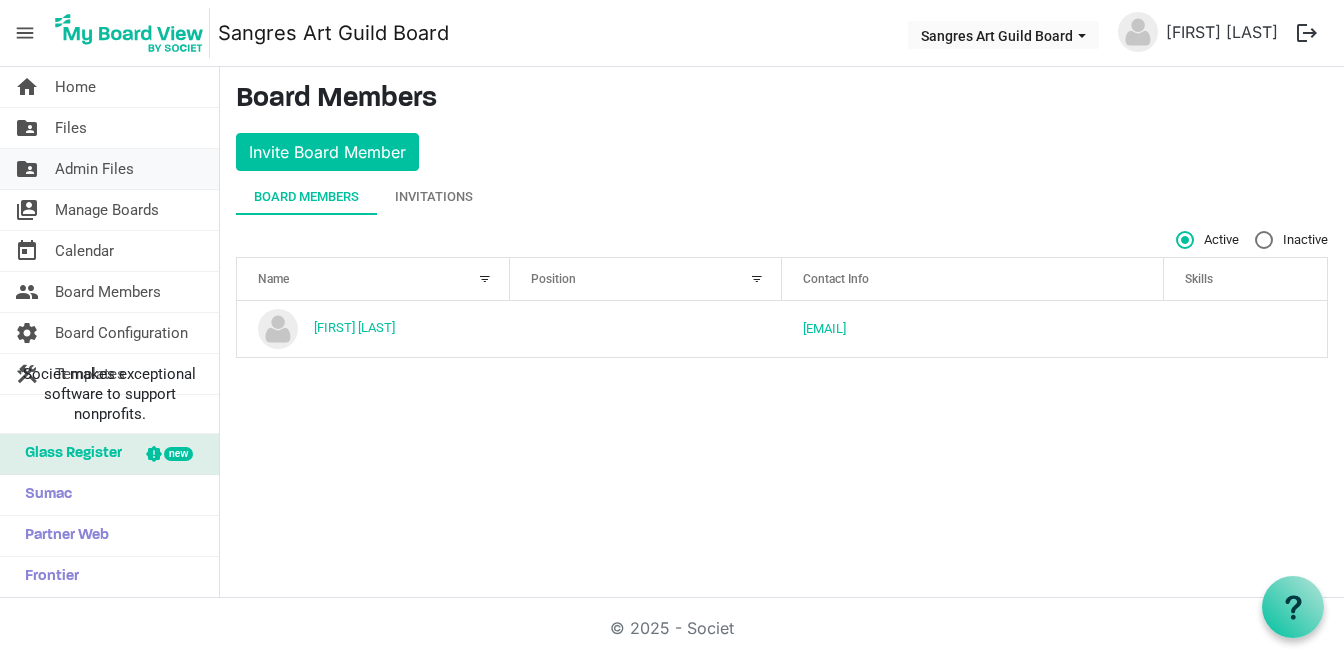 click on "Admin Files" at bounding box center (94, 169) 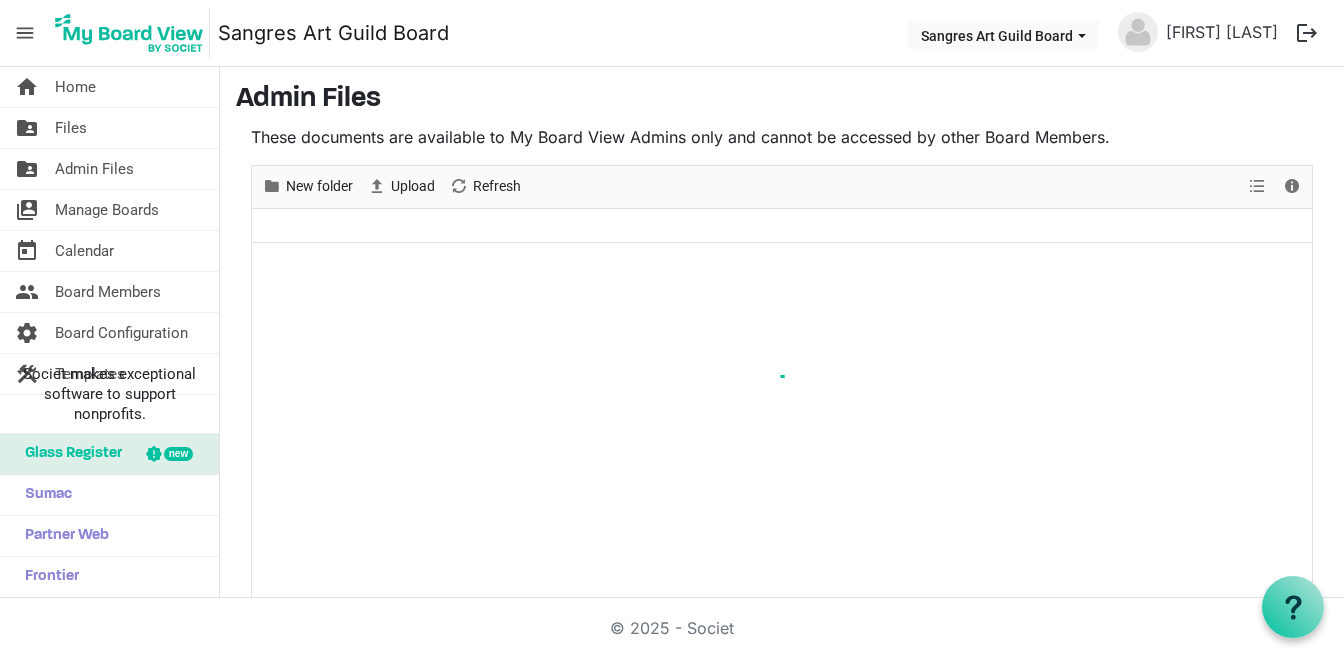 scroll, scrollTop: 0, scrollLeft: 0, axis: both 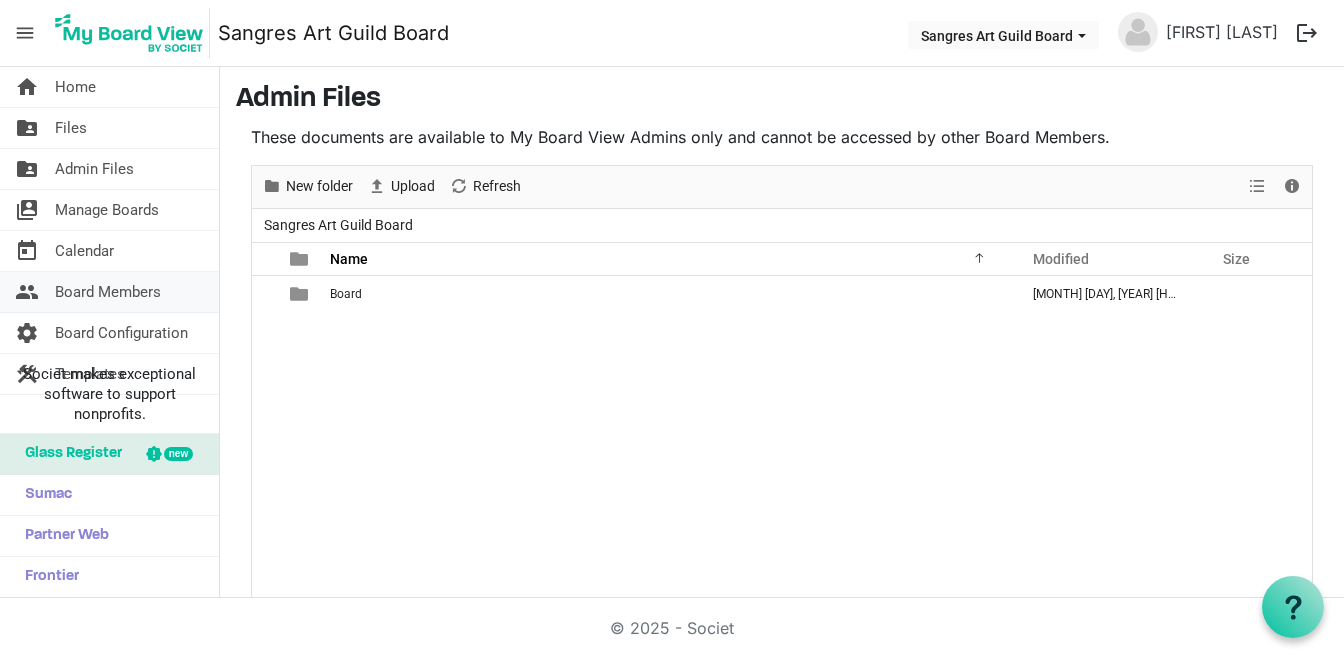 click on "Board Members" at bounding box center (108, 292) 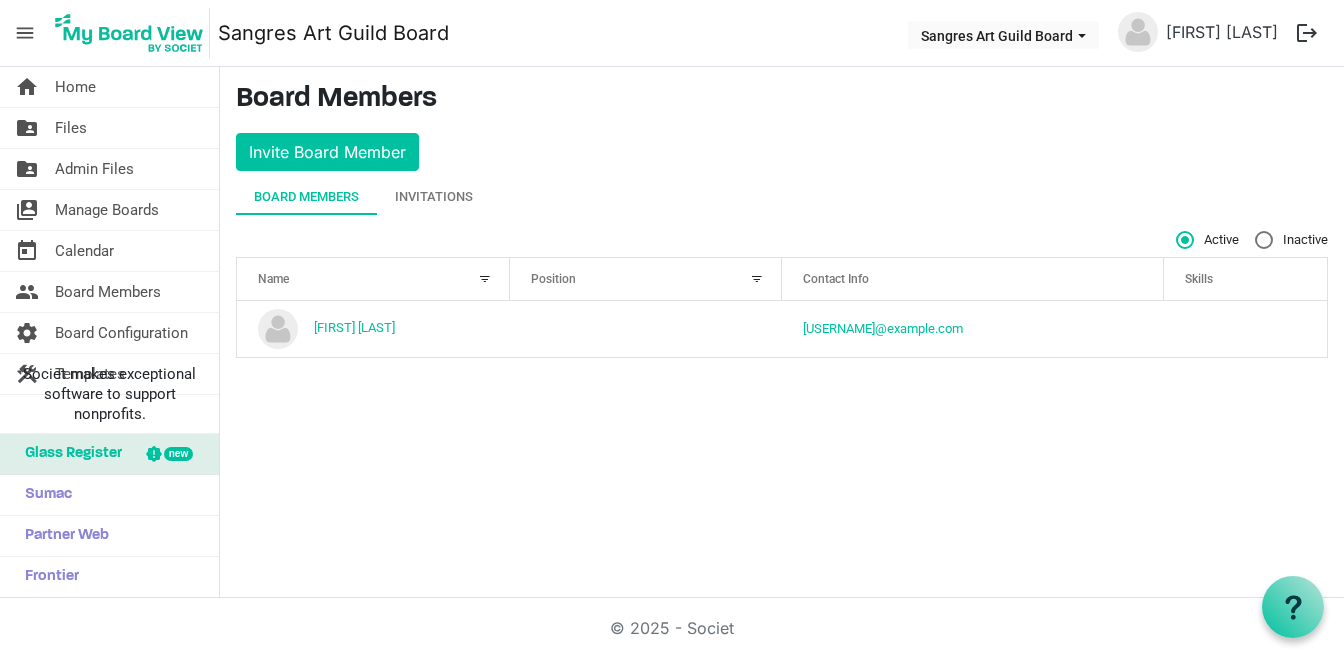 scroll, scrollTop: 0, scrollLeft: 0, axis: both 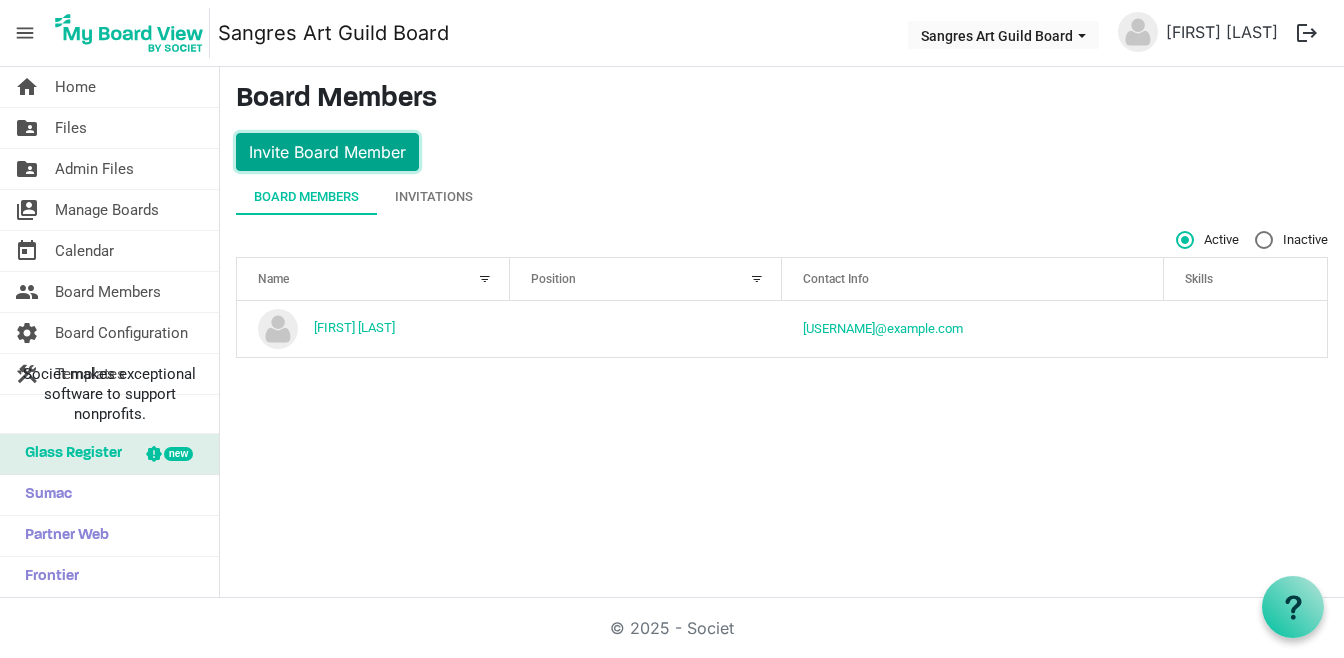 click on "Invite Board Member" at bounding box center (327, 152) 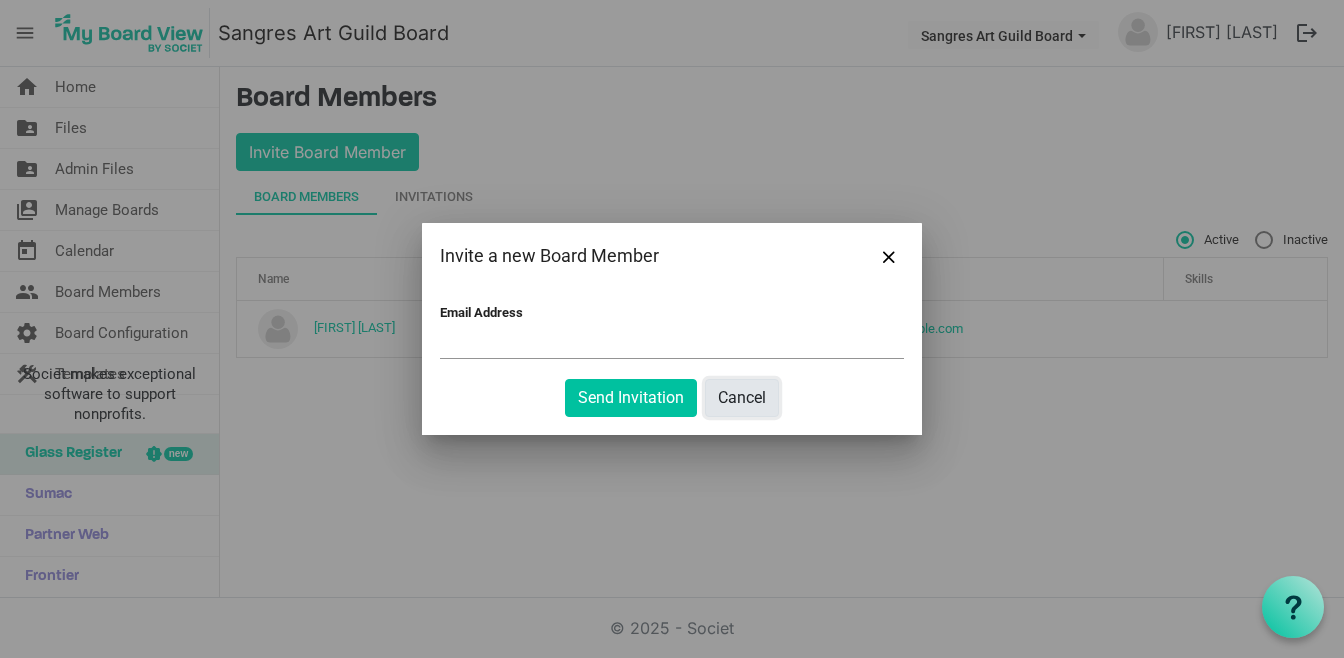 click on "Cancel" at bounding box center (742, 398) 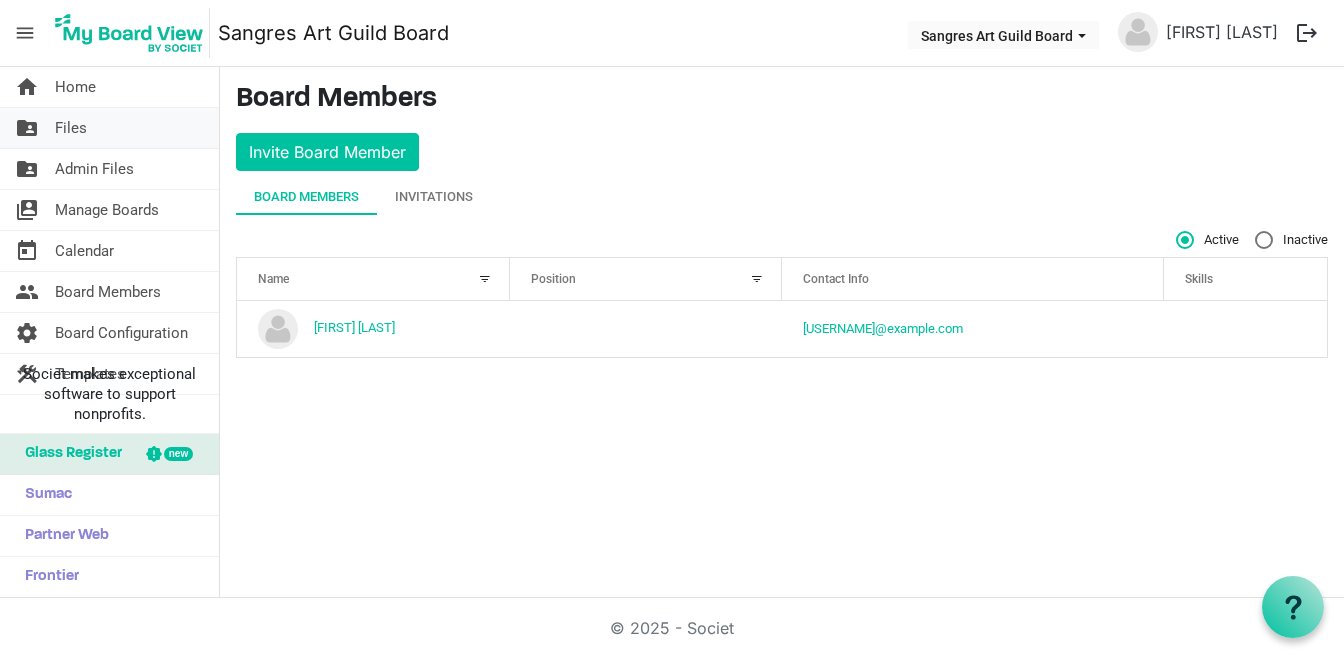 click on "Files" at bounding box center [71, 128] 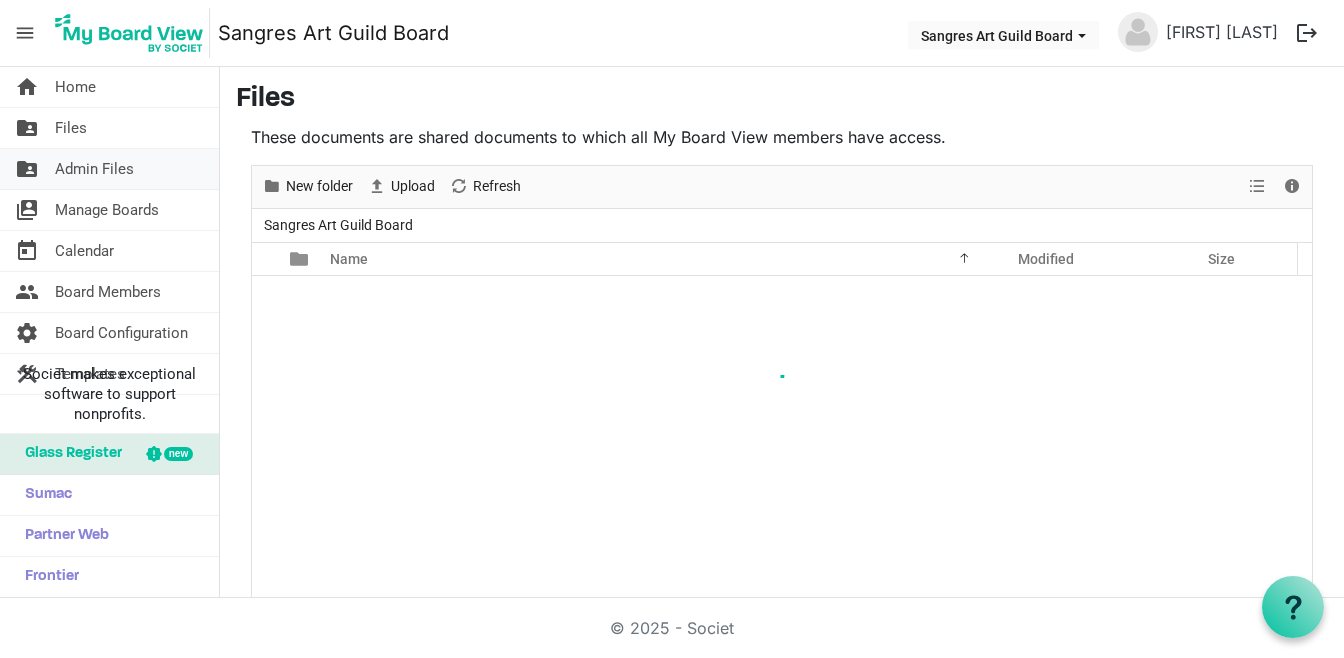scroll, scrollTop: 0, scrollLeft: 0, axis: both 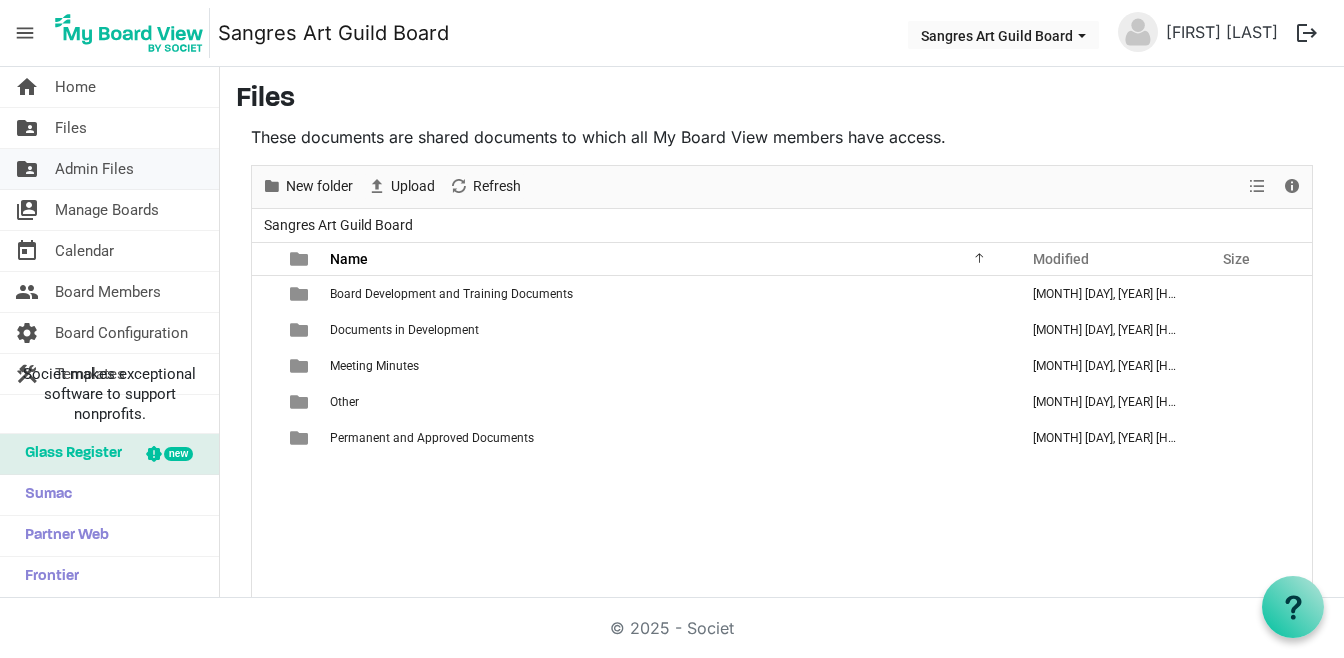 click on "Admin Files" at bounding box center (94, 169) 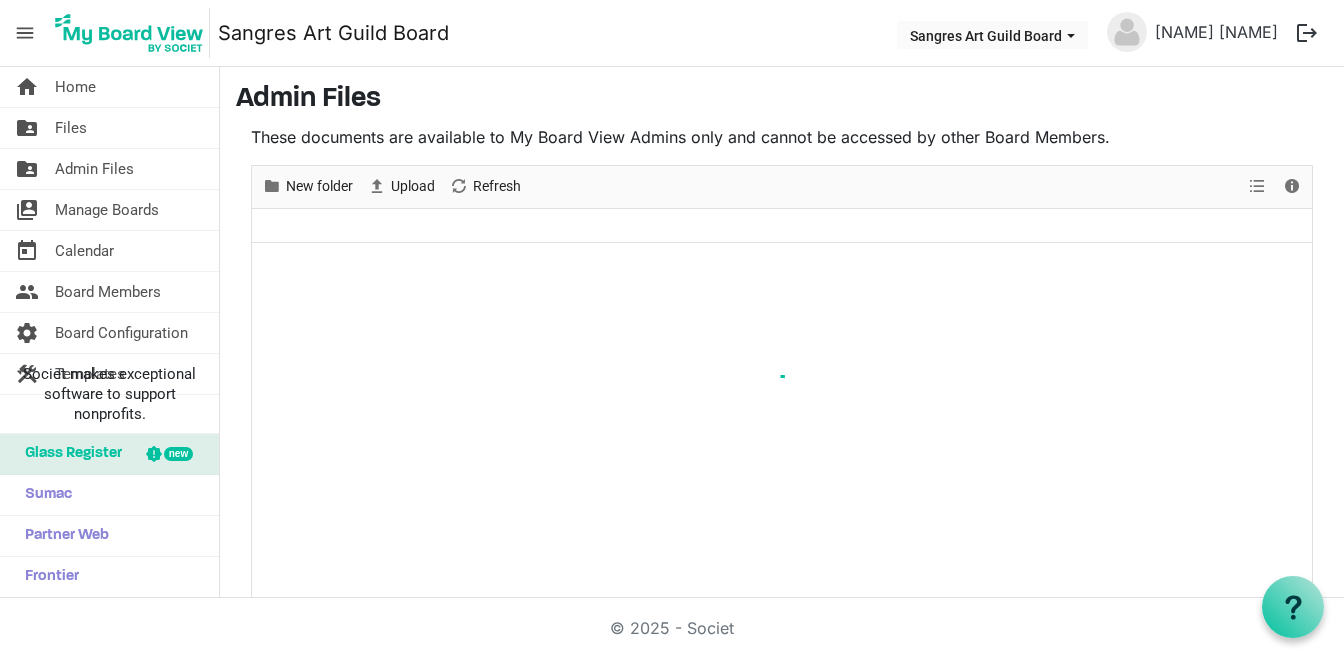 scroll, scrollTop: 0, scrollLeft: 0, axis: both 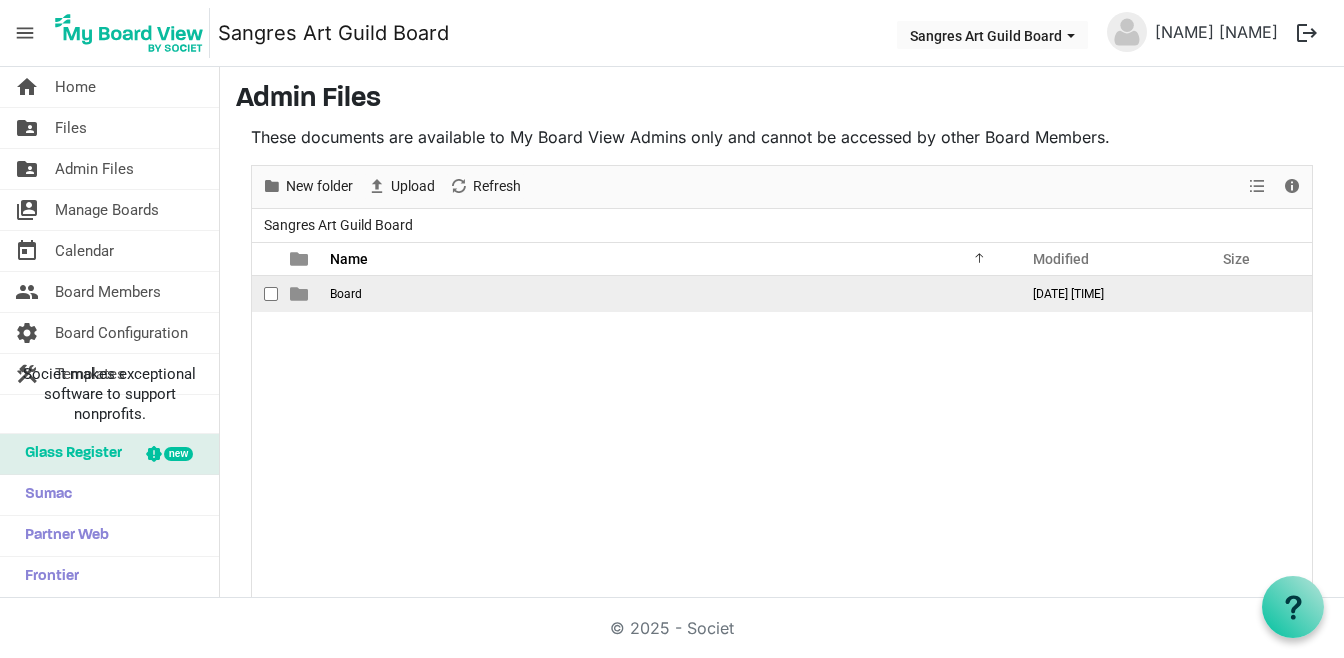 click at bounding box center (301, 294) 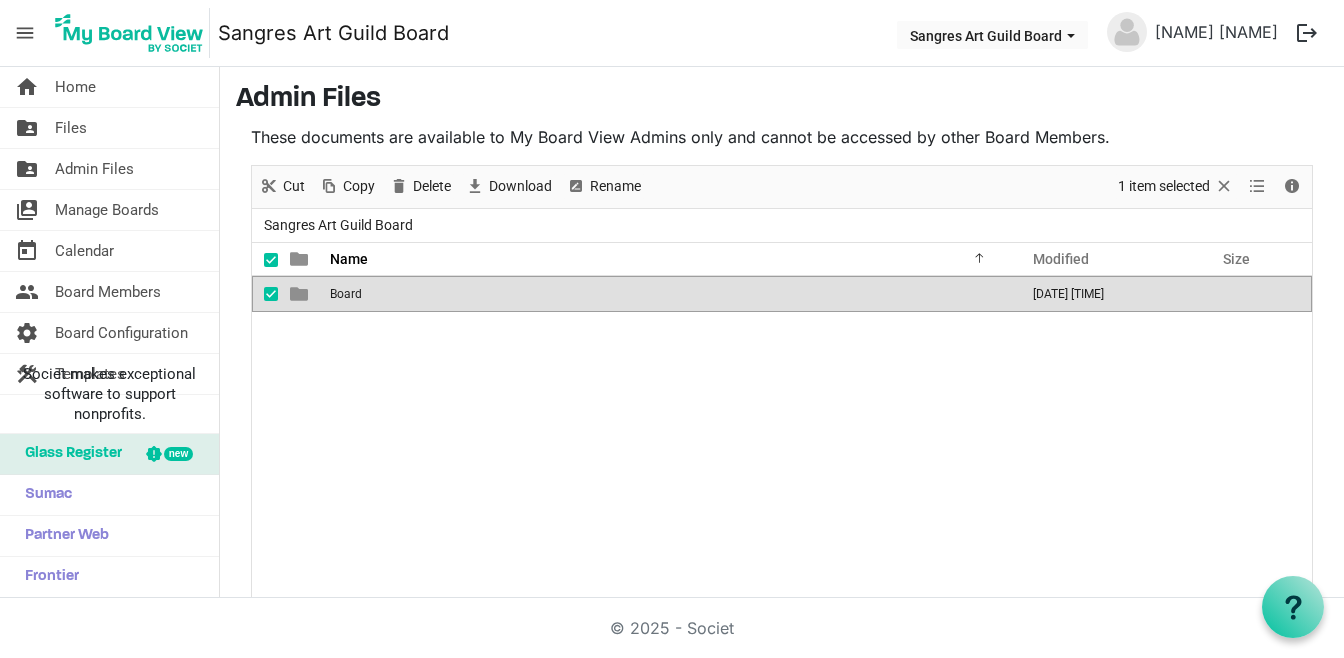 click at bounding box center (299, 294) 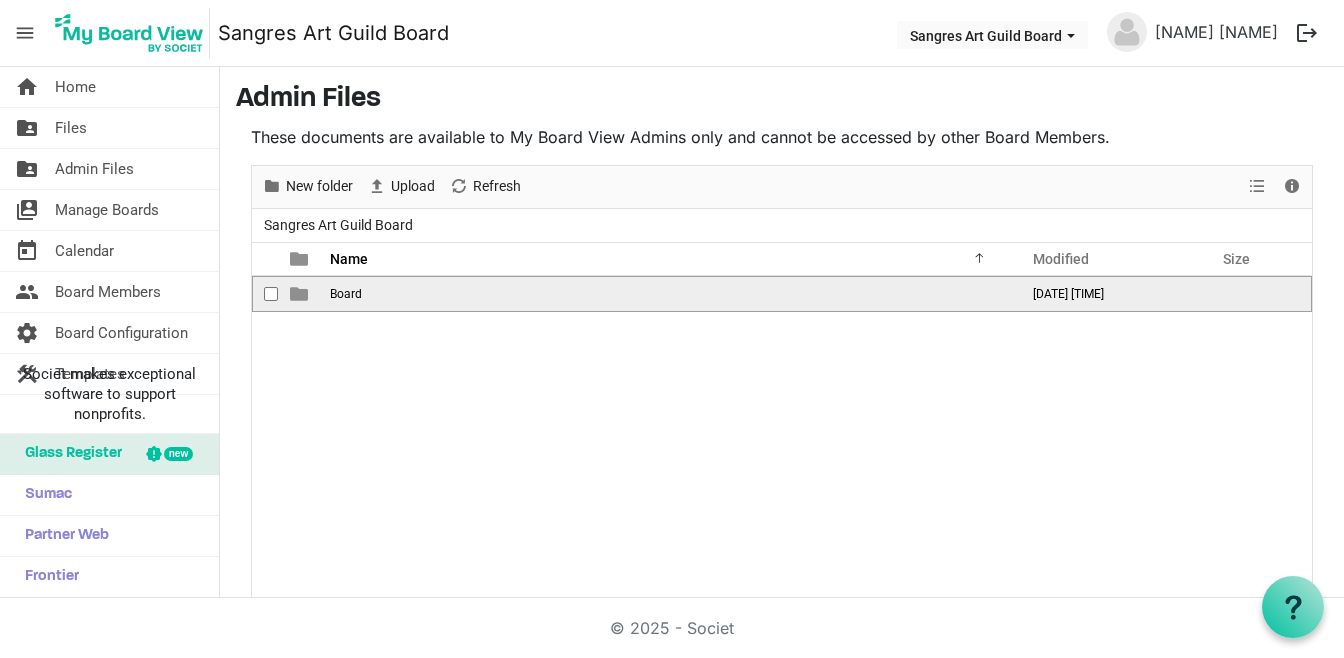 click at bounding box center (299, 294) 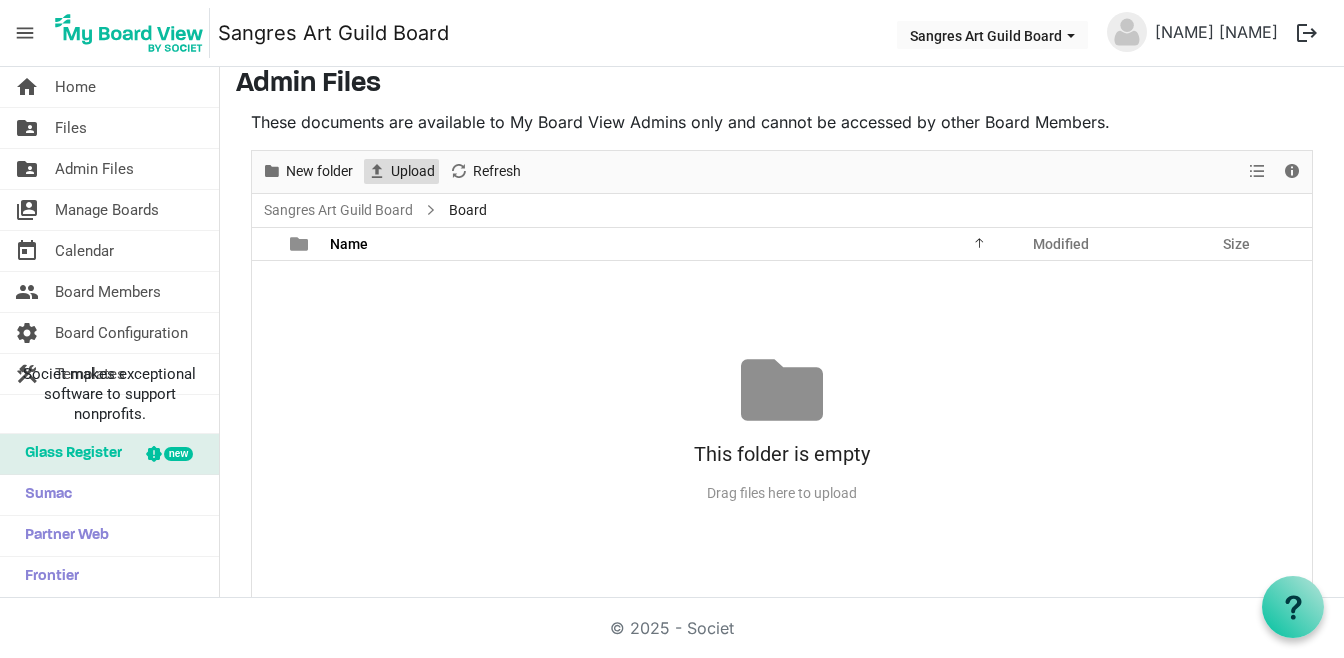click on "Upload" at bounding box center [413, 171] 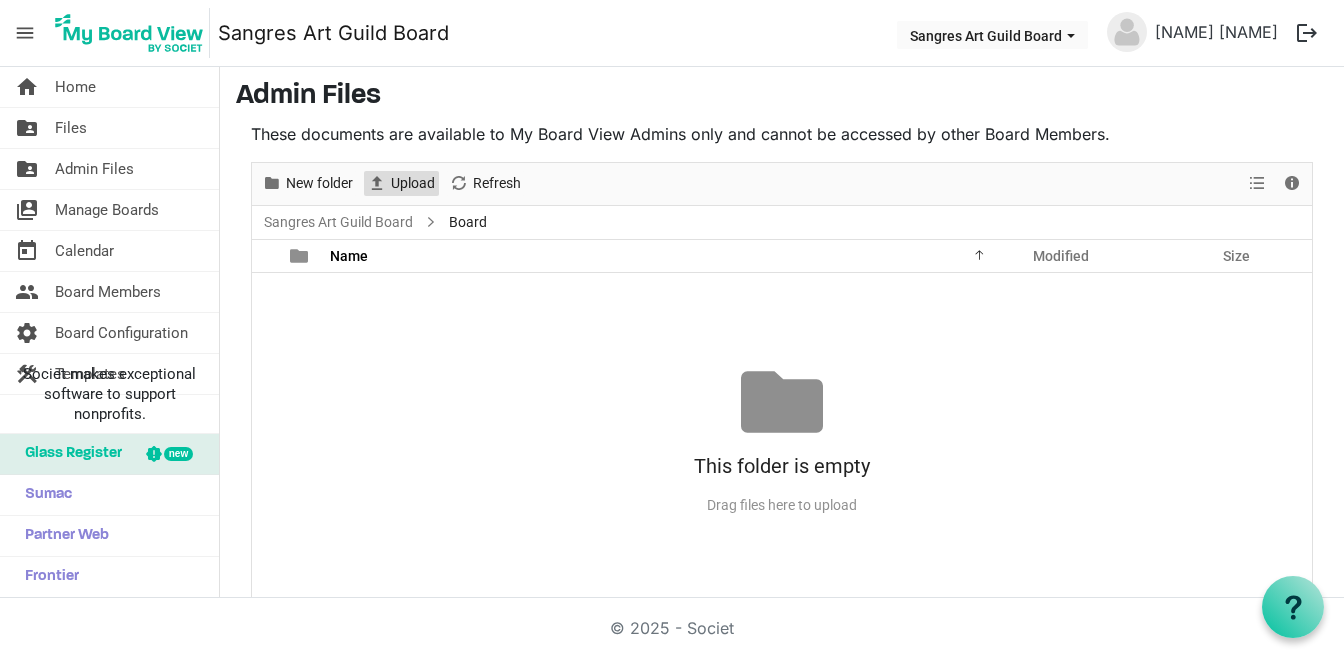scroll, scrollTop: 0, scrollLeft: 0, axis: both 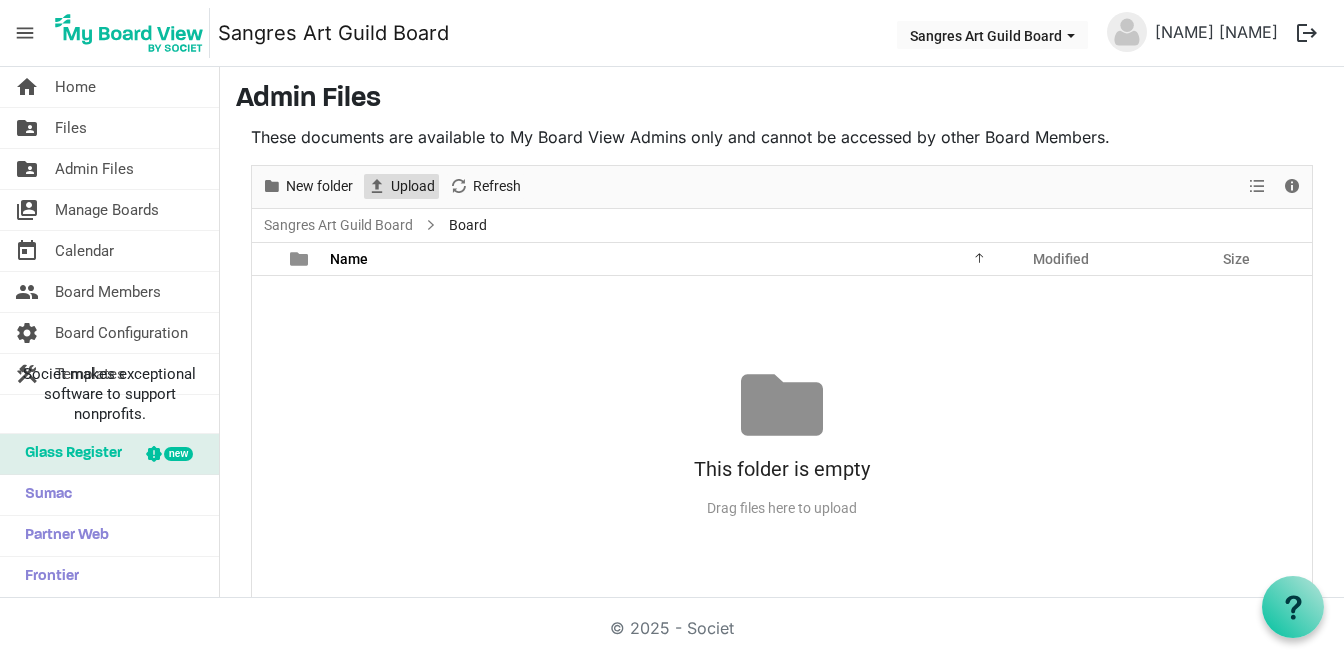 click on "Upload" at bounding box center (413, 186) 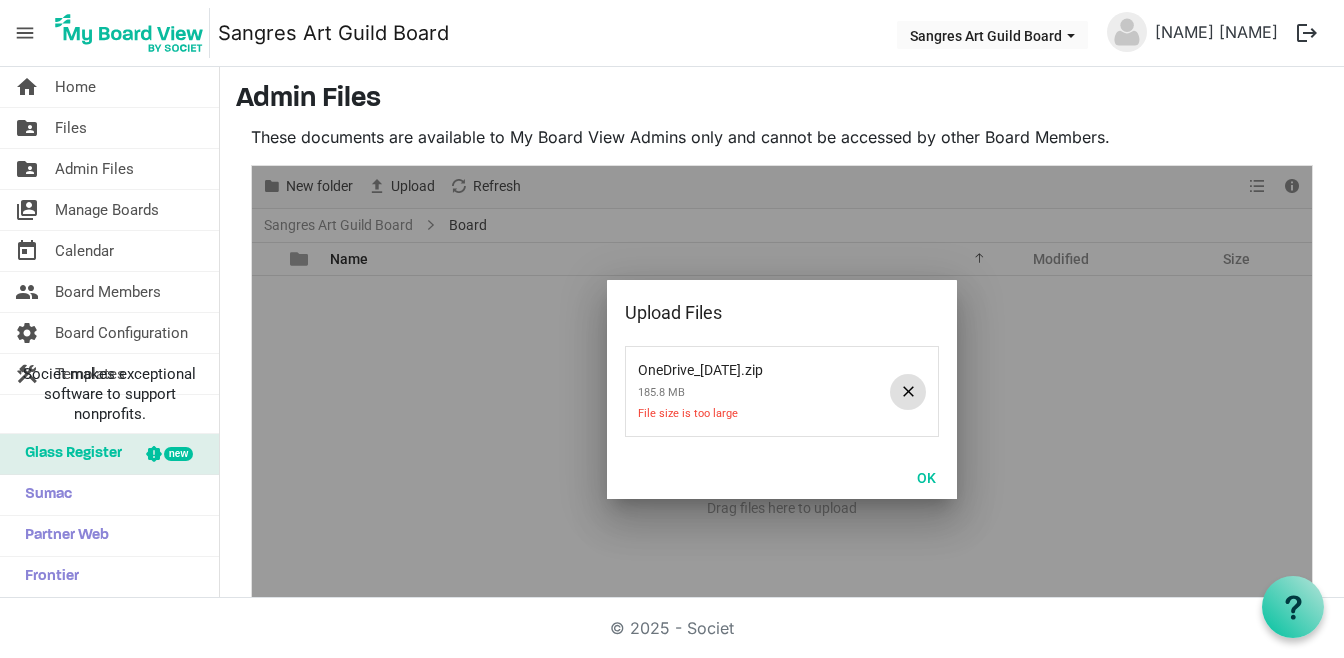 click at bounding box center [908, 392] 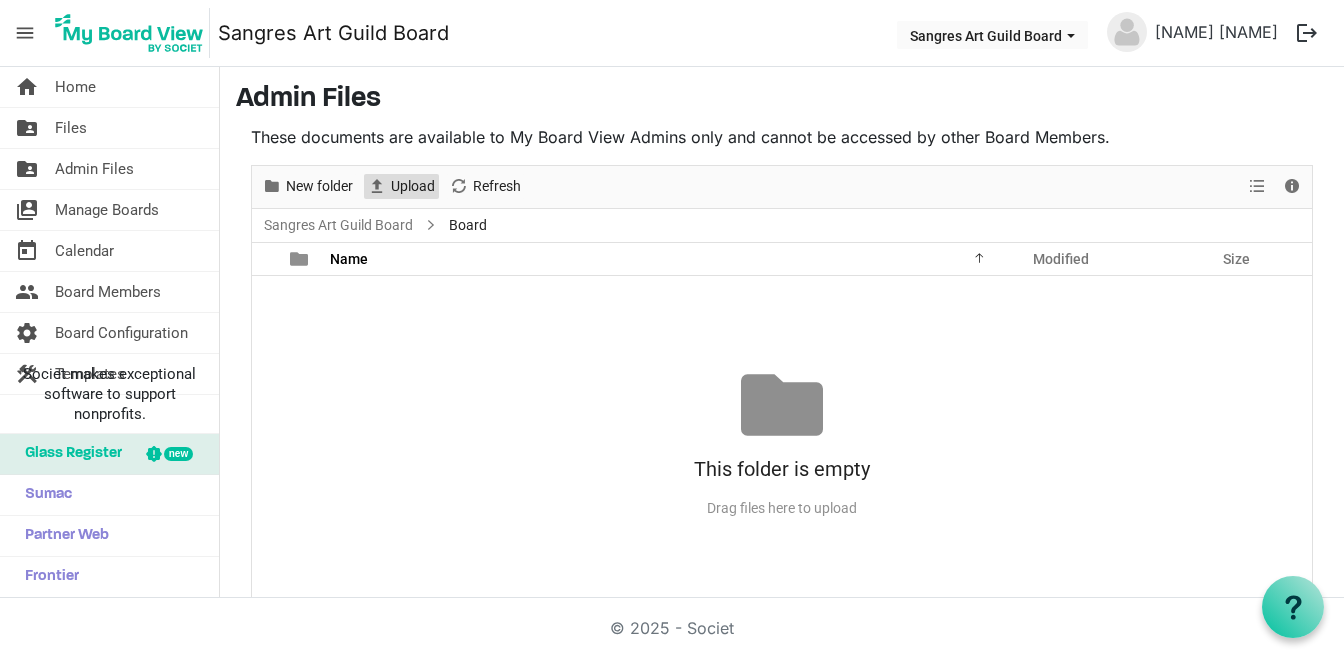 click at bounding box center [377, 186] 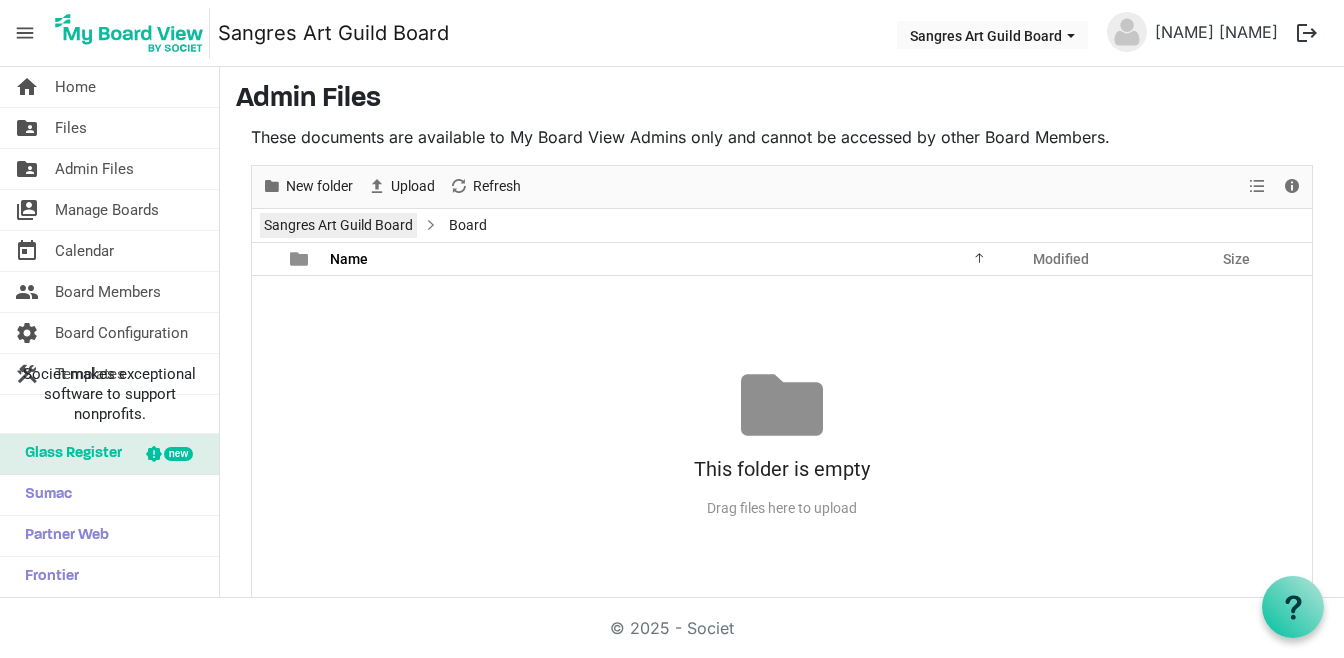 click on "Sangres Art Guild Board" at bounding box center (338, 225) 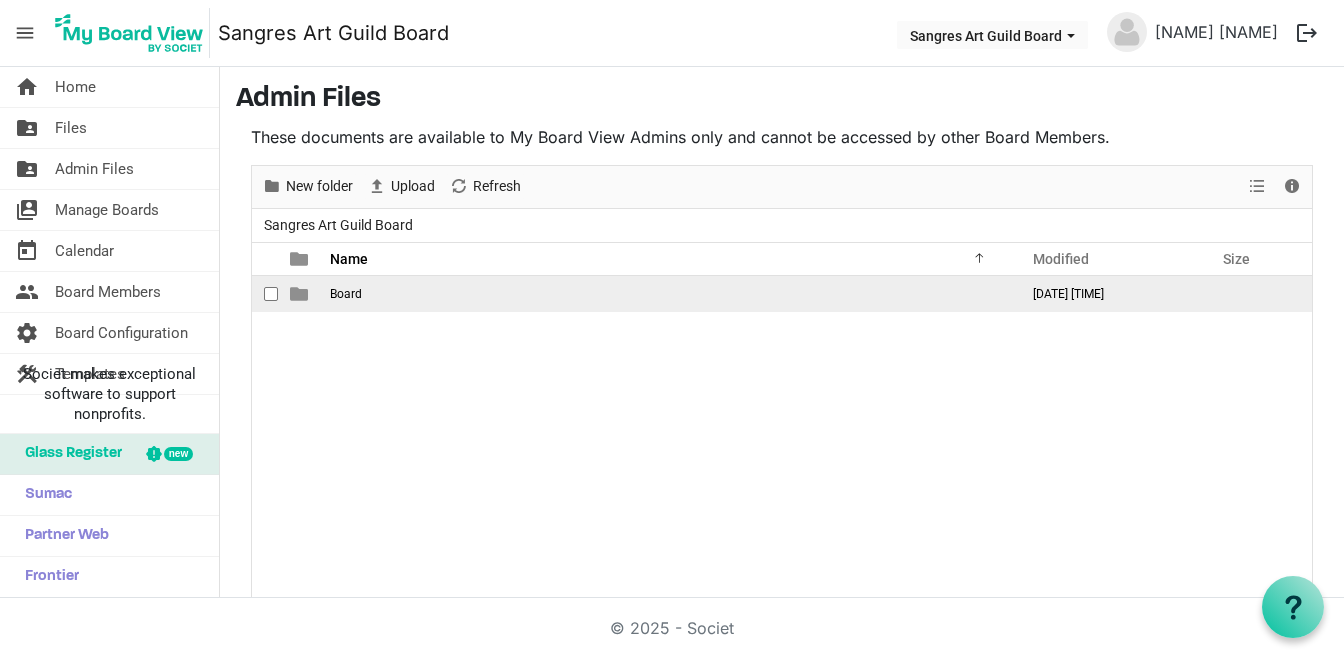 click on "Board" at bounding box center [668, 294] 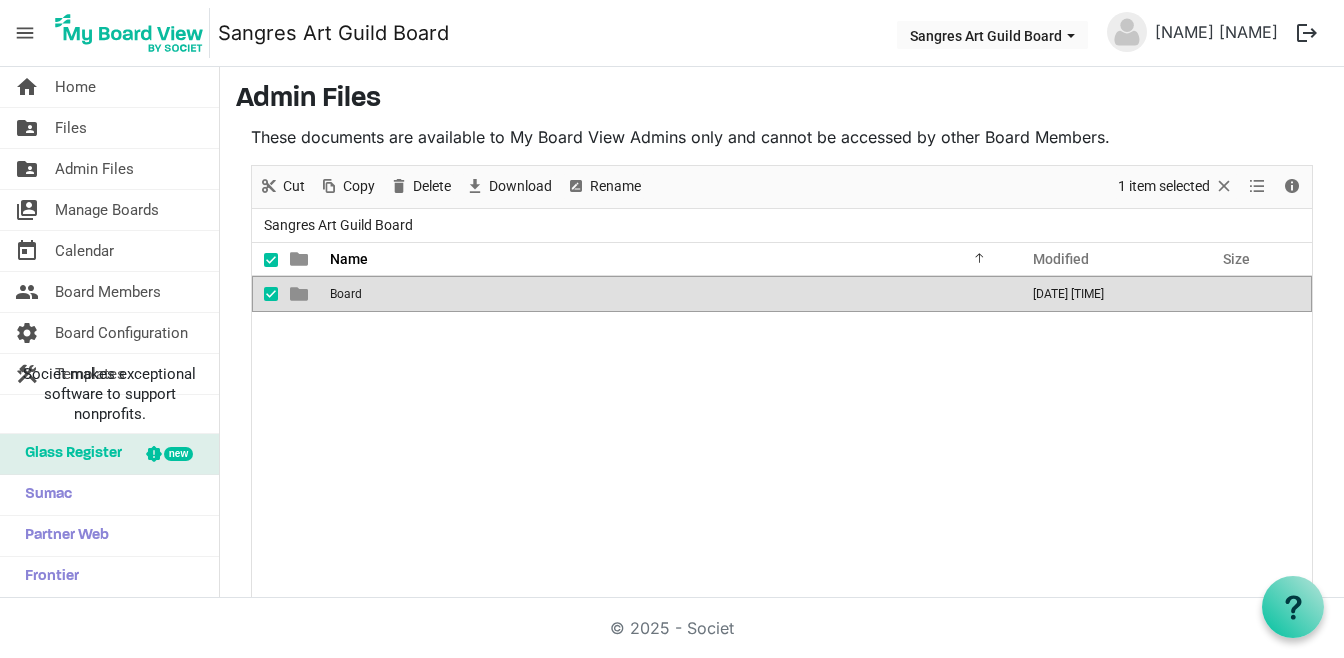 click on "Board" at bounding box center [668, 294] 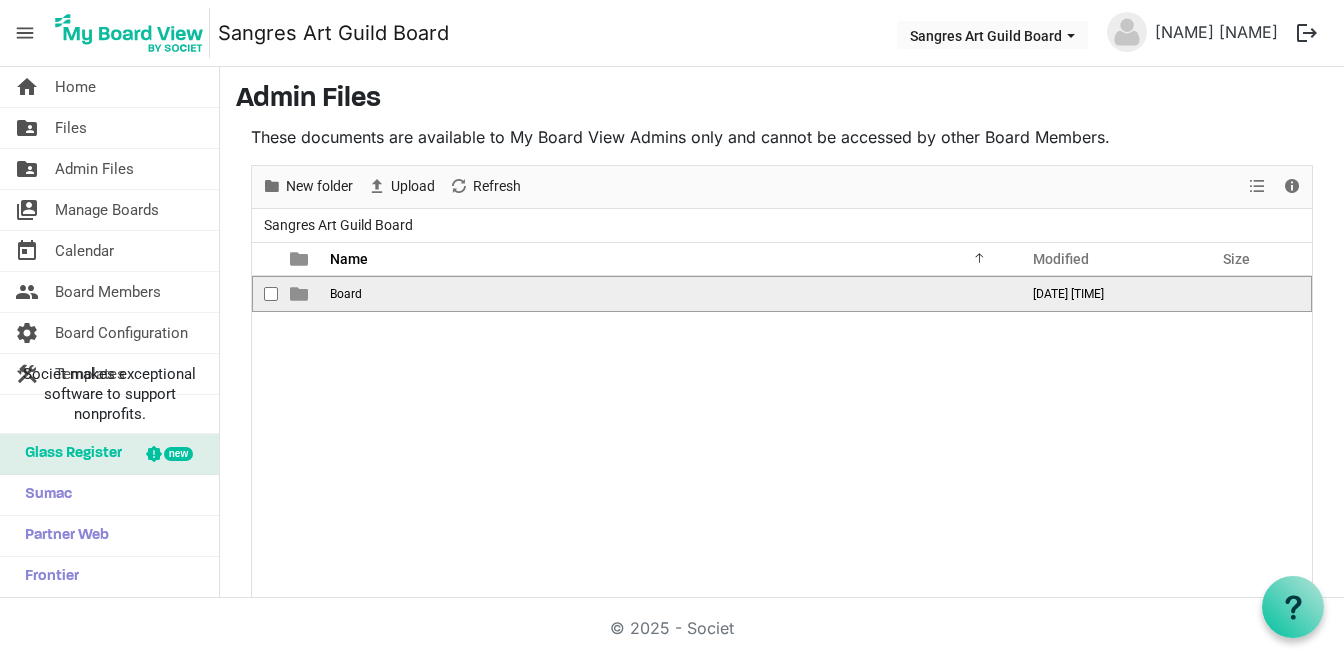 click on "Board" at bounding box center [346, 294] 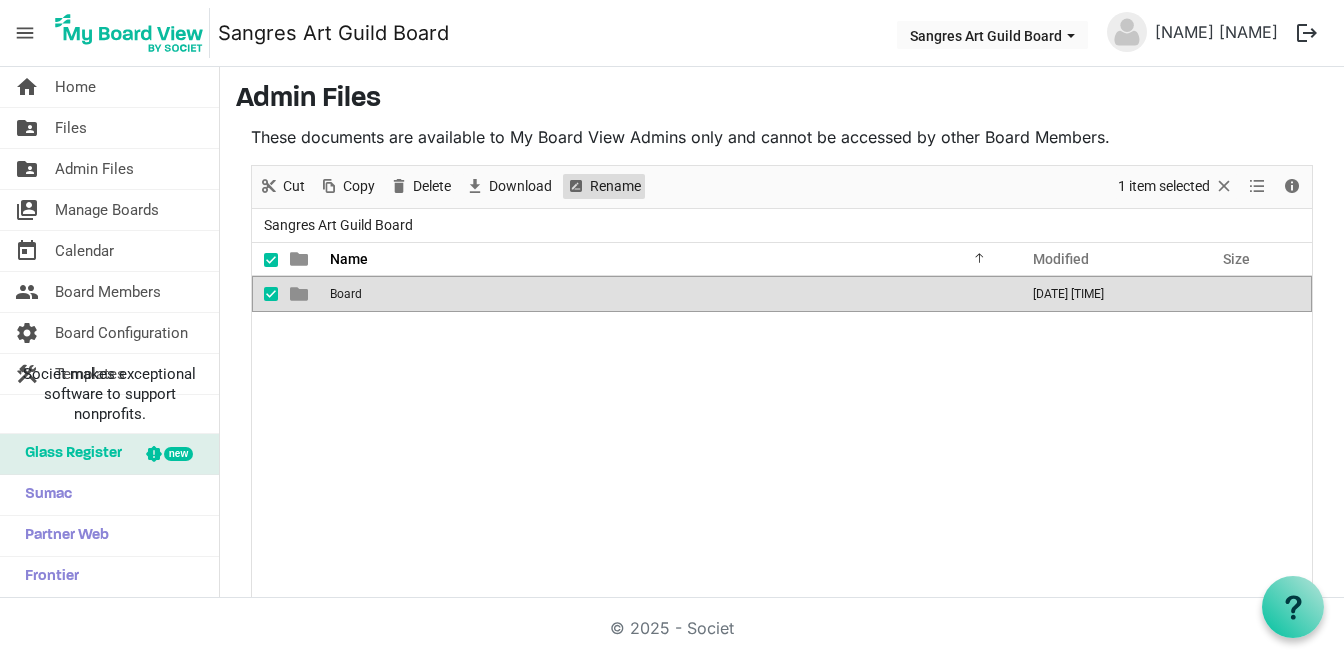 click on "Rename" at bounding box center (615, 186) 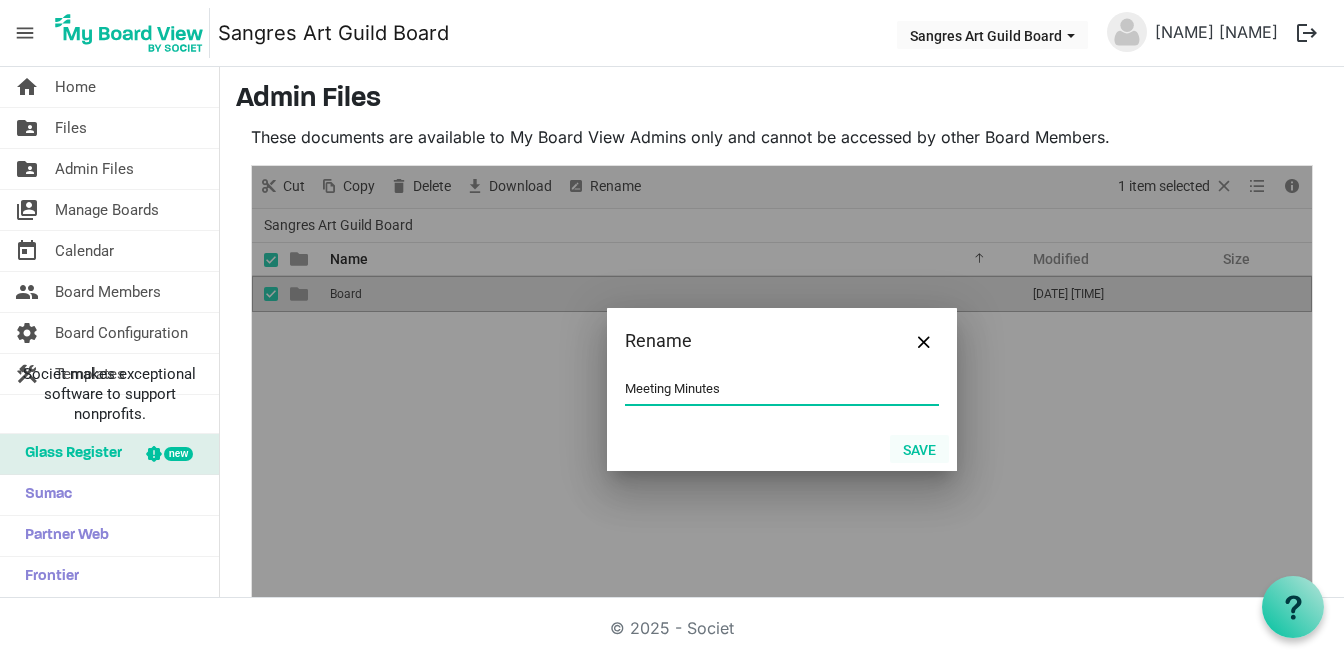 type on "Meeting Minutes" 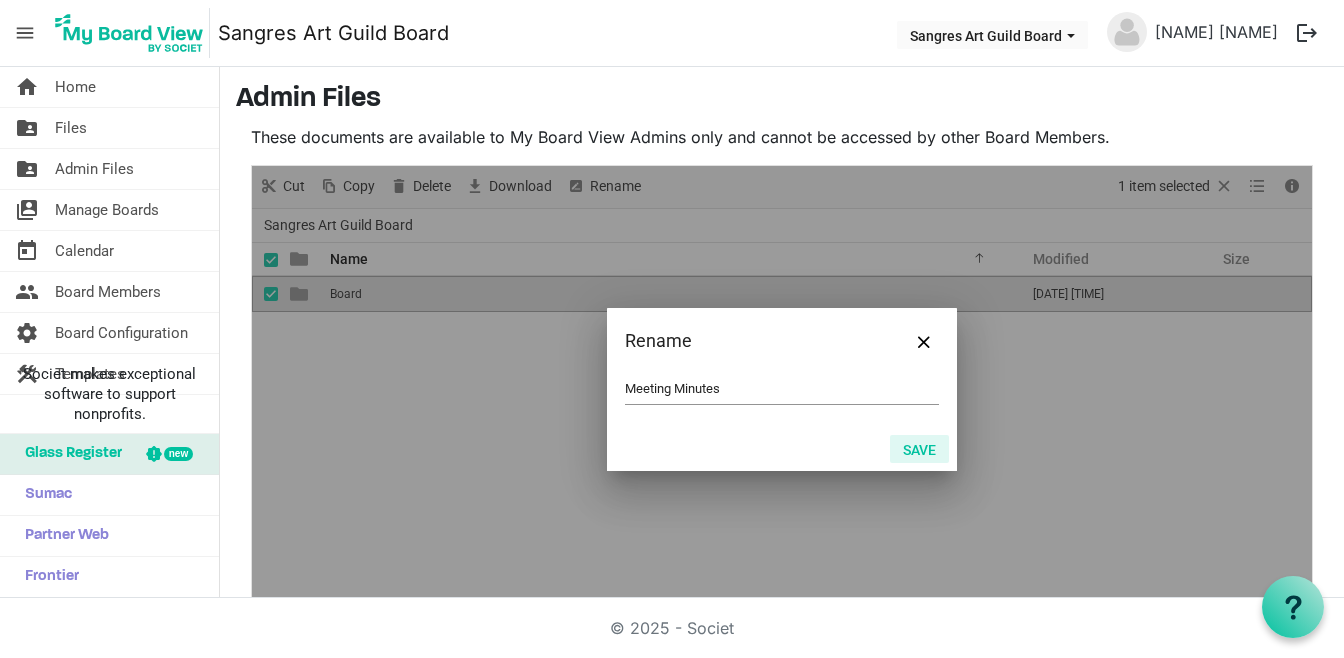 click on "Save" at bounding box center [919, 449] 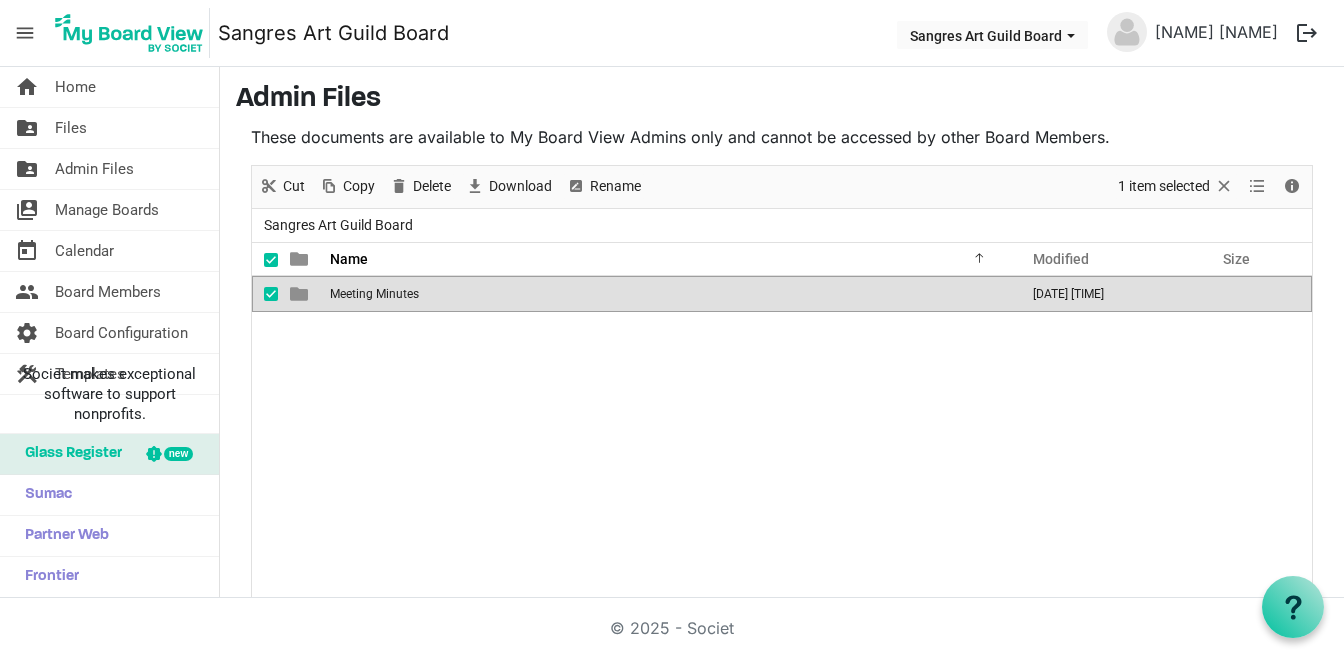 click at bounding box center [299, 294] 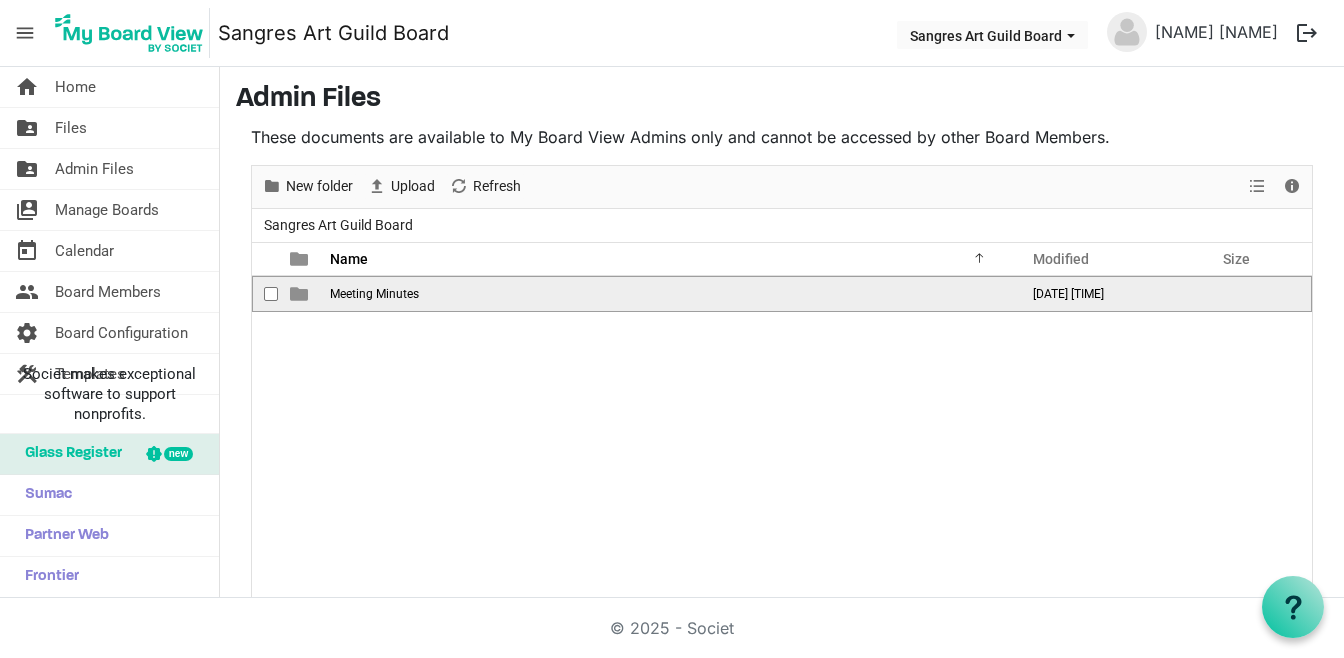 click at bounding box center (299, 294) 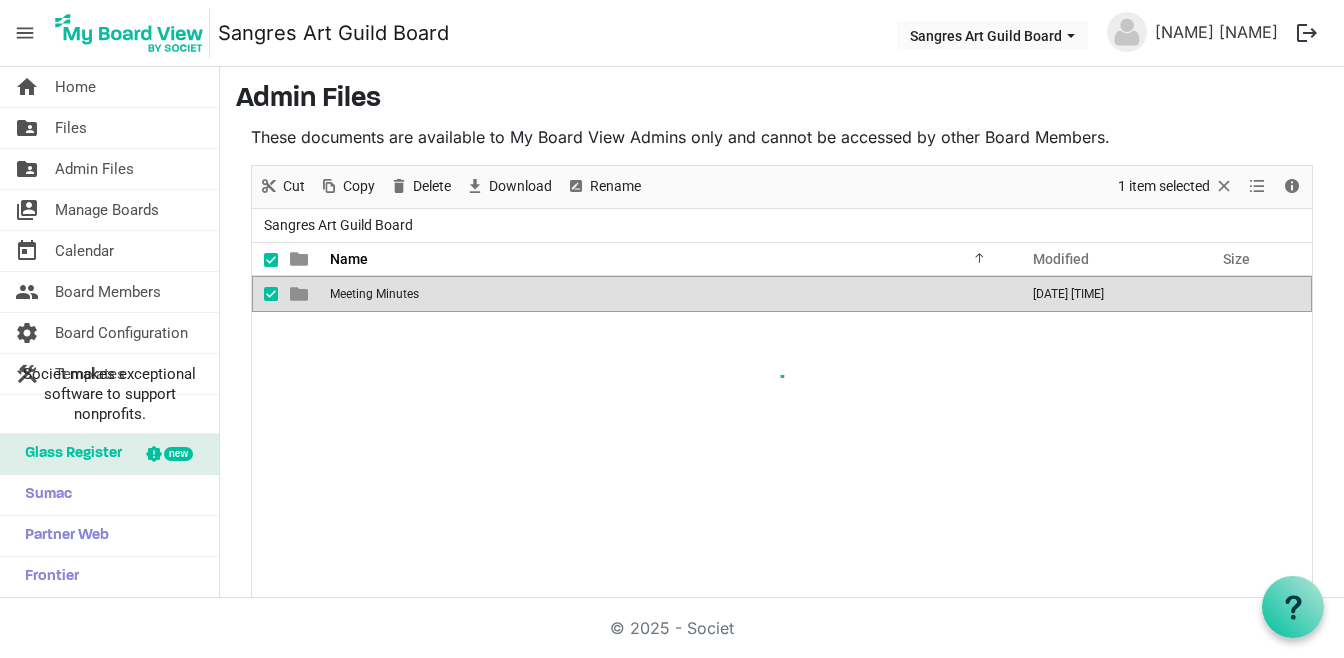 scroll, scrollTop: 15, scrollLeft: 0, axis: vertical 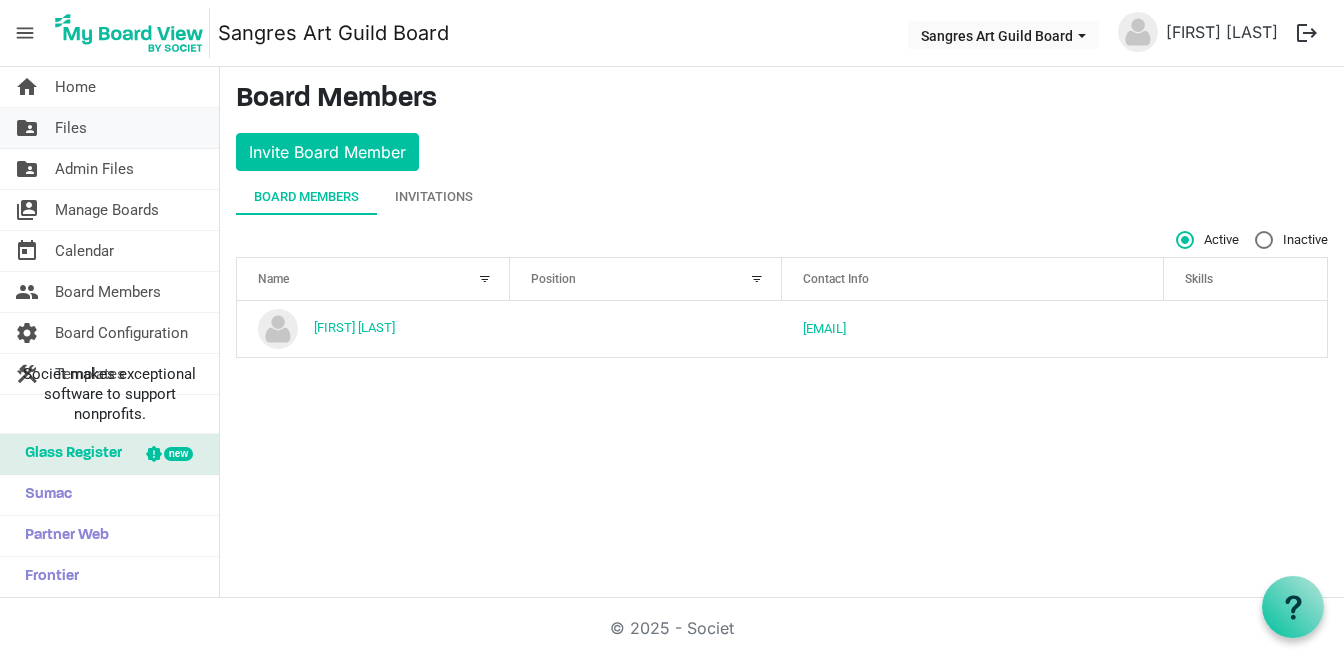 click on "Files" at bounding box center (71, 128) 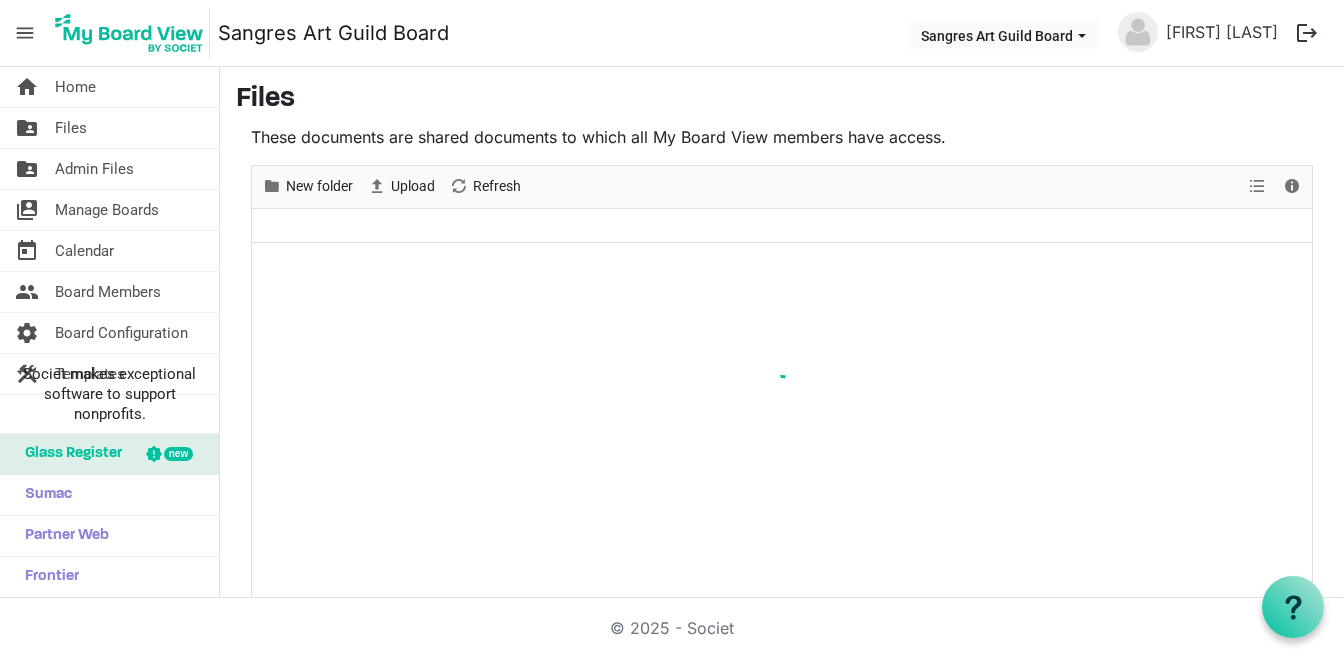 scroll, scrollTop: 0, scrollLeft: 0, axis: both 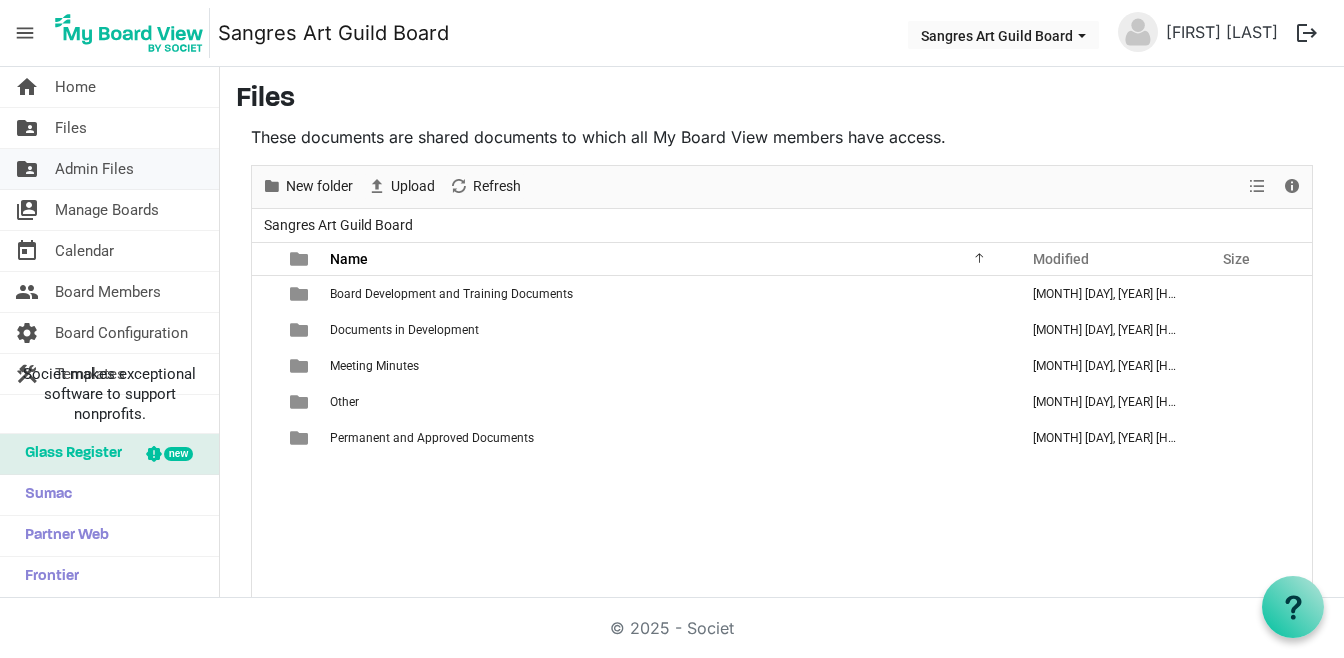 click on "Admin Files" at bounding box center (94, 169) 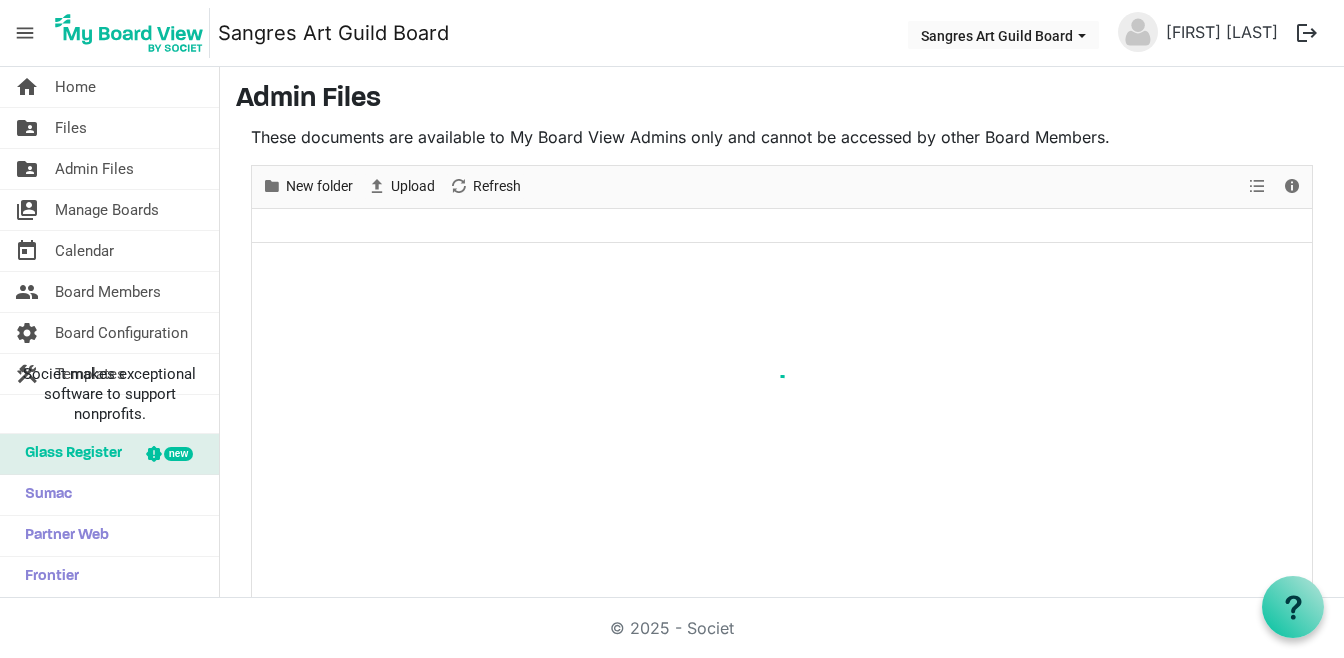 scroll, scrollTop: 0, scrollLeft: 0, axis: both 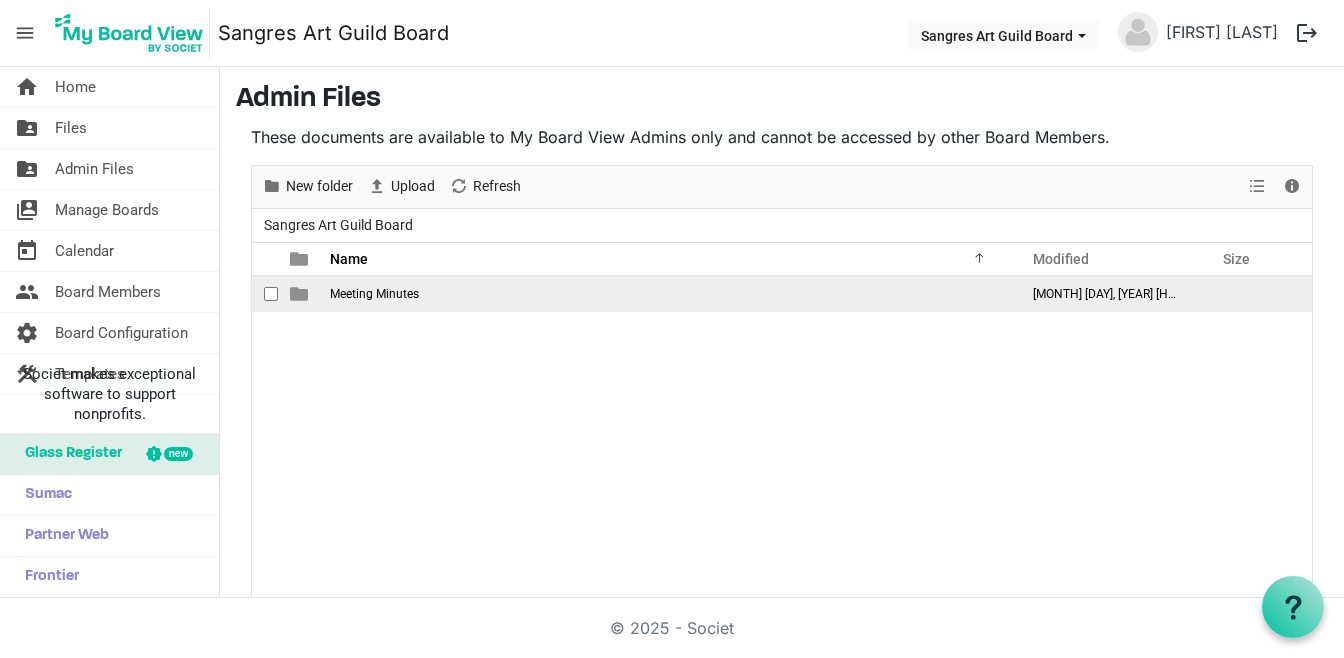 click on "Meeting Minutes" at bounding box center [374, 294] 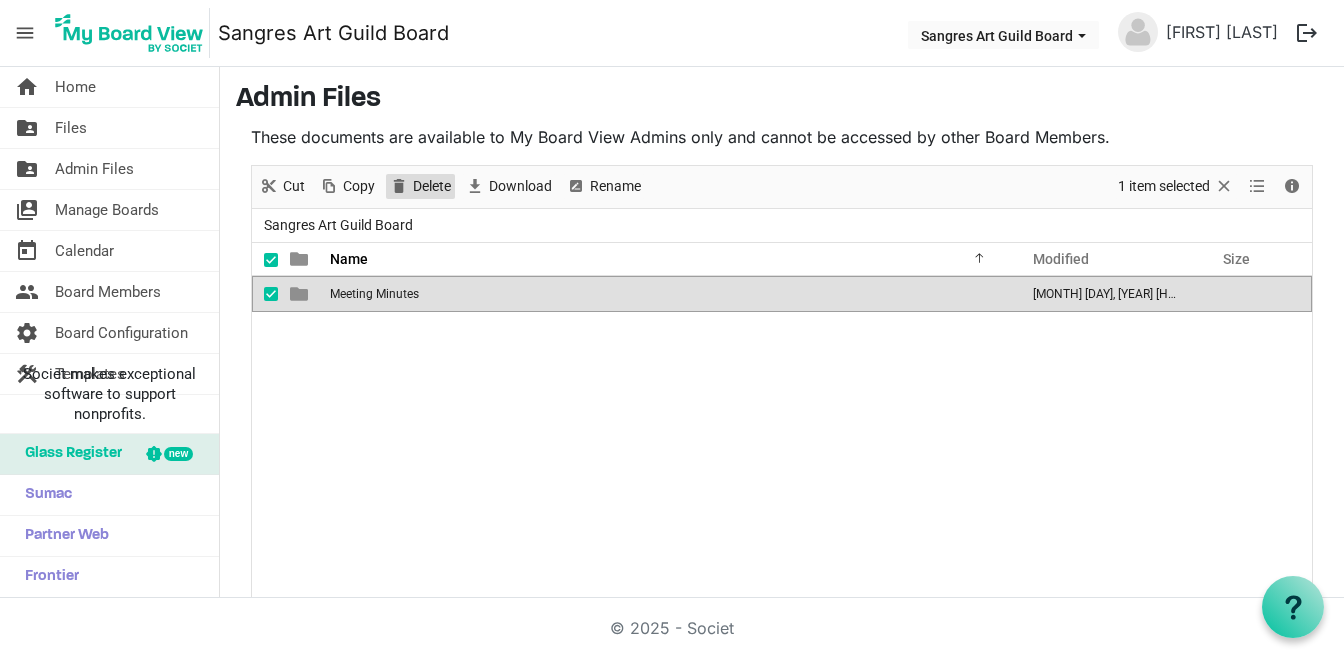 click on "Delete" at bounding box center [432, 186] 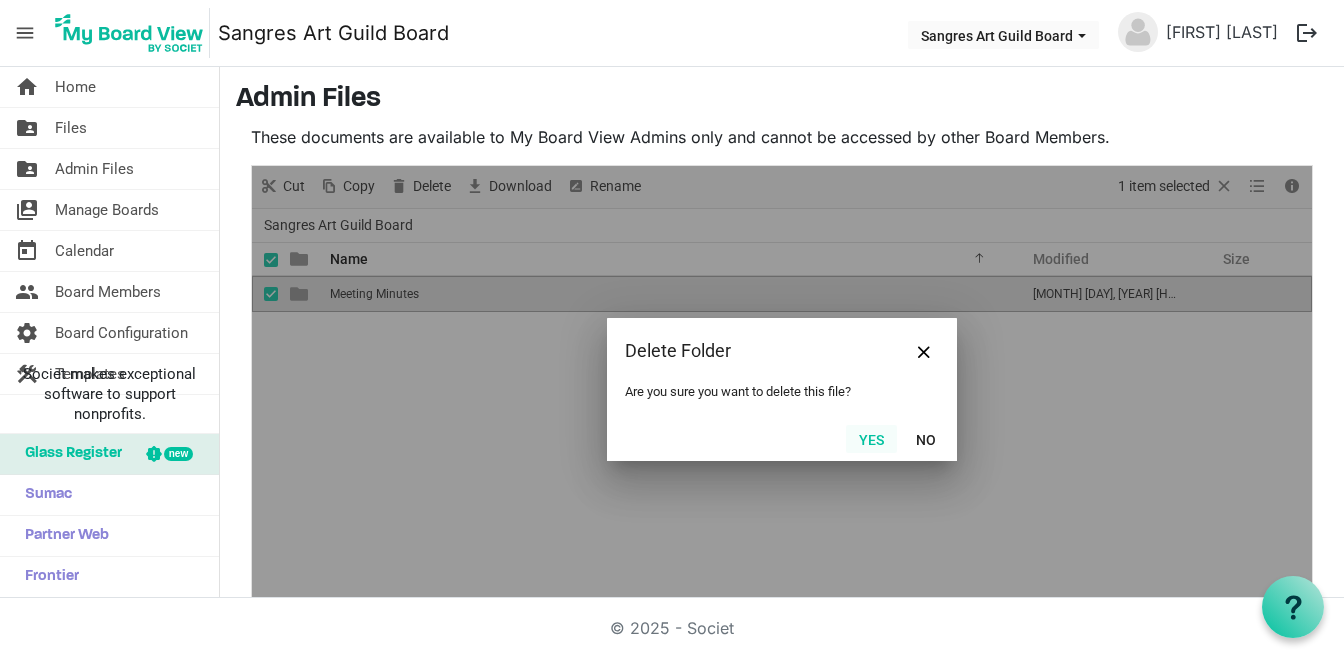 click on "Yes" at bounding box center [871, 439] 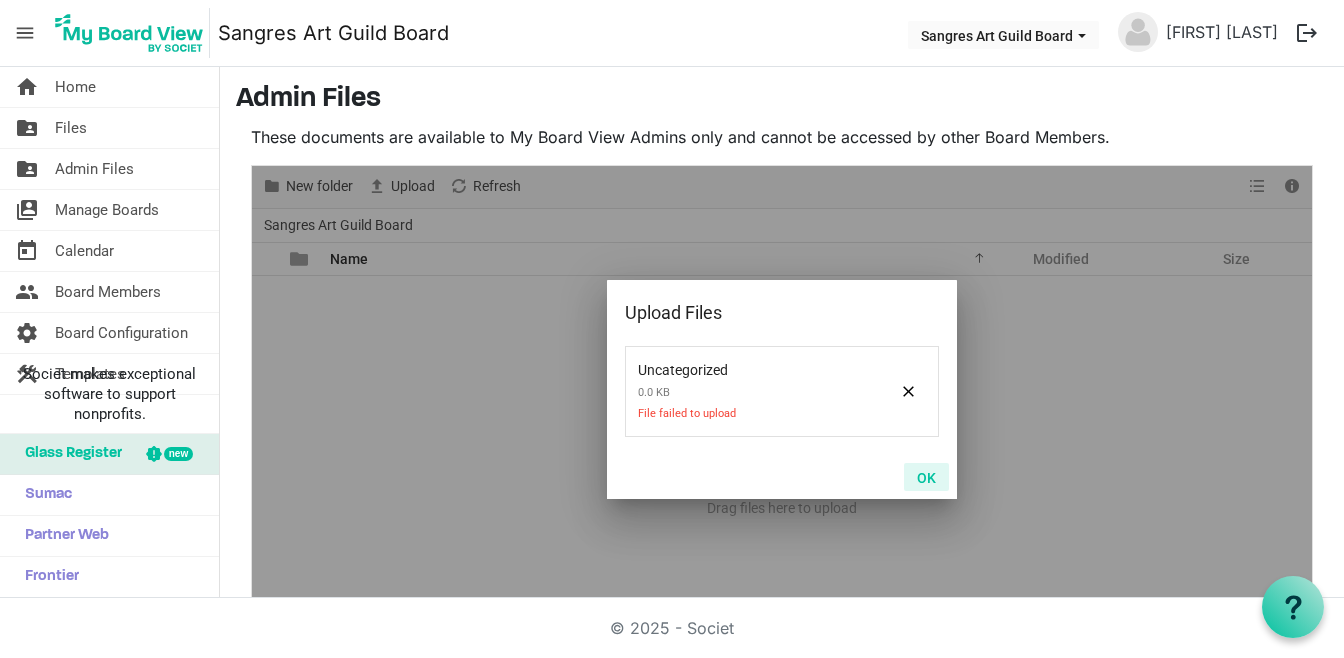 click on "OK" at bounding box center [926, 477] 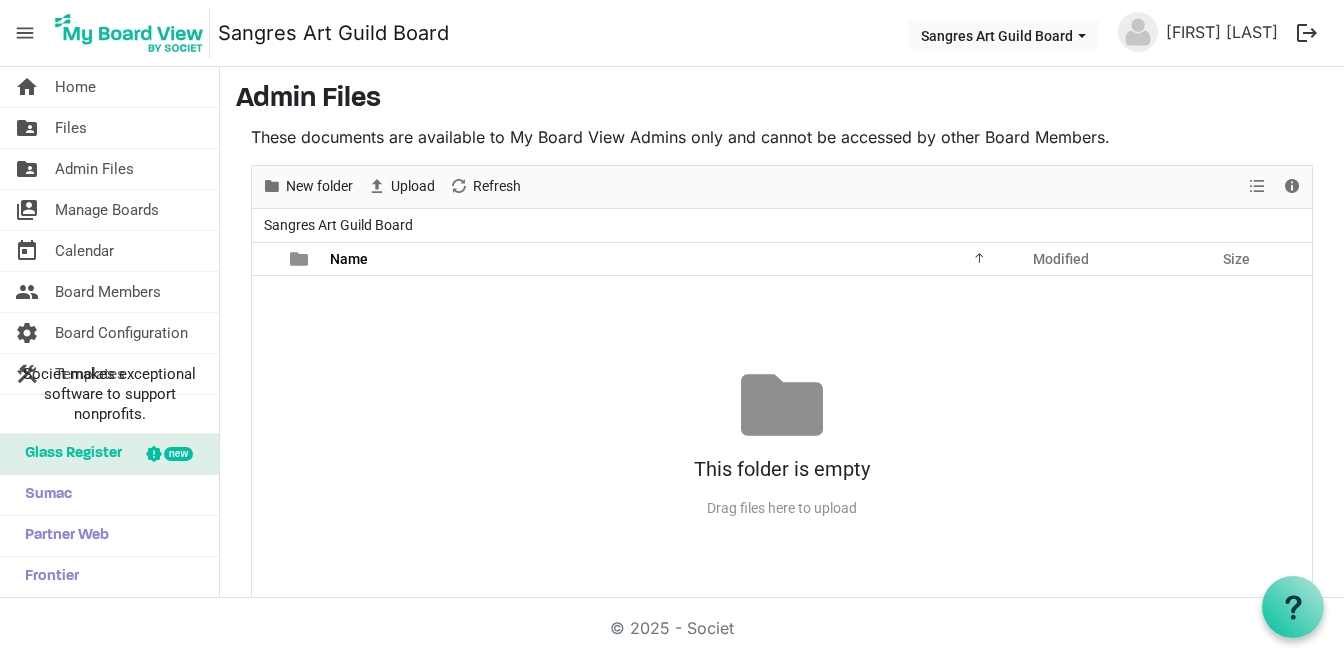 click on "menu
Sangres Art Guild Board
Sangres Art Guild Board
Mindi Davis
logout" at bounding box center [672, 33] 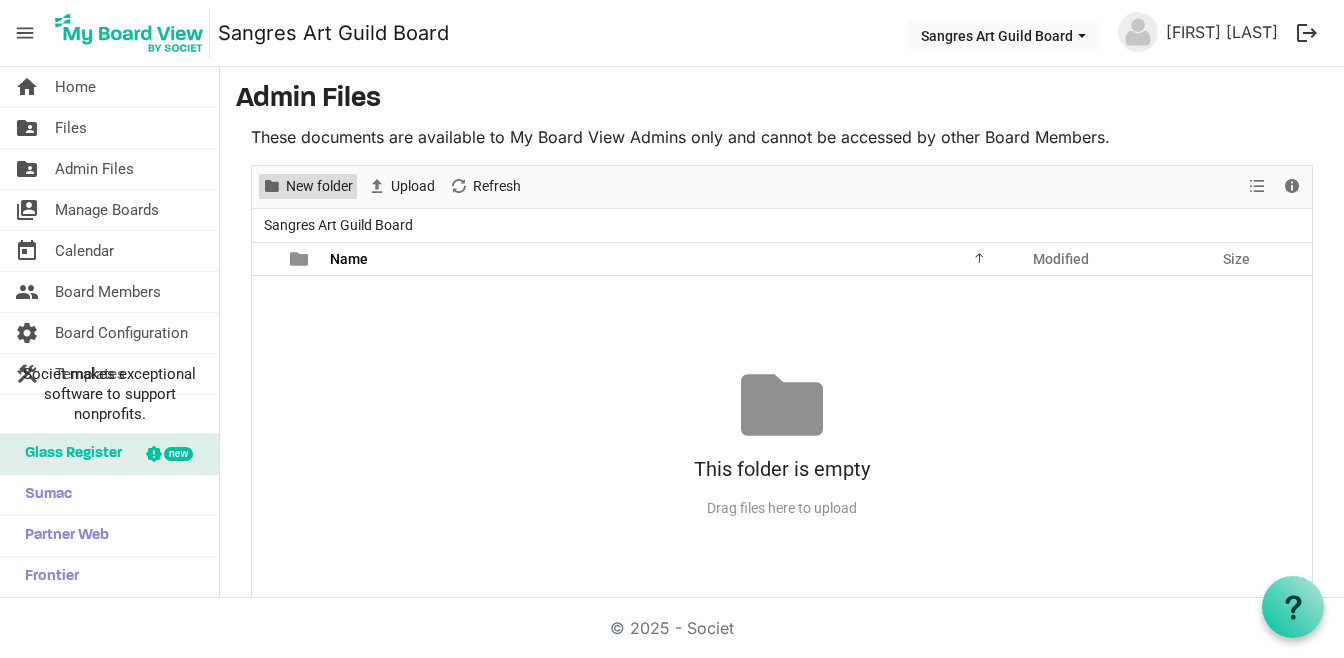 click on "New folder" at bounding box center (319, 186) 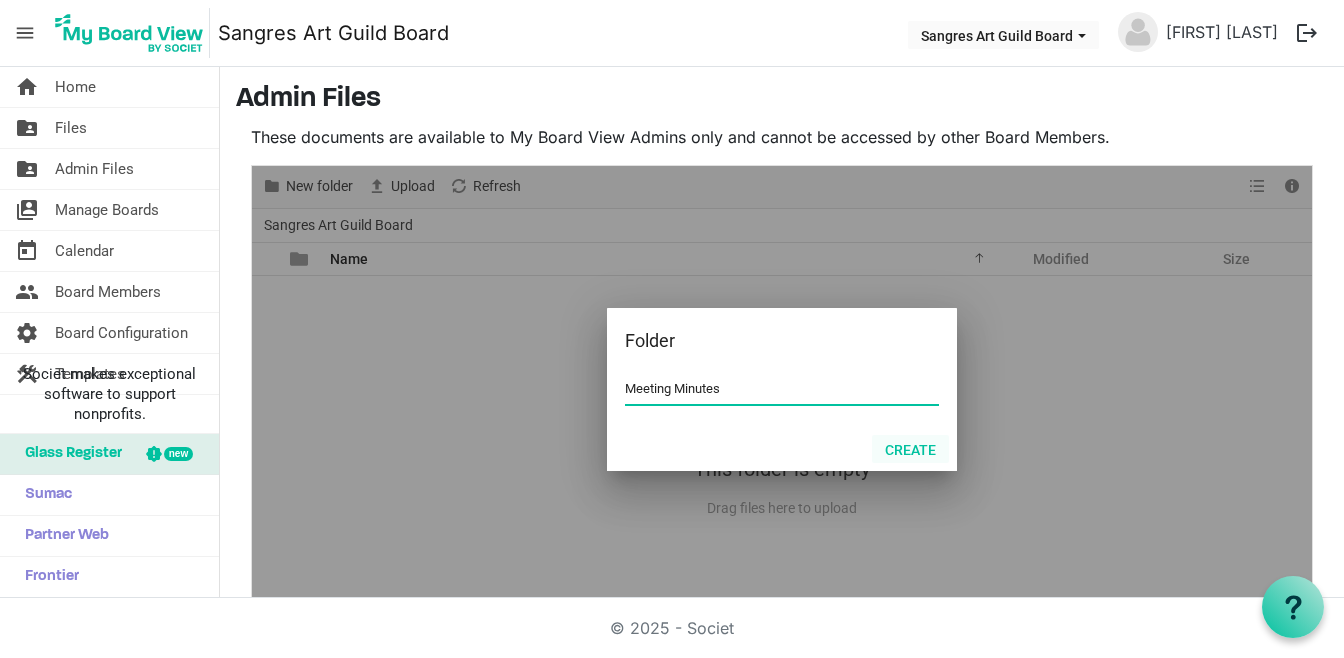 type on "Meeting Minutes" 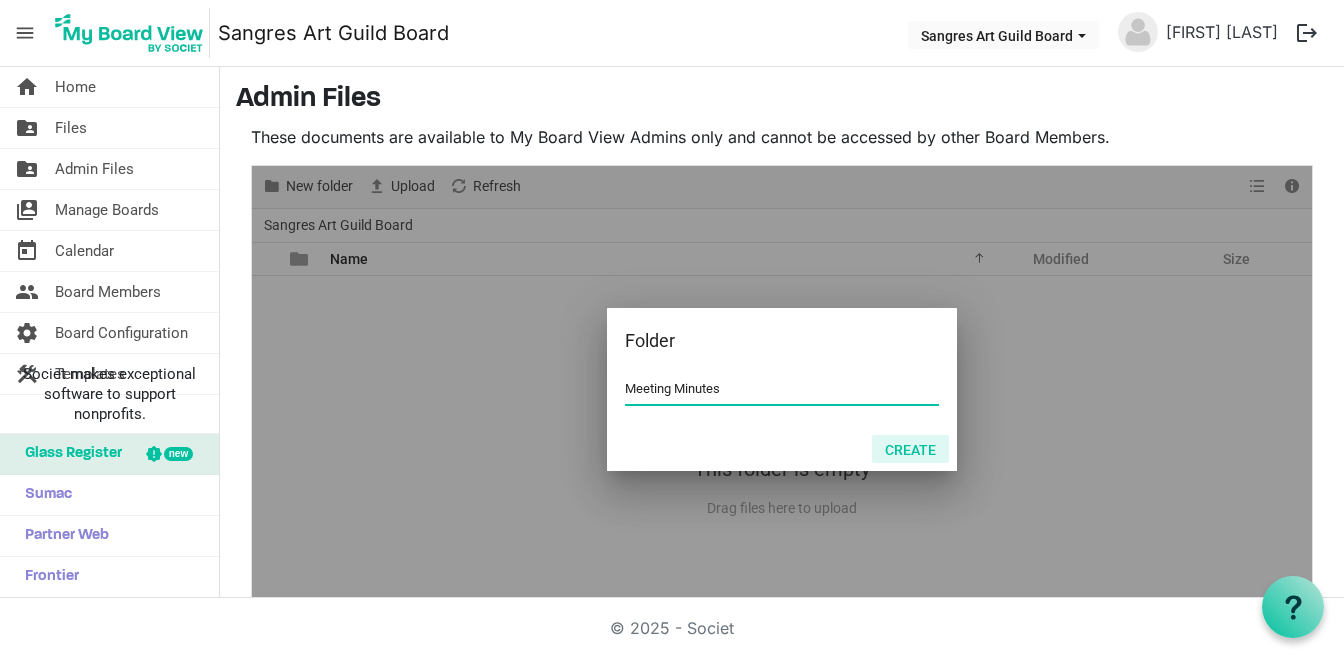 click on "Create" at bounding box center (910, 449) 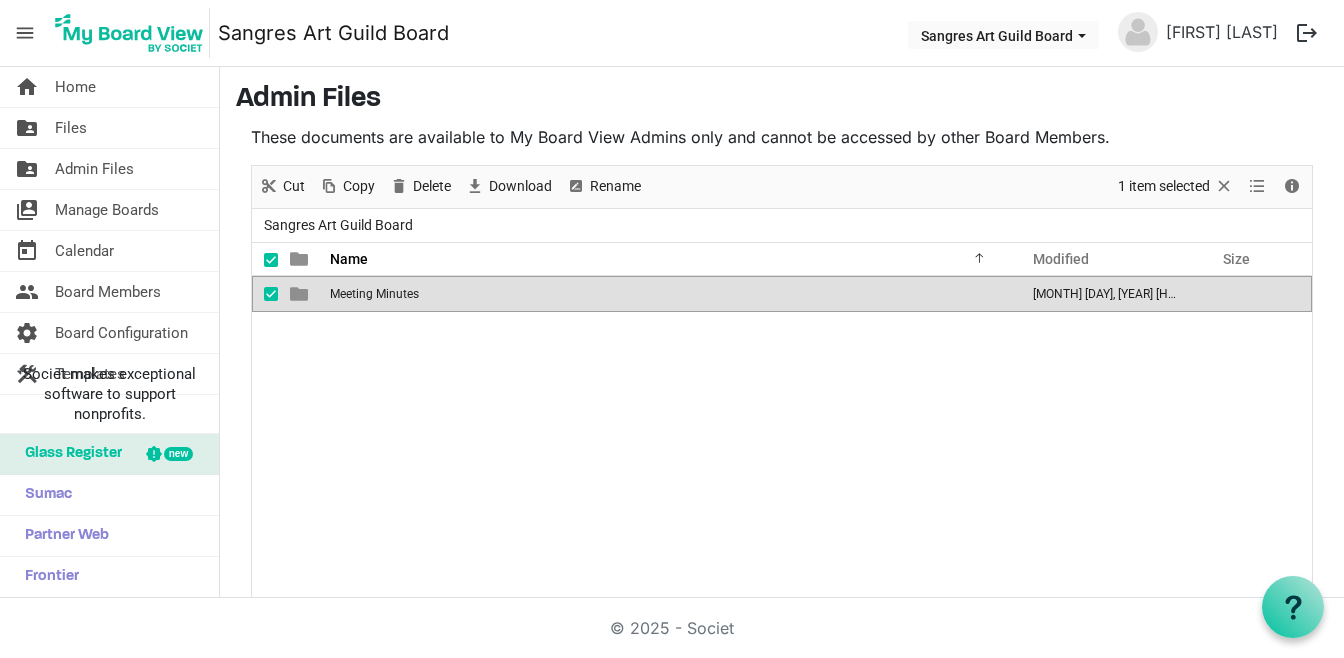 click at bounding box center (276, 294) 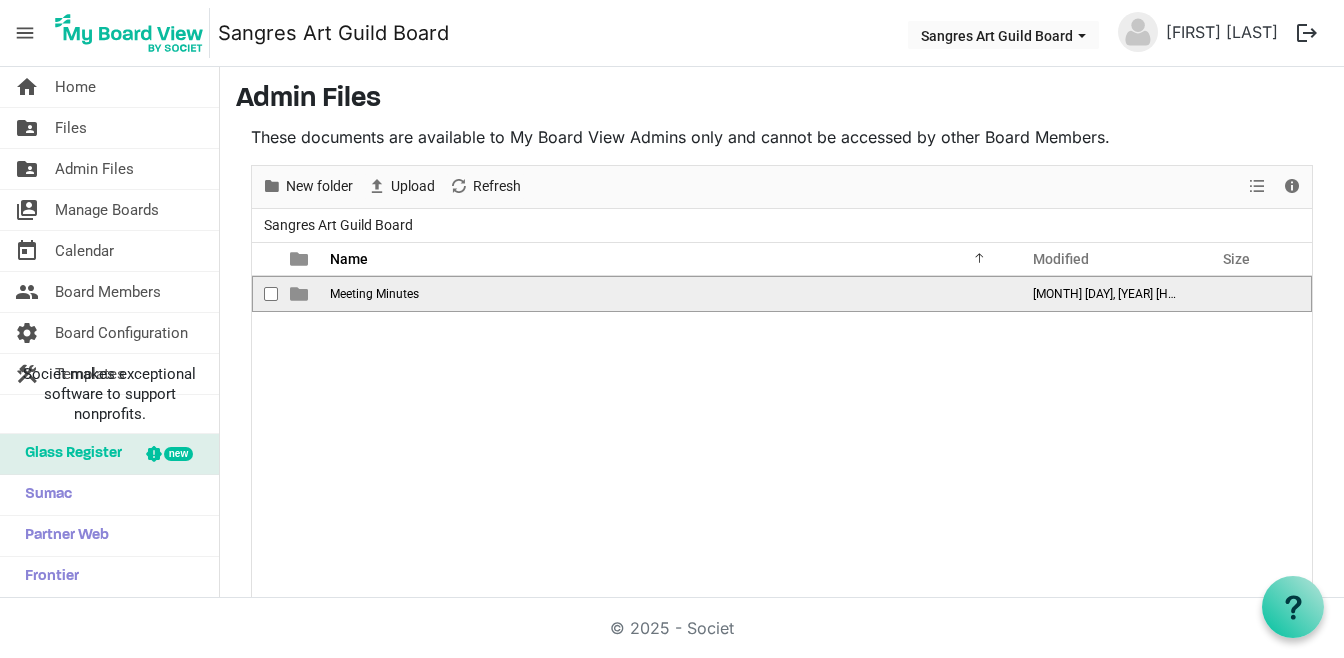 click at bounding box center [276, 294] 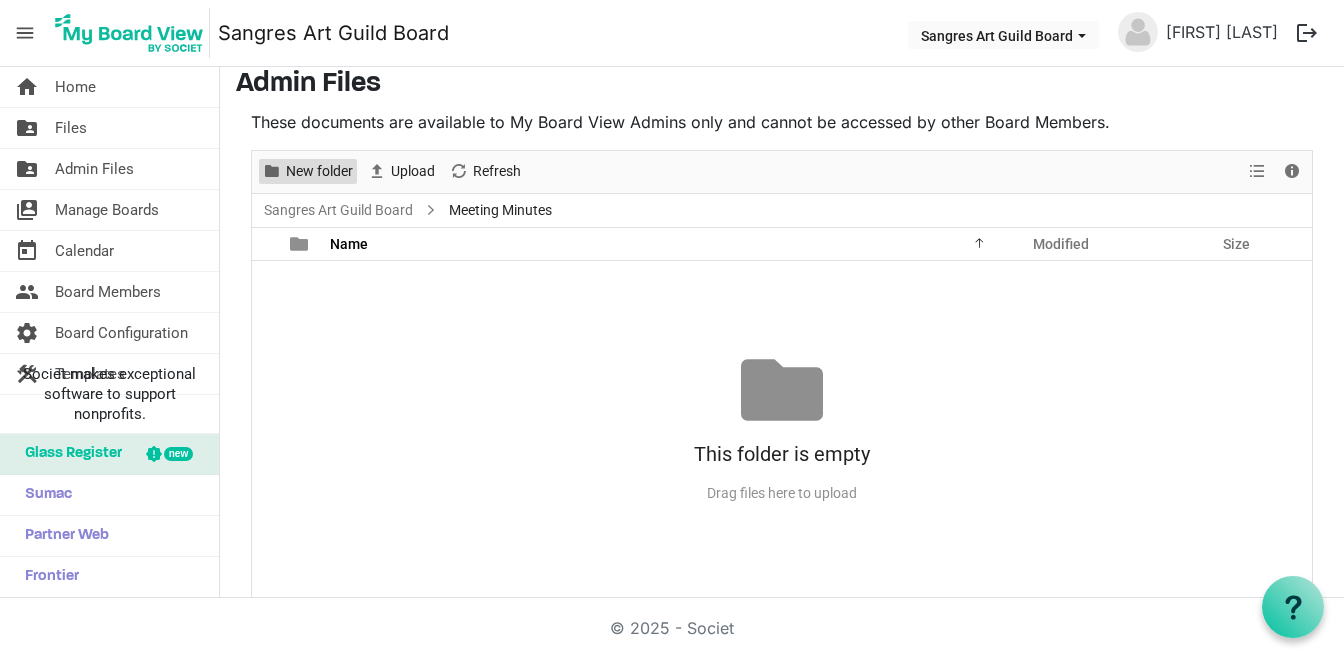 click on "New folder" at bounding box center [319, 171] 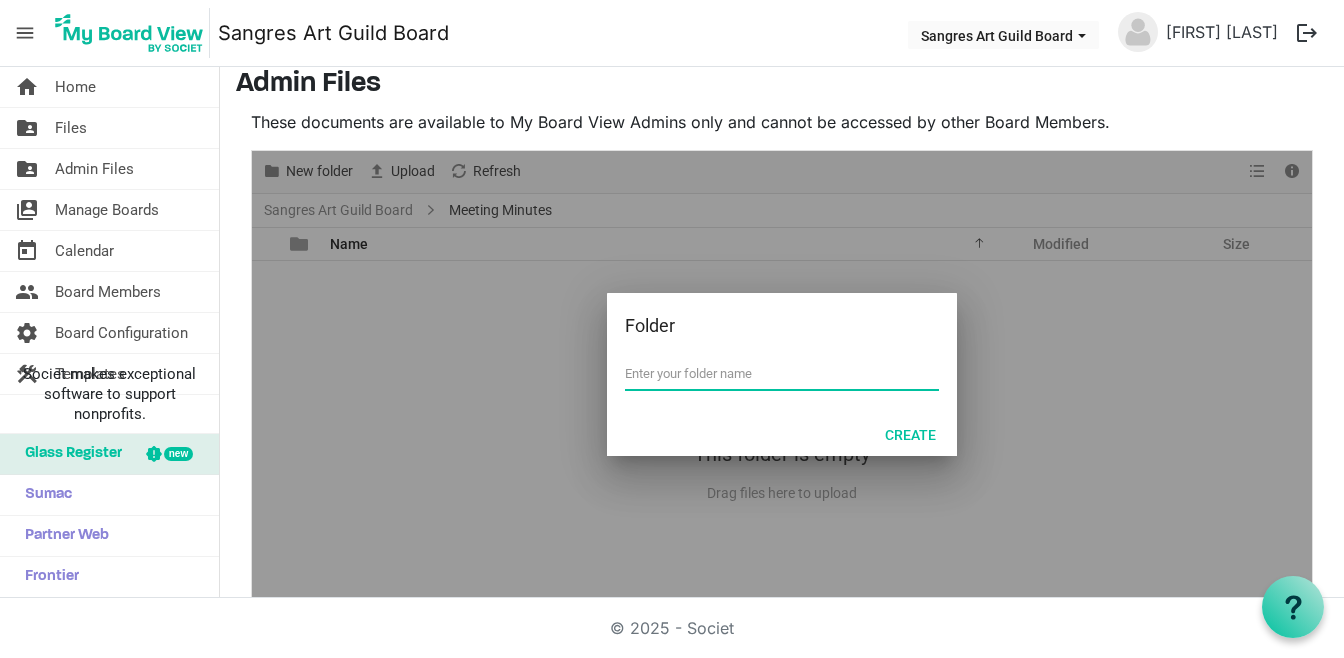 click at bounding box center [782, 374] 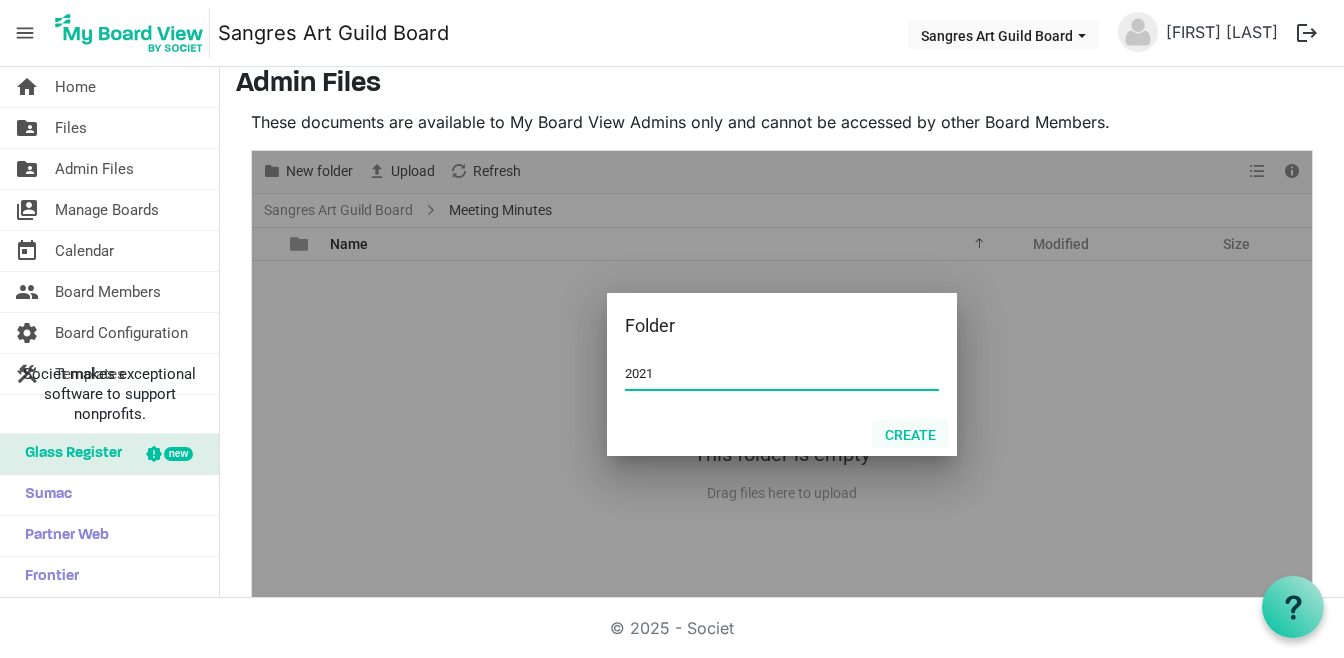 type on "2021" 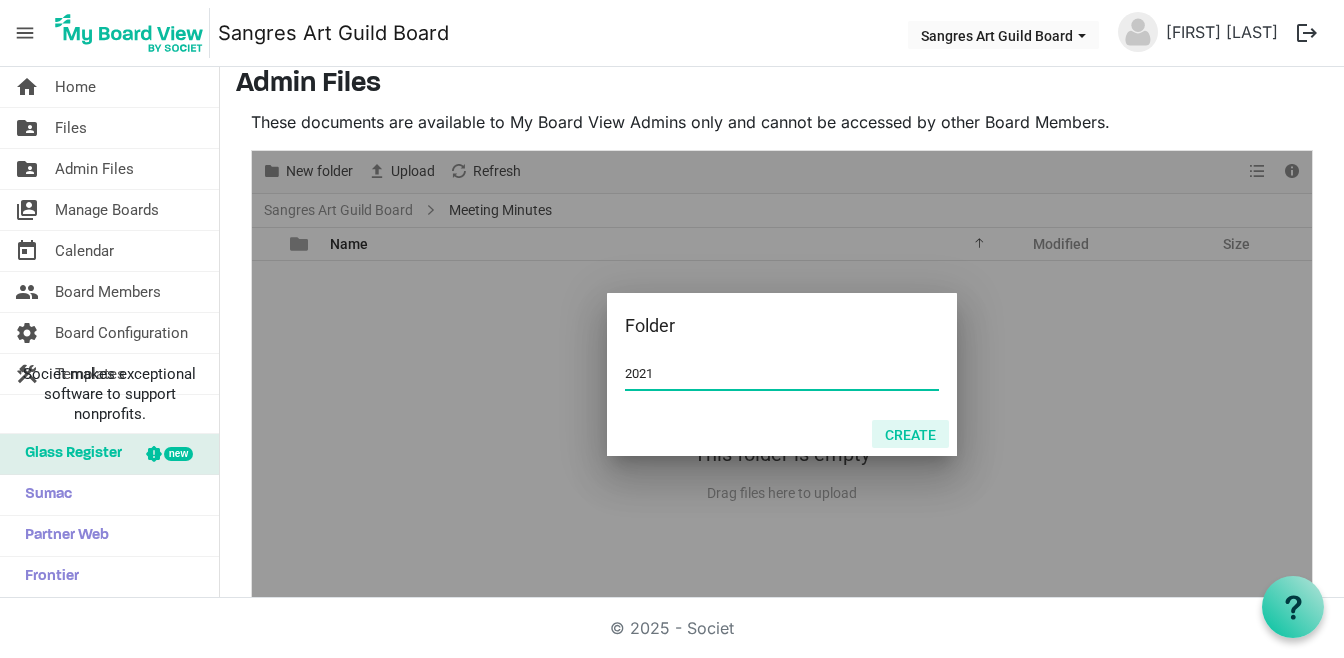 click on "Create" at bounding box center [910, 434] 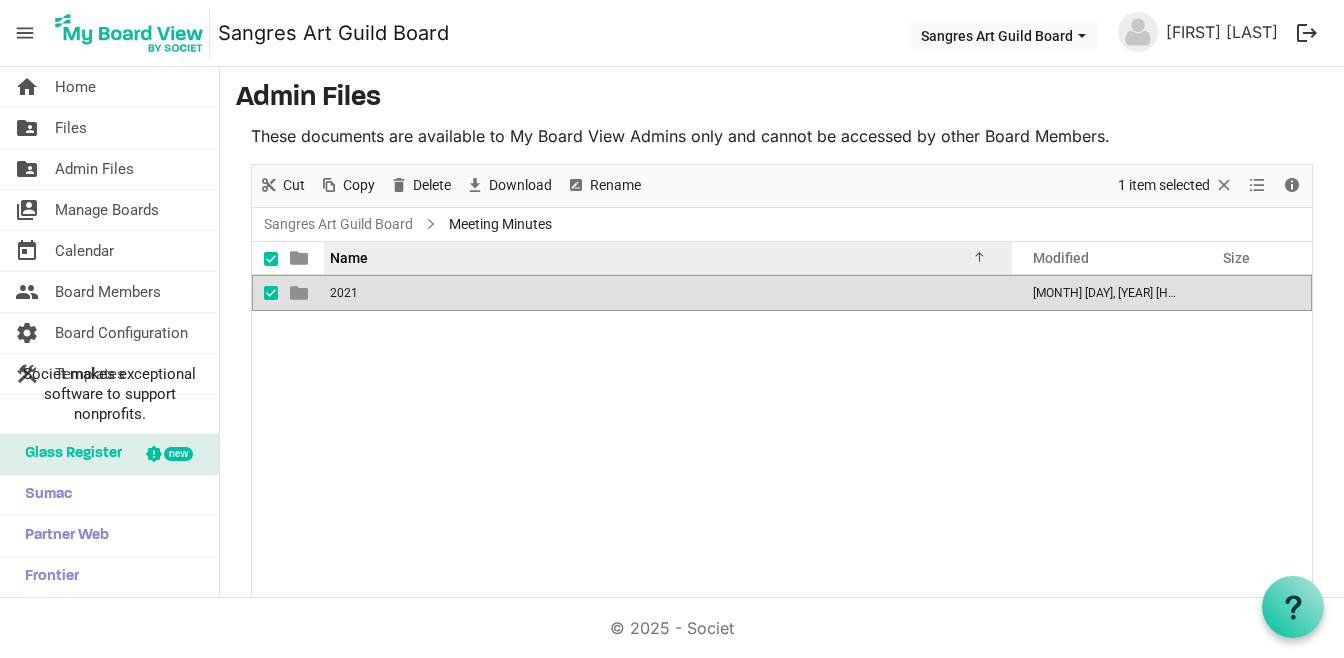 scroll, scrollTop: 0, scrollLeft: 0, axis: both 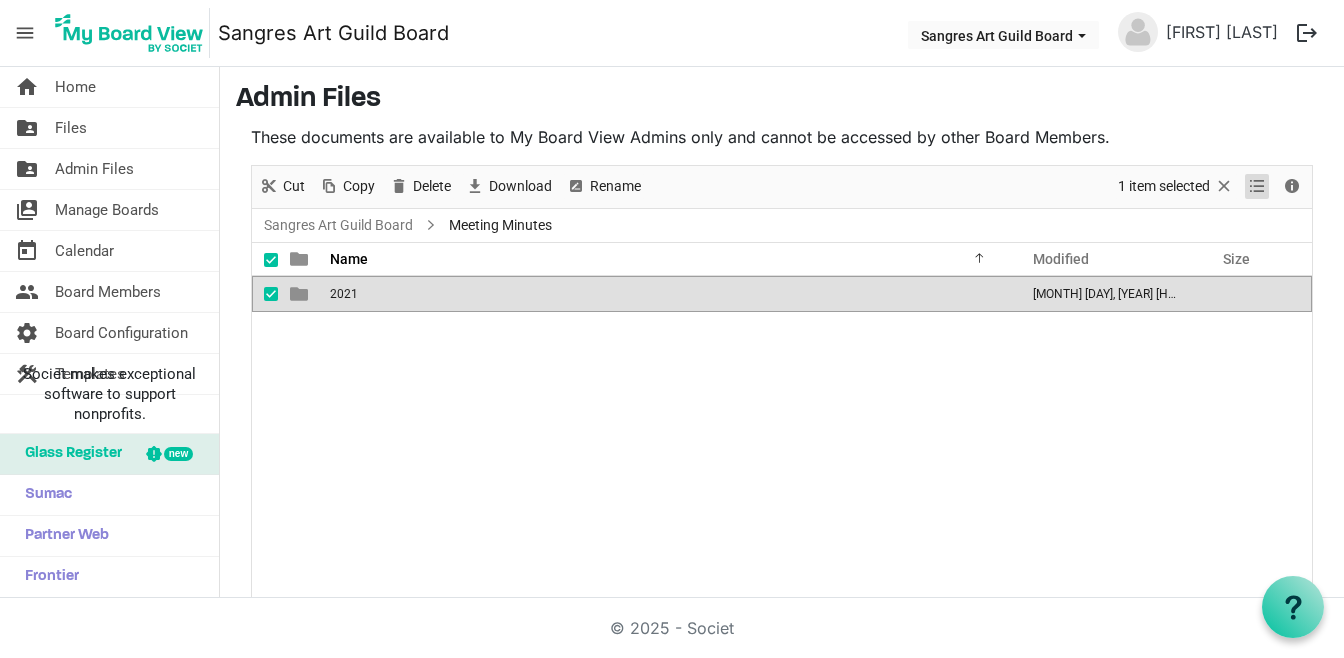 click at bounding box center [1257, 186] 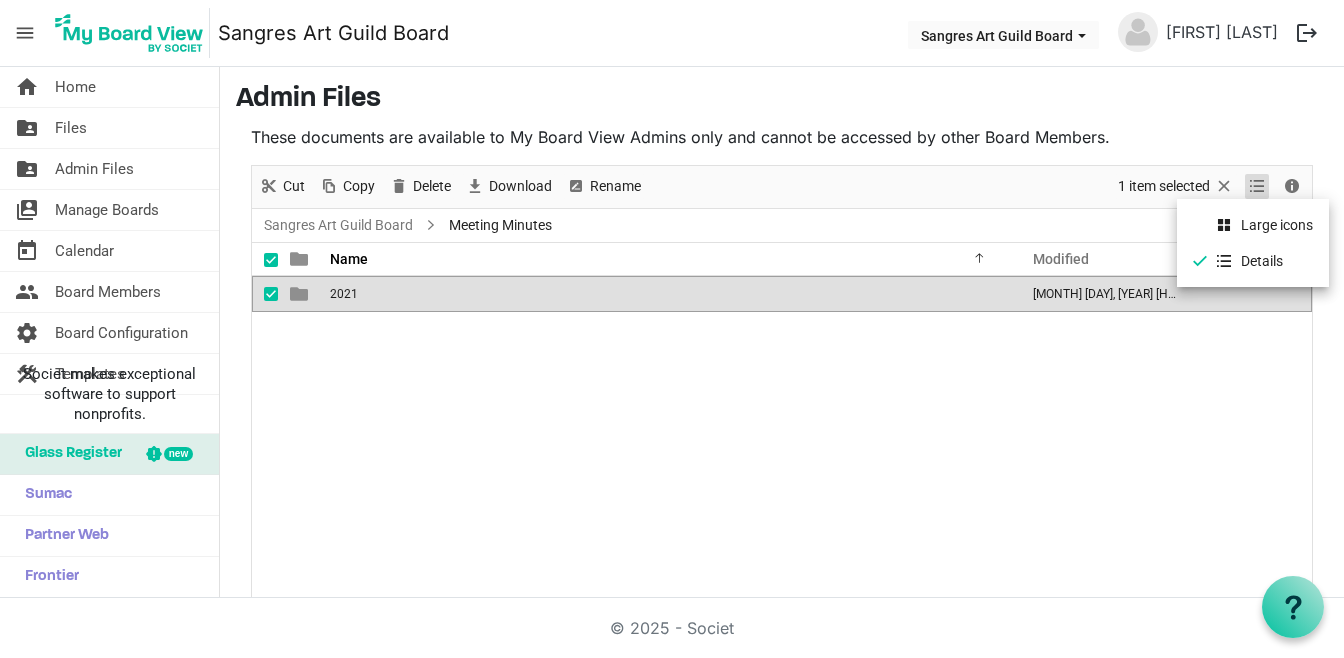 click on "2021 August 06, 2025 11:37 PM" at bounding box center (782, 445) 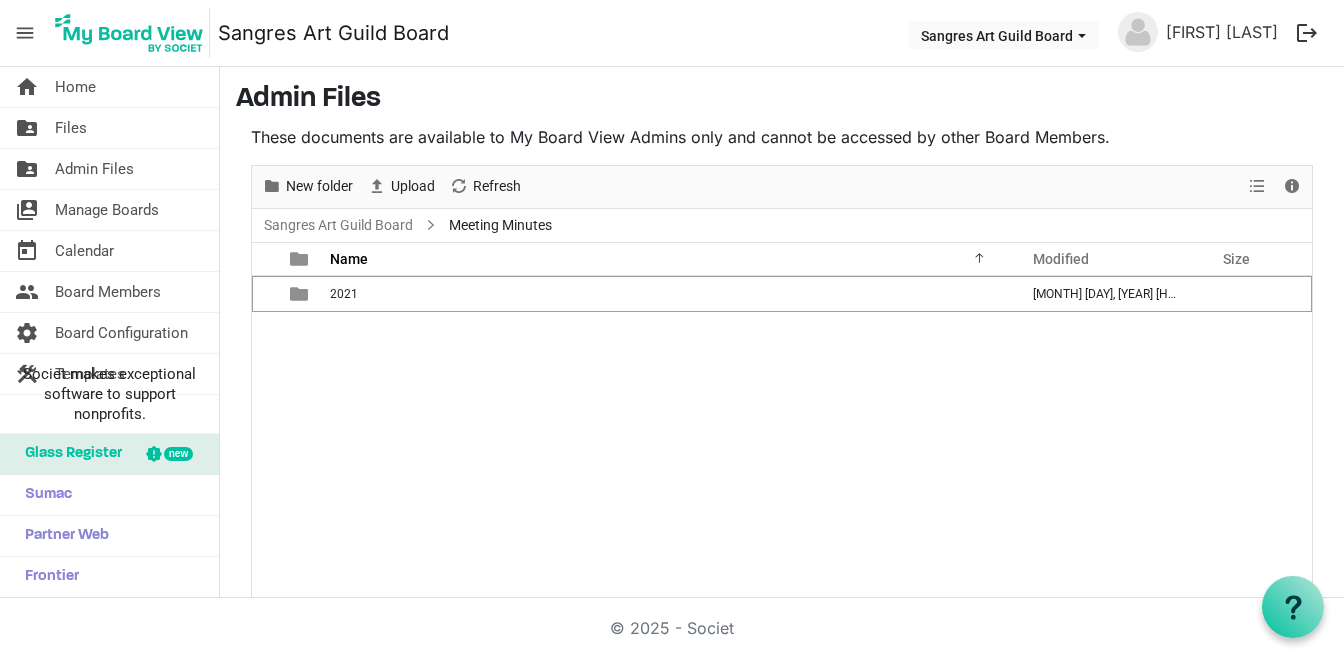 click on "2021 August 06, 2025 11:37 PM" at bounding box center [782, 445] 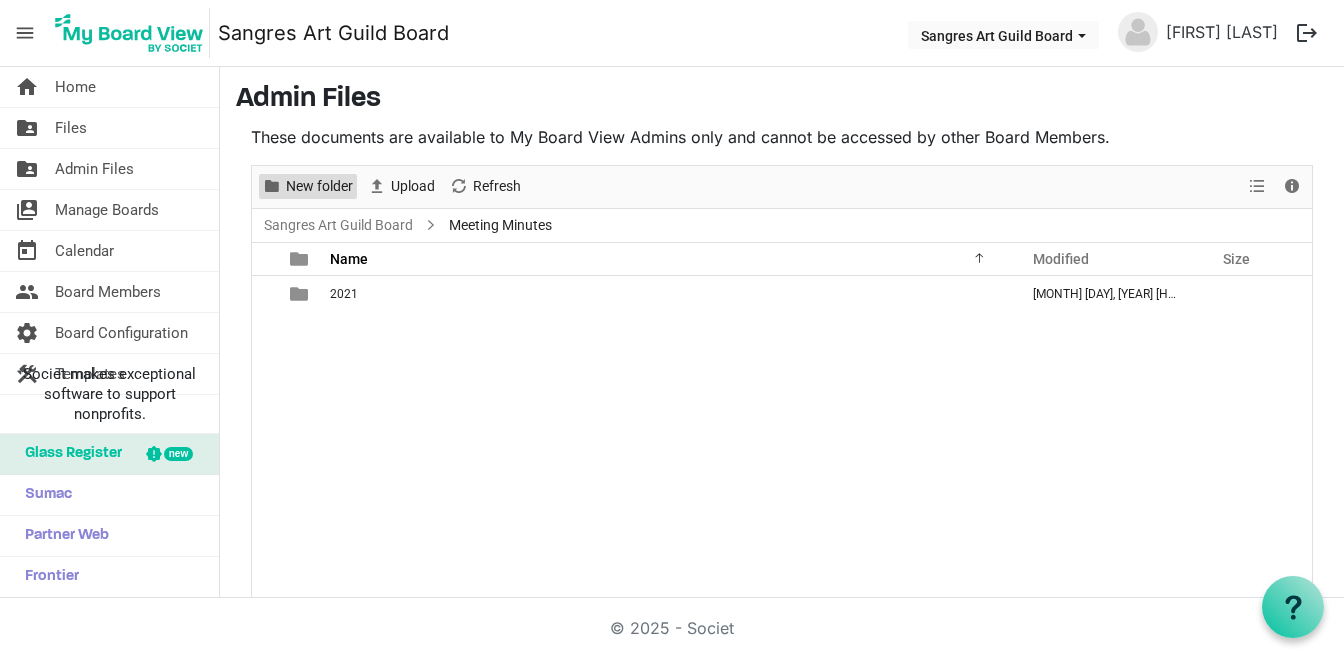 click on "New folder" at bounding box center (319, 186) 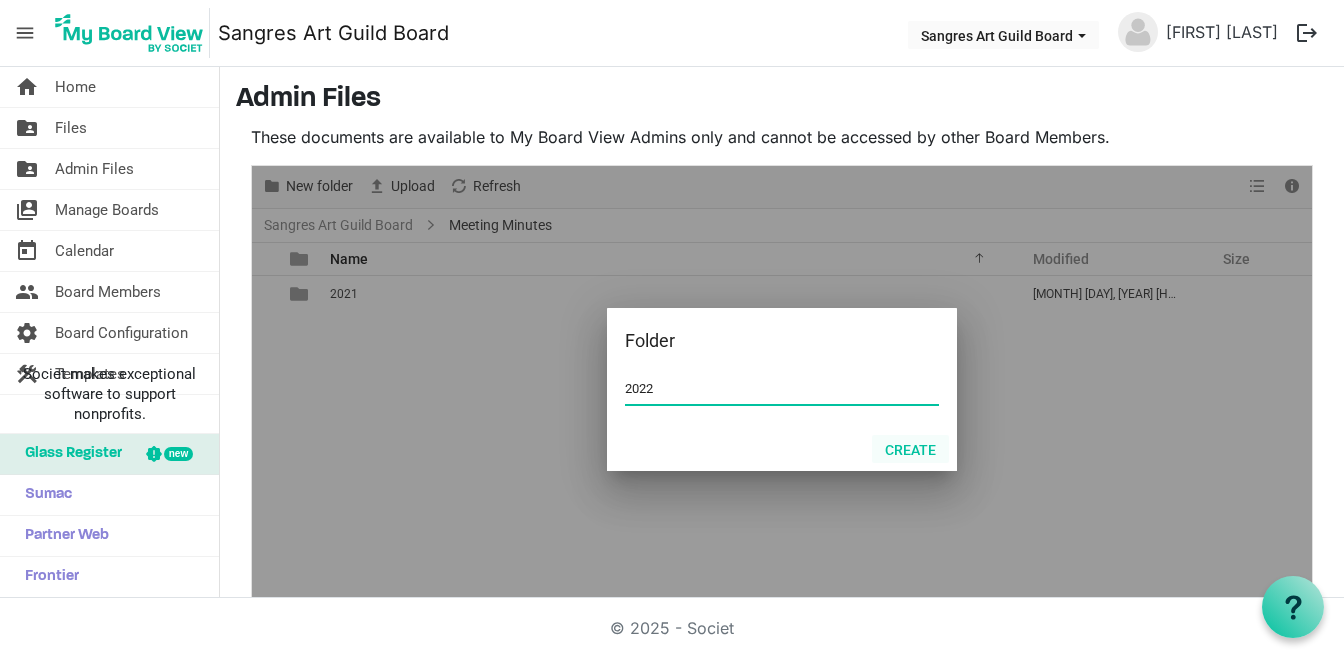 type on "2022" 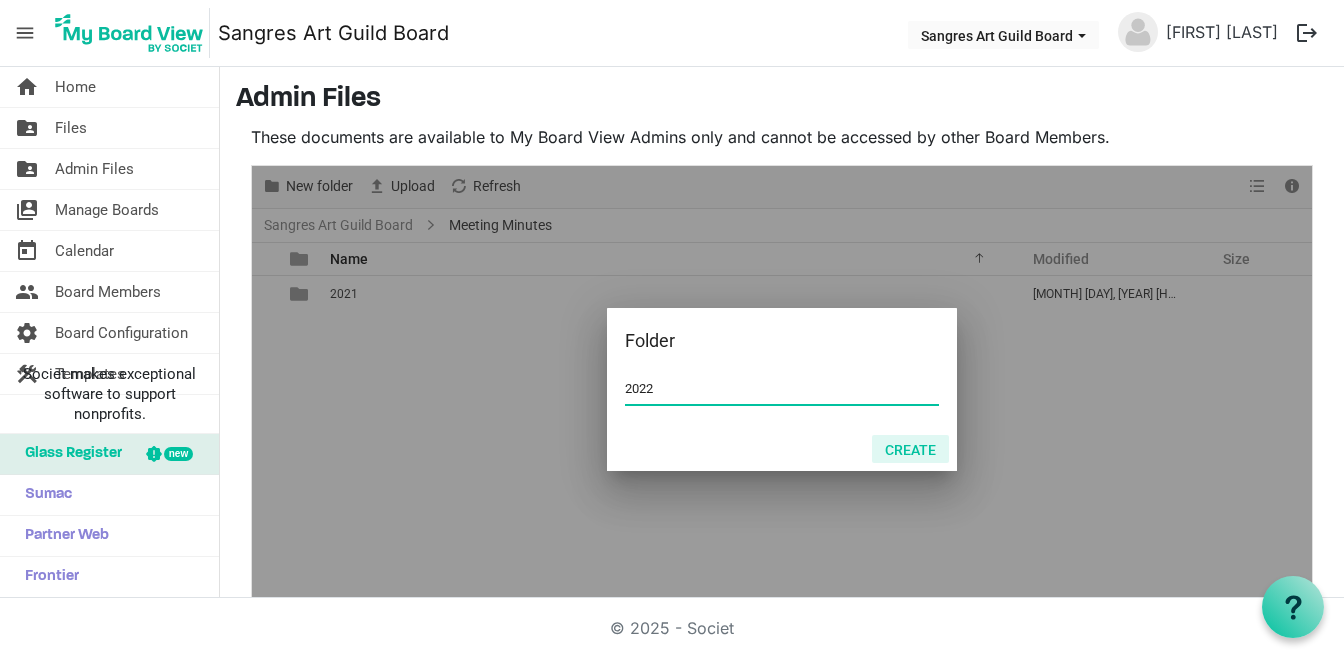 click on "Create" at bounding box center [910, 449] 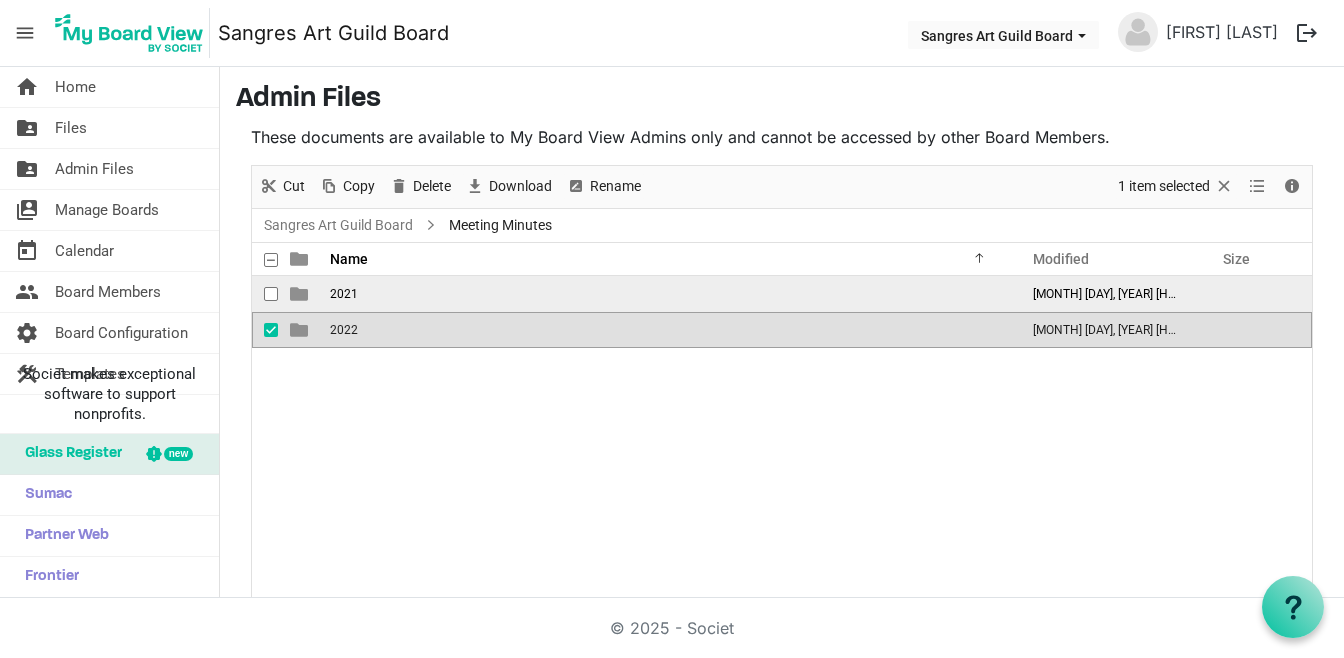 click on "2021" at bounding box center [668, 294] 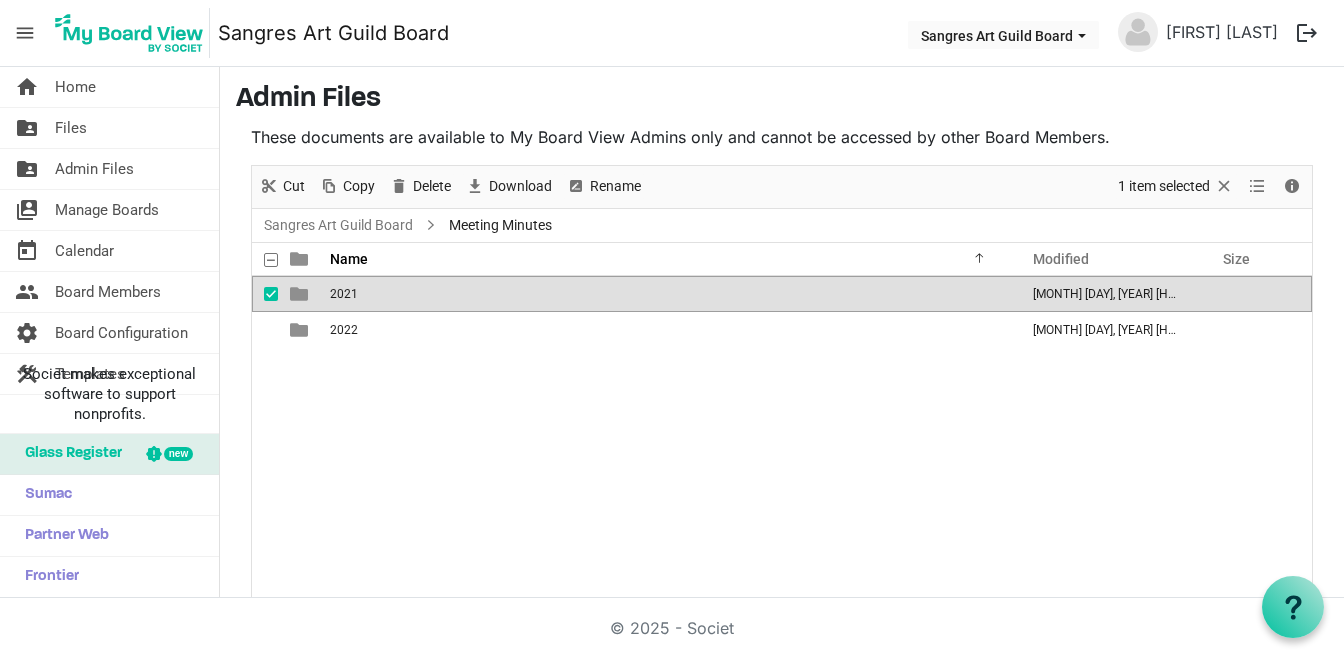 click on "2021" at bounding box center (668, 294) 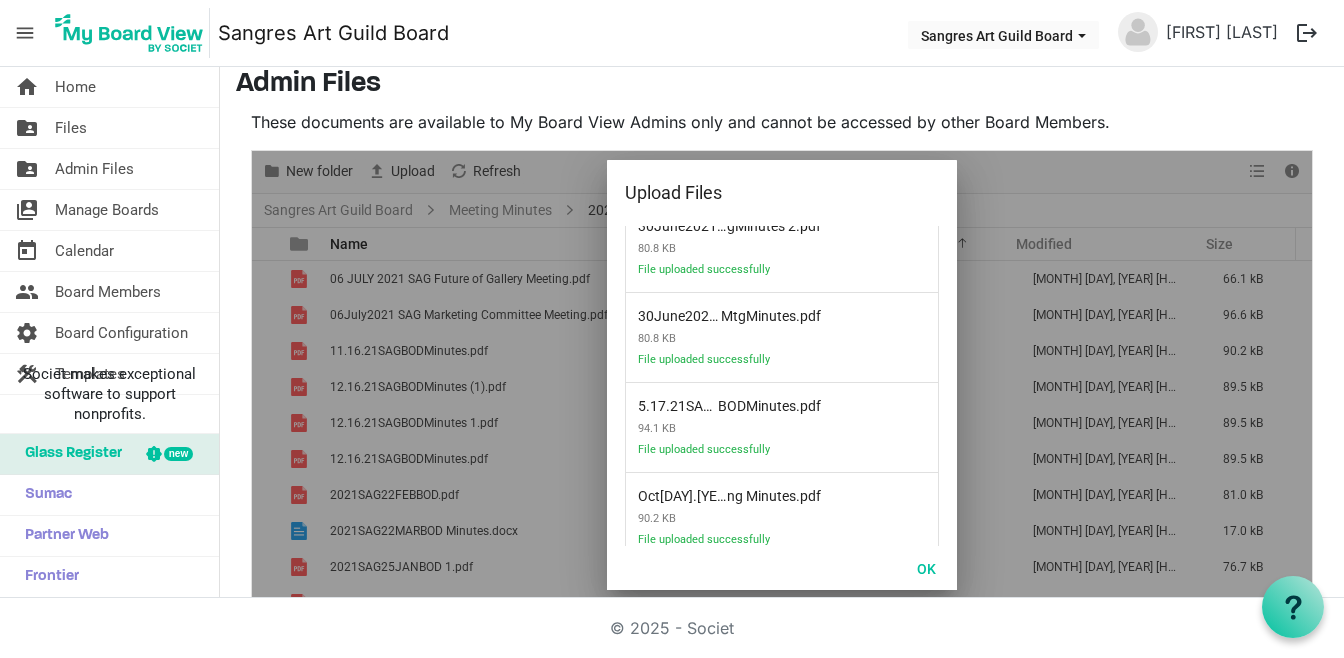 scroll, scrollTop: 1048, scrollLeft: 0, axis: vertical 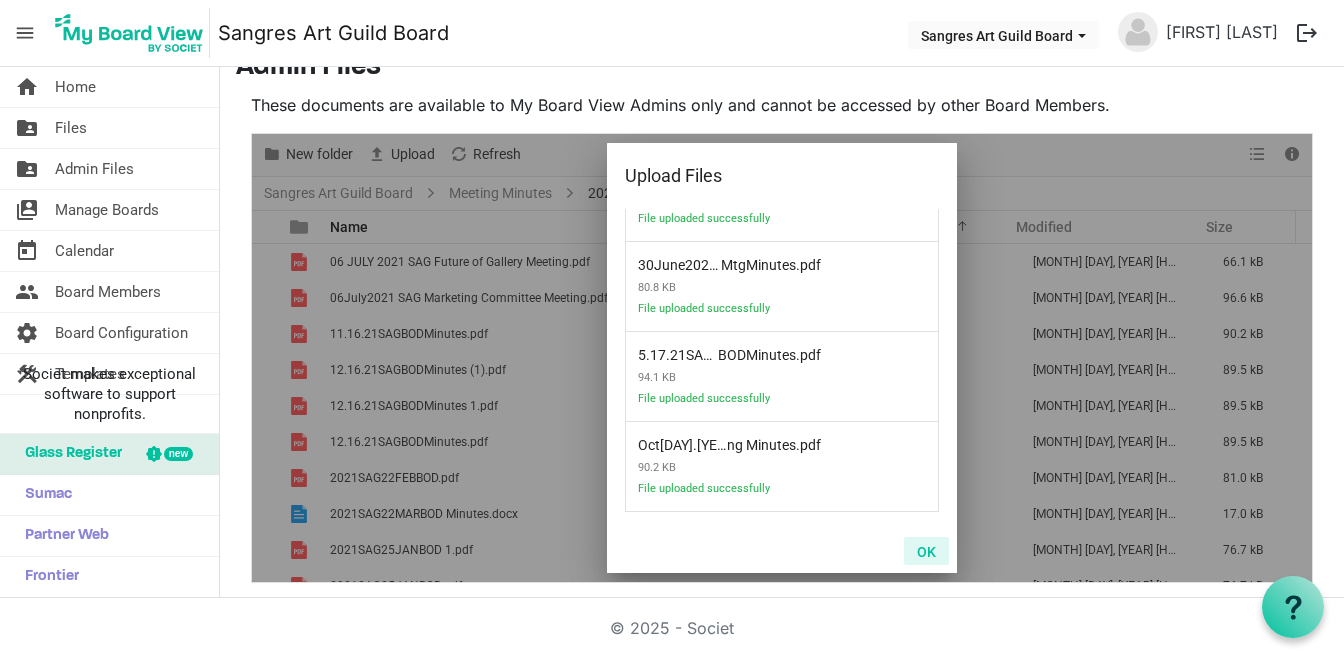 click on "OK" at bounding box center (926, 551) 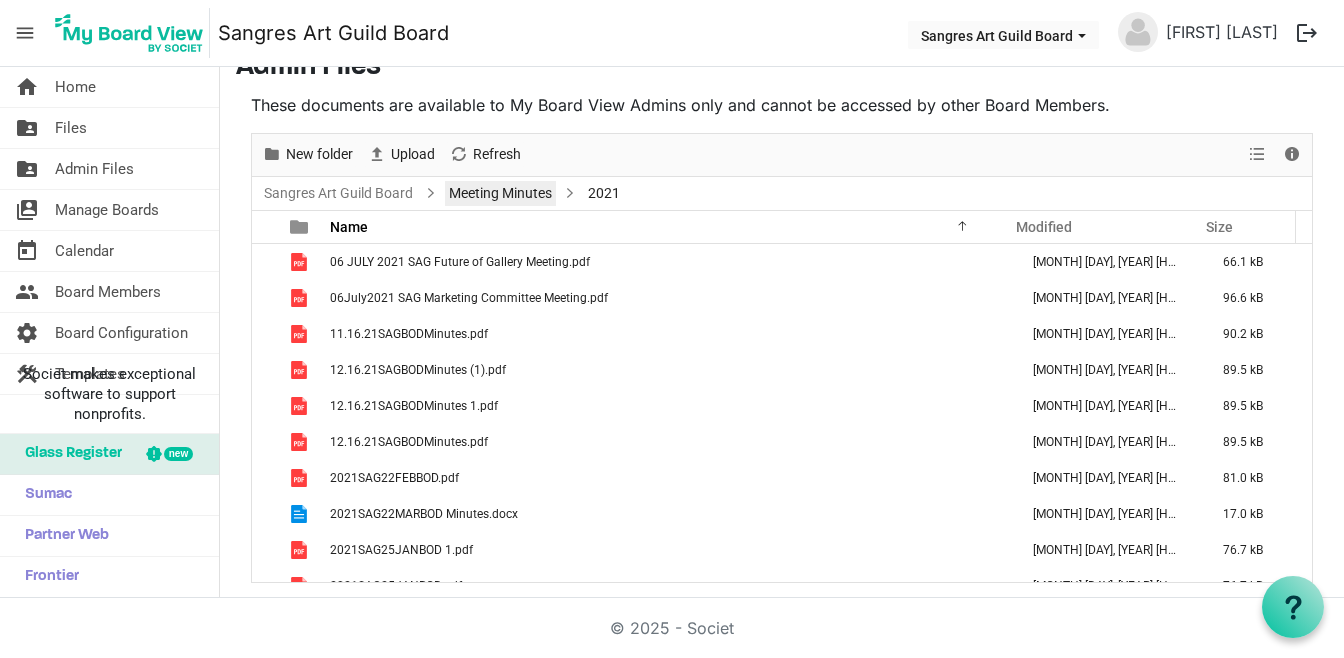 click on "Meeting Minutes" at bounding box center [500, 193] 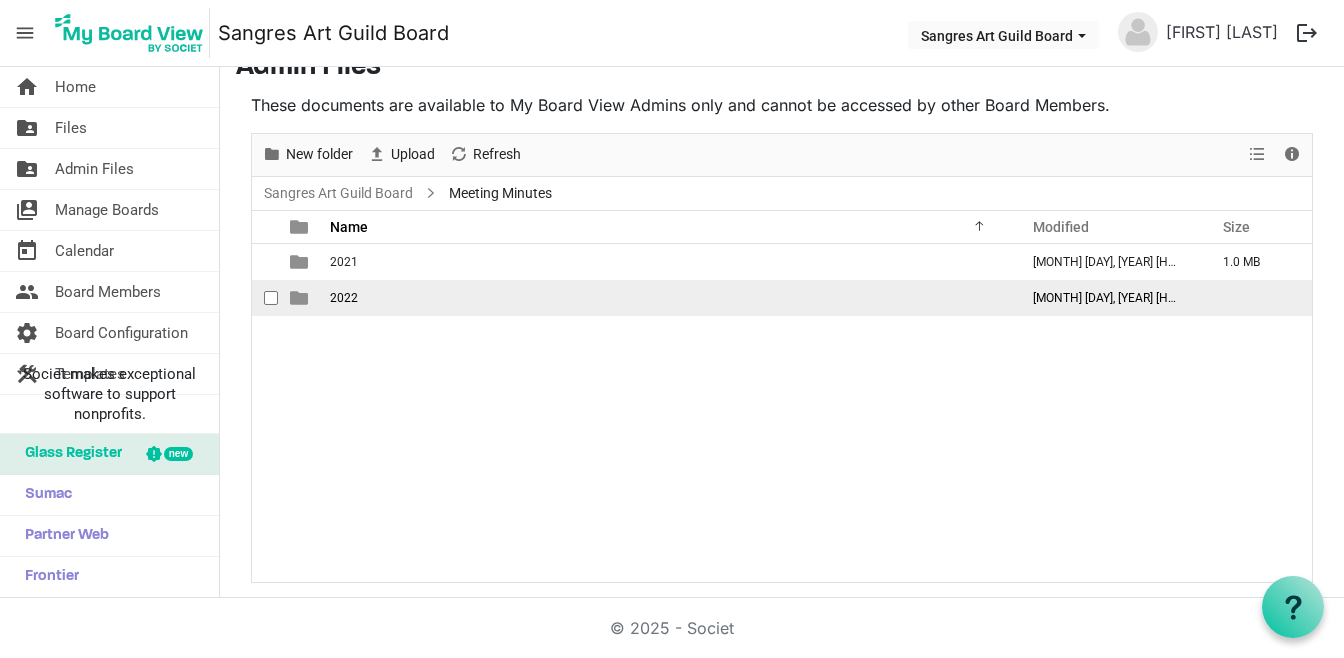 click at bounding box center [299, 298] 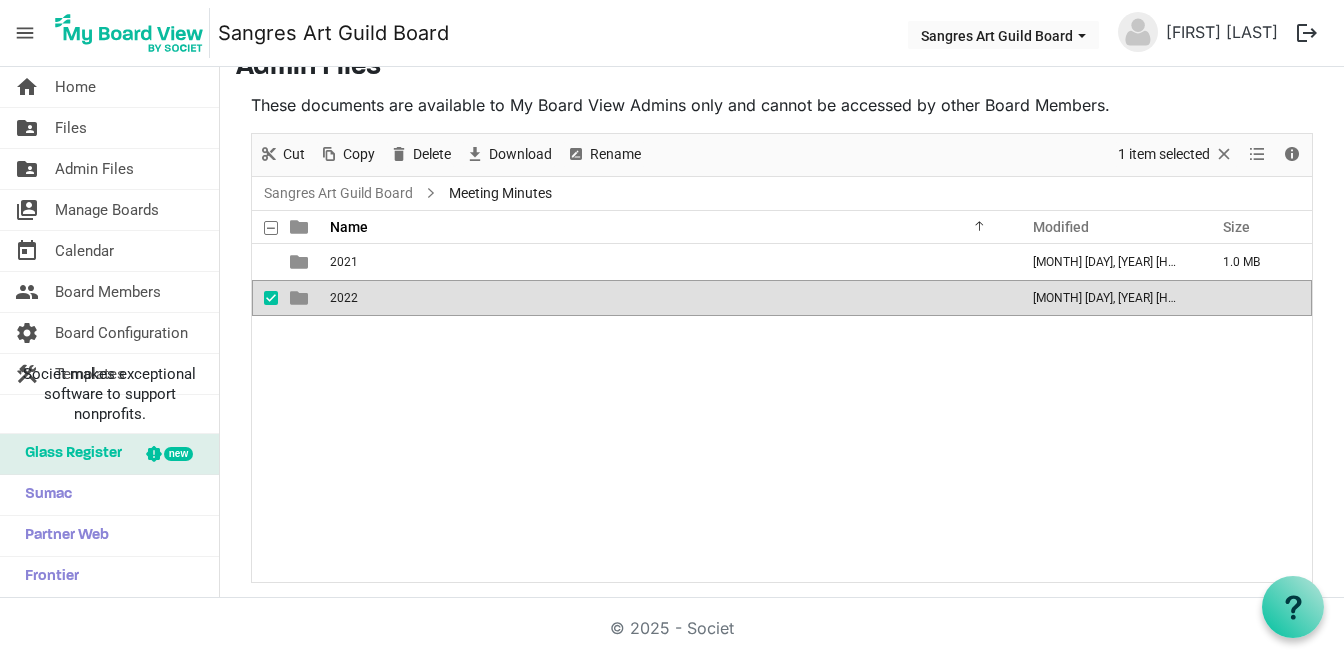 click at bounding box center [299, 298] 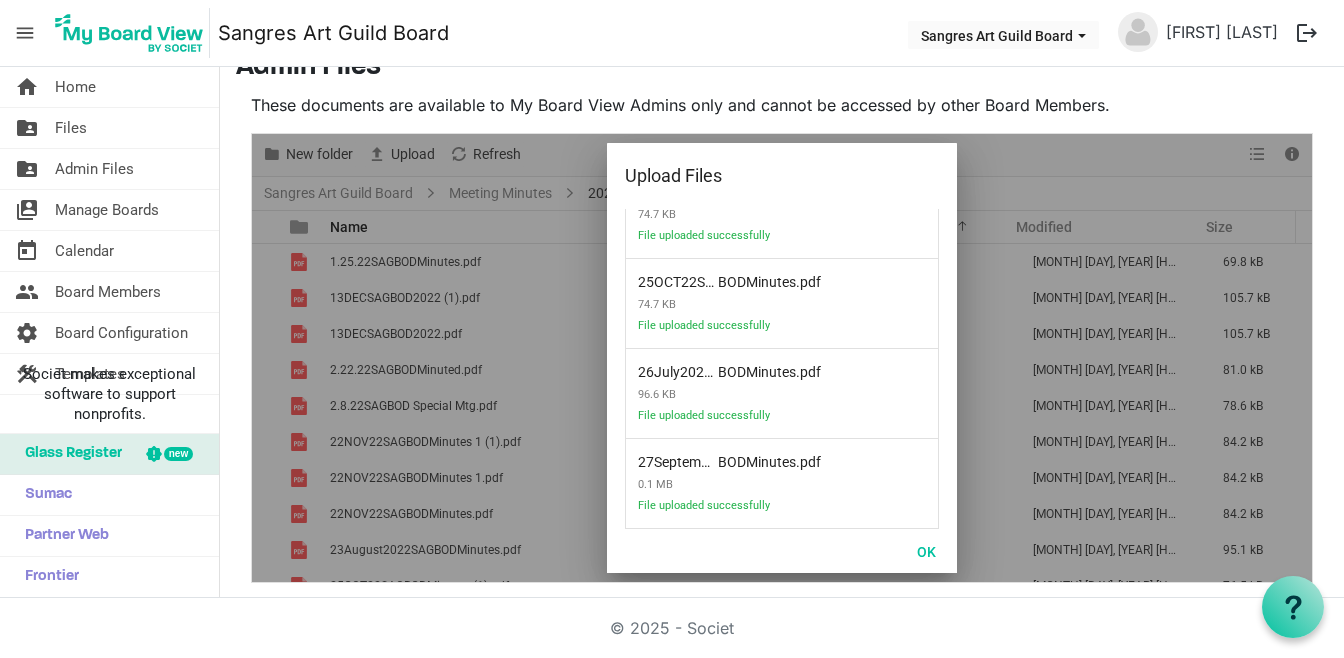 scroll, scrollTop: 958, scrollLeft: 0, axis: vertical 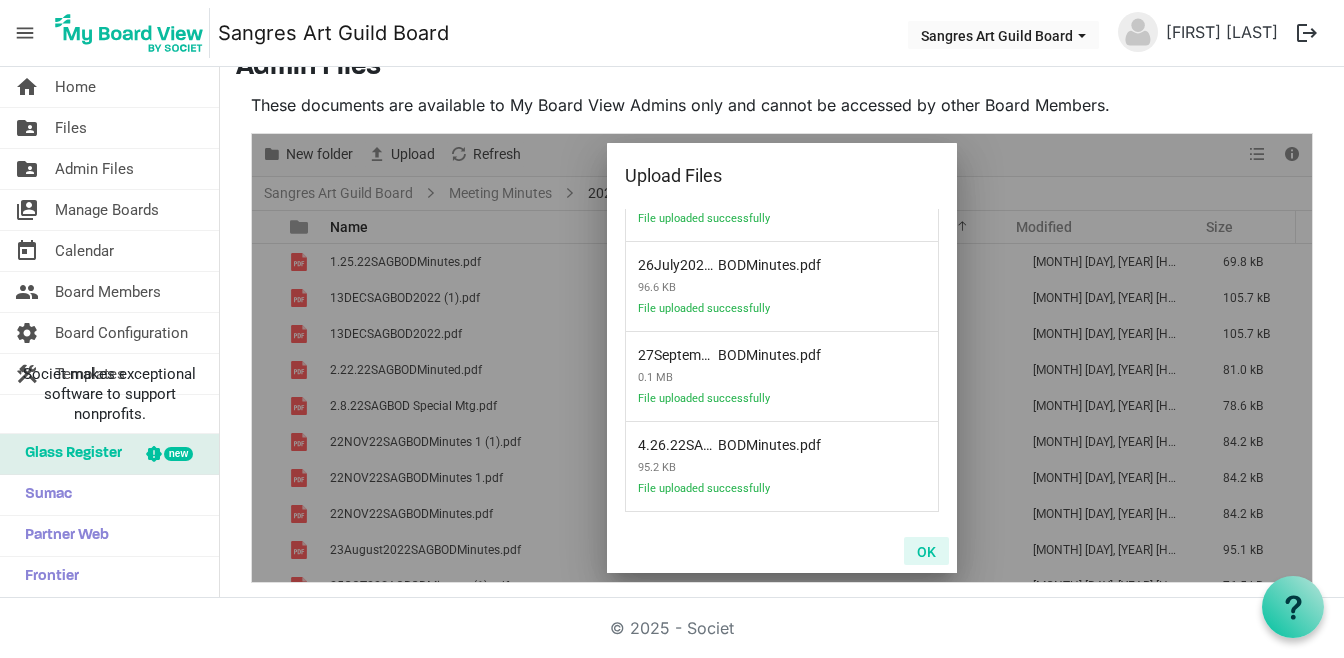 click on "OK" at bounding box center [926, 551] 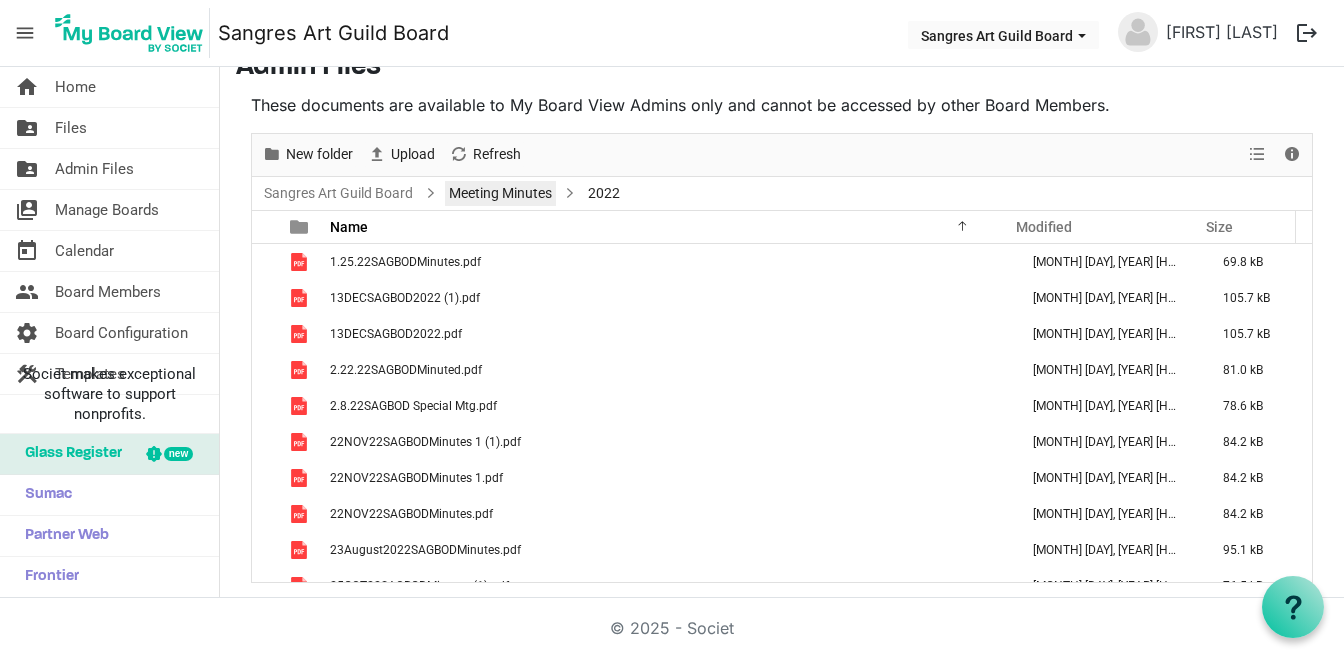 click on "Meeting Minutes" at bounding box center (500, 193) 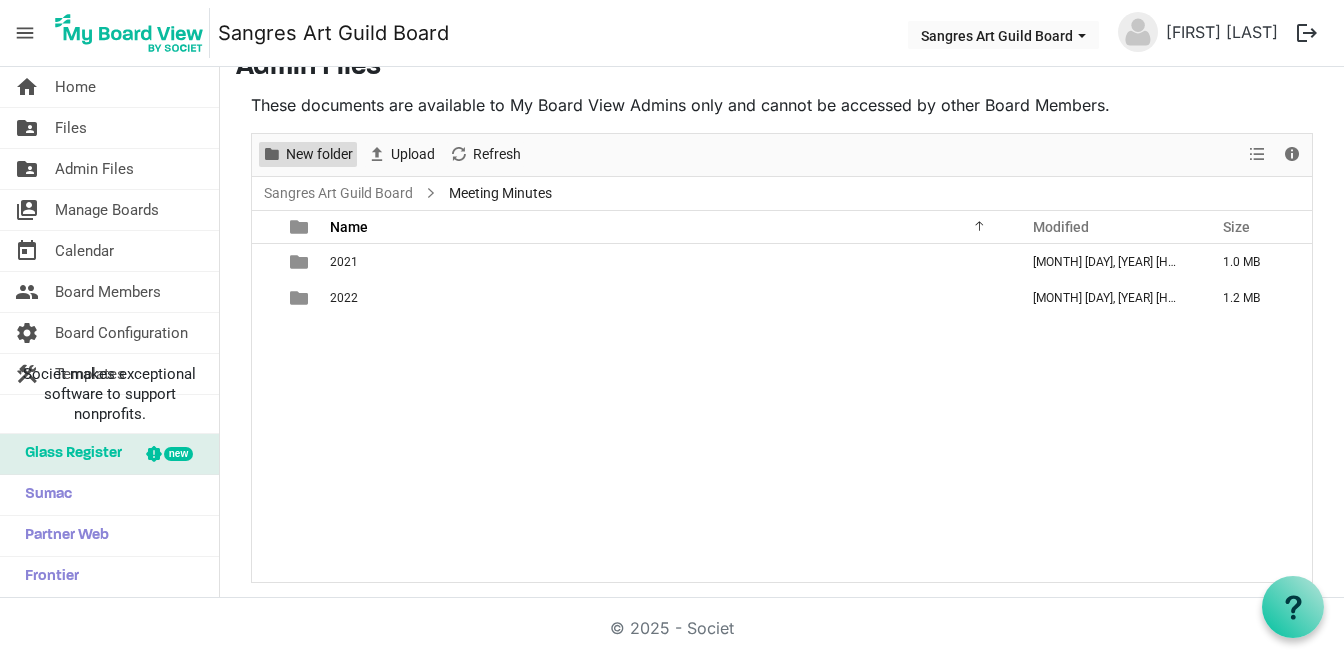click on "New folder" at bounding box center [319, 154] 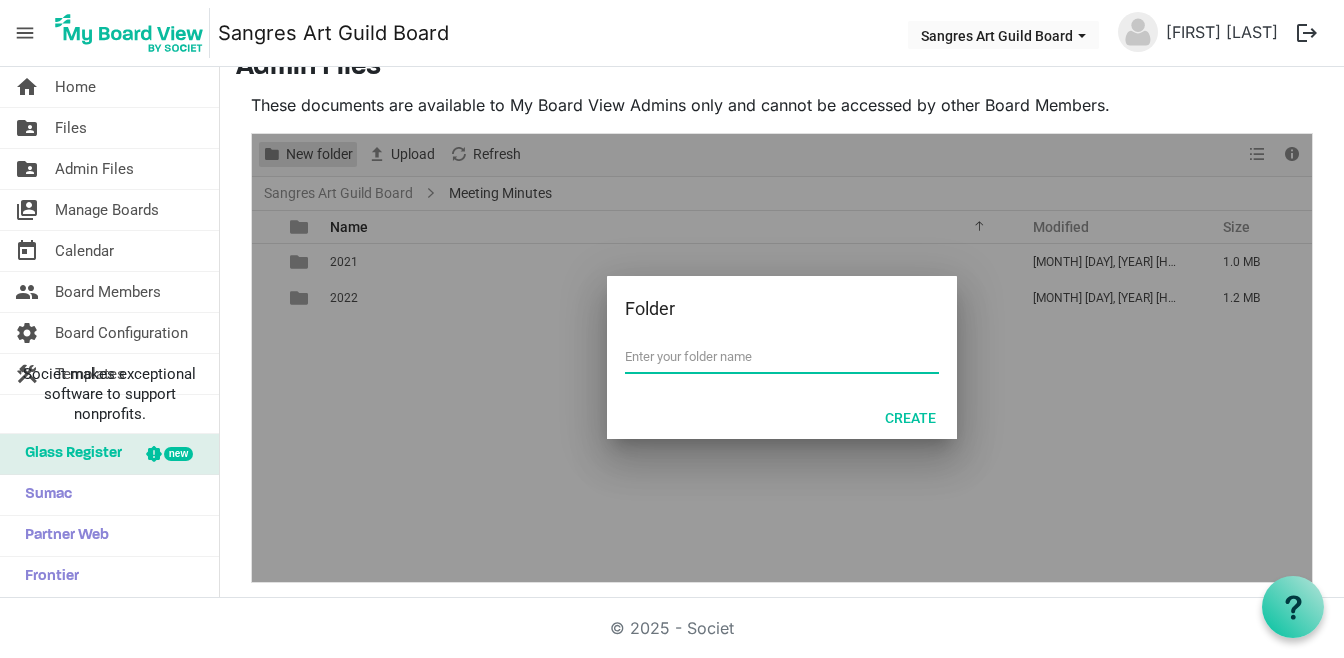 type on "3" 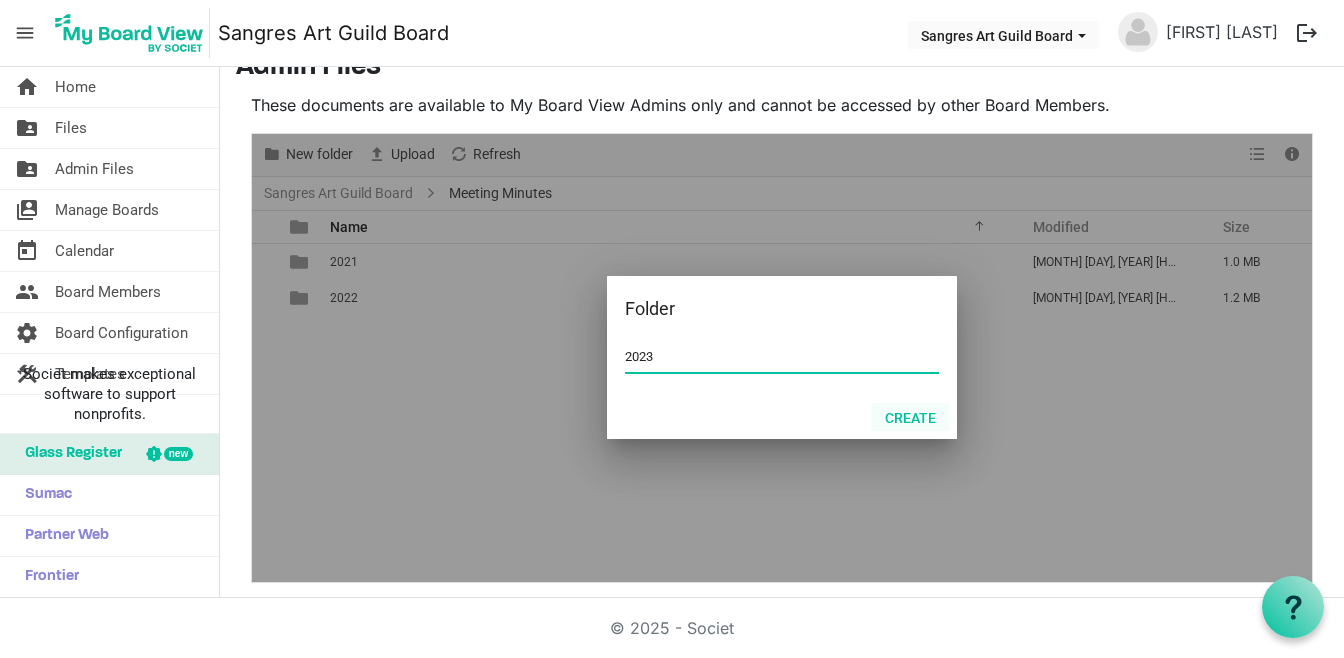 type on "2023" 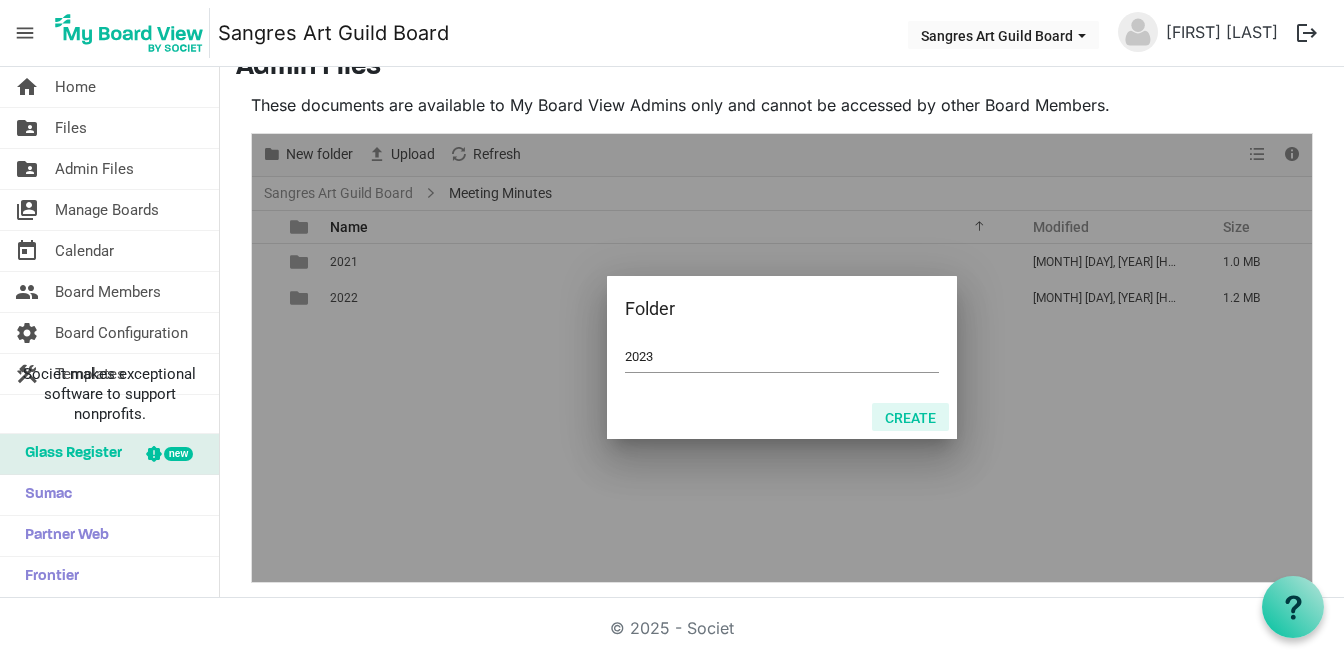 click on "Create" at bounding box center (910, 417) 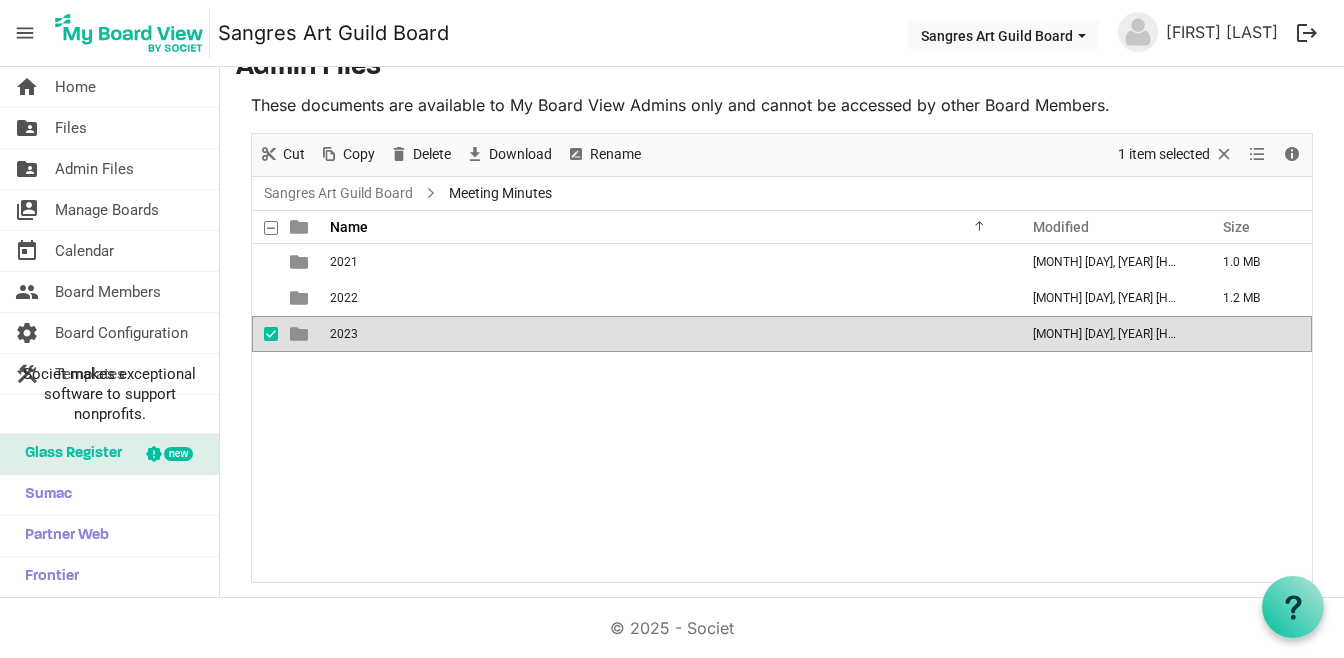 click on "2021 August 06, 2025 11:37 PM 1.0 MB   2022 August 06, 2025 11:38 PM 1.2 MB   2023 August 06, 2025 11:38 PM" at bounding box center (782, 413) 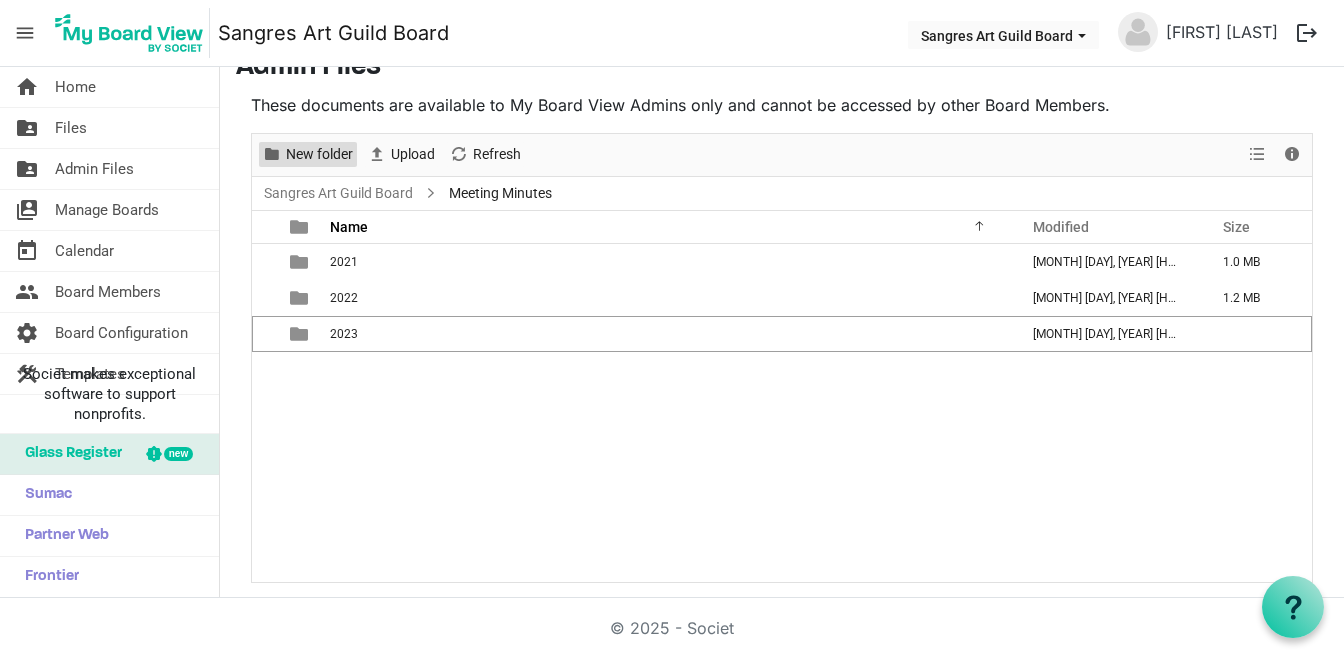 click on "New folder" at bounding box center (319, 154) 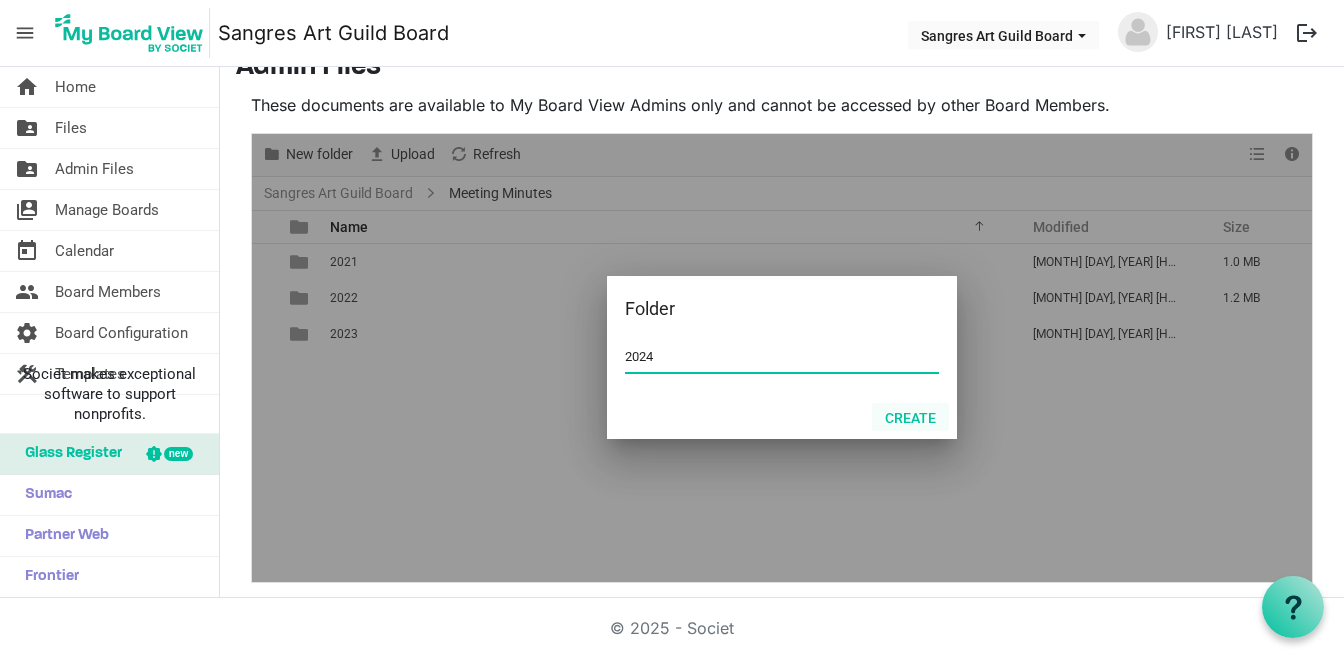 type on "2024" 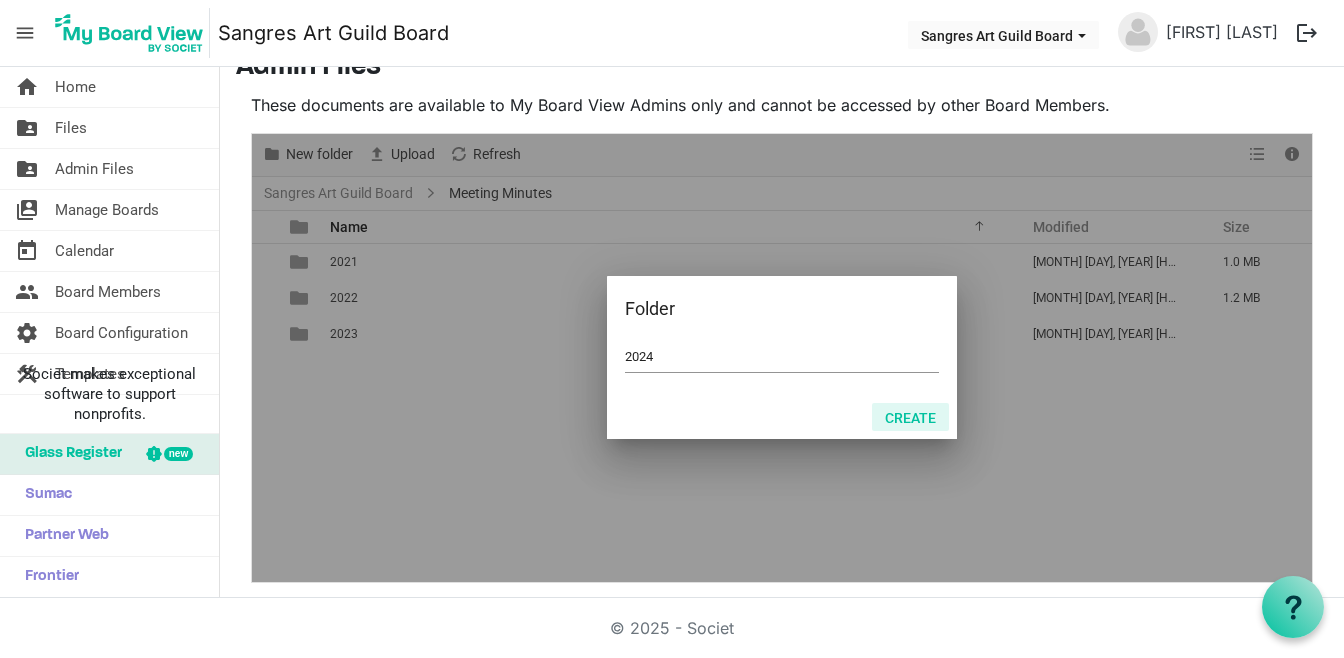 click on "Create" at bounding box center (910, 417) 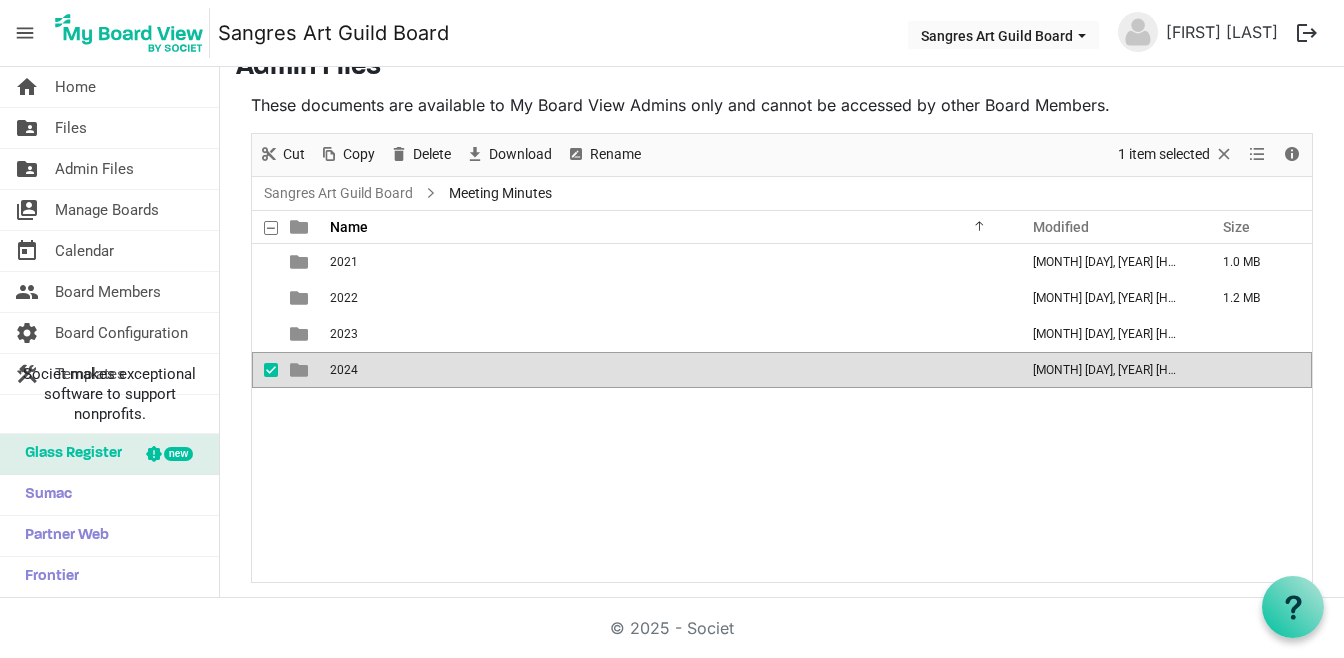 click on "2024" at bounding box center (344, 370) 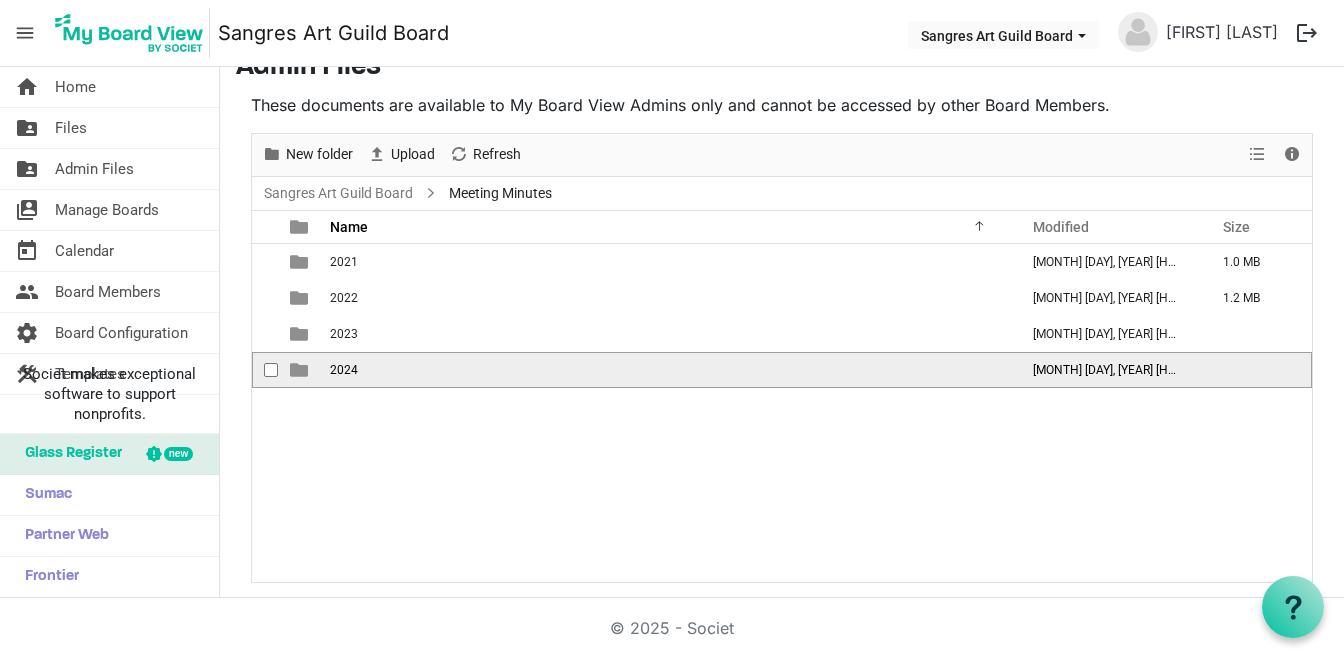 click on "2024" at bounding box center [344, 370] 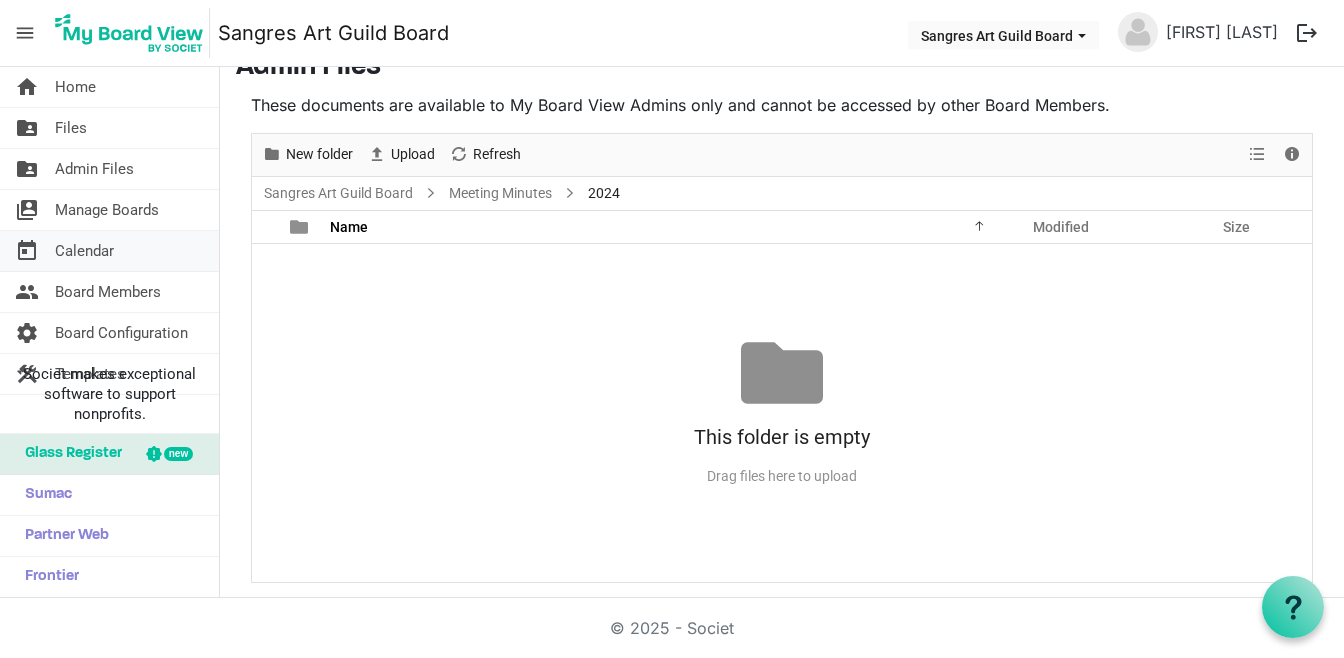 click on "Calendar" at bounding box center [84, 251] 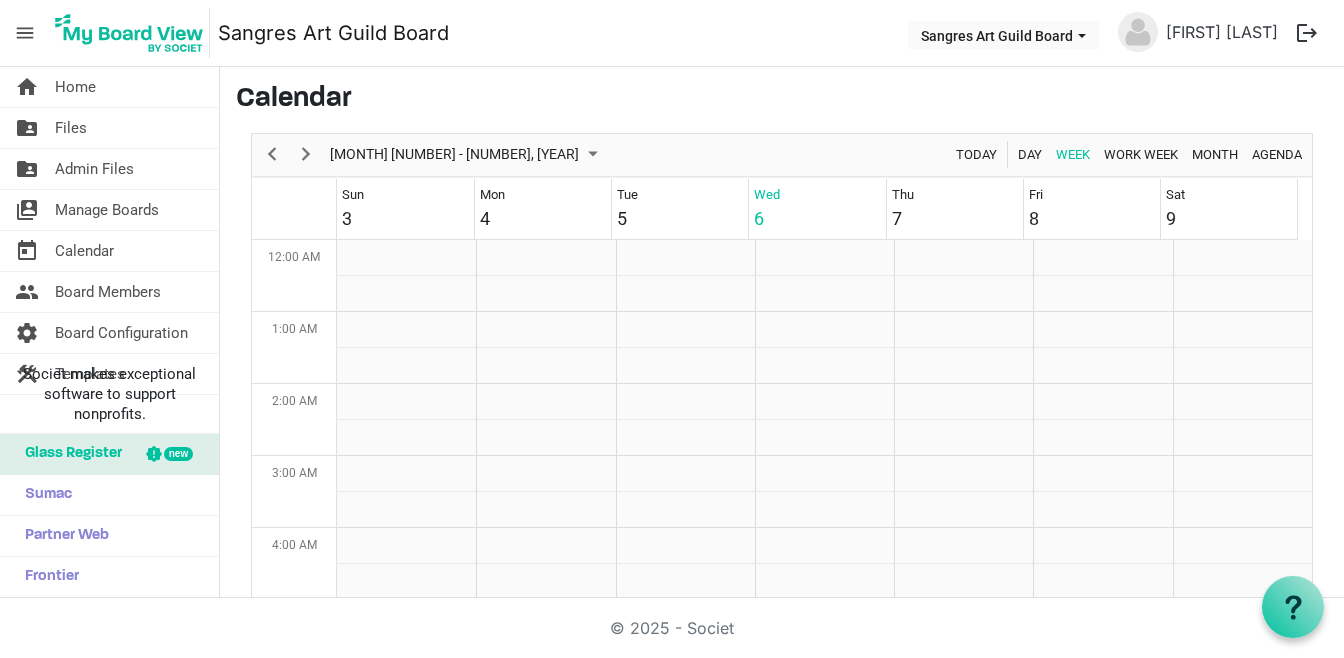 scroll, scrollTop: 0, scrollLeft: 0, axis: both 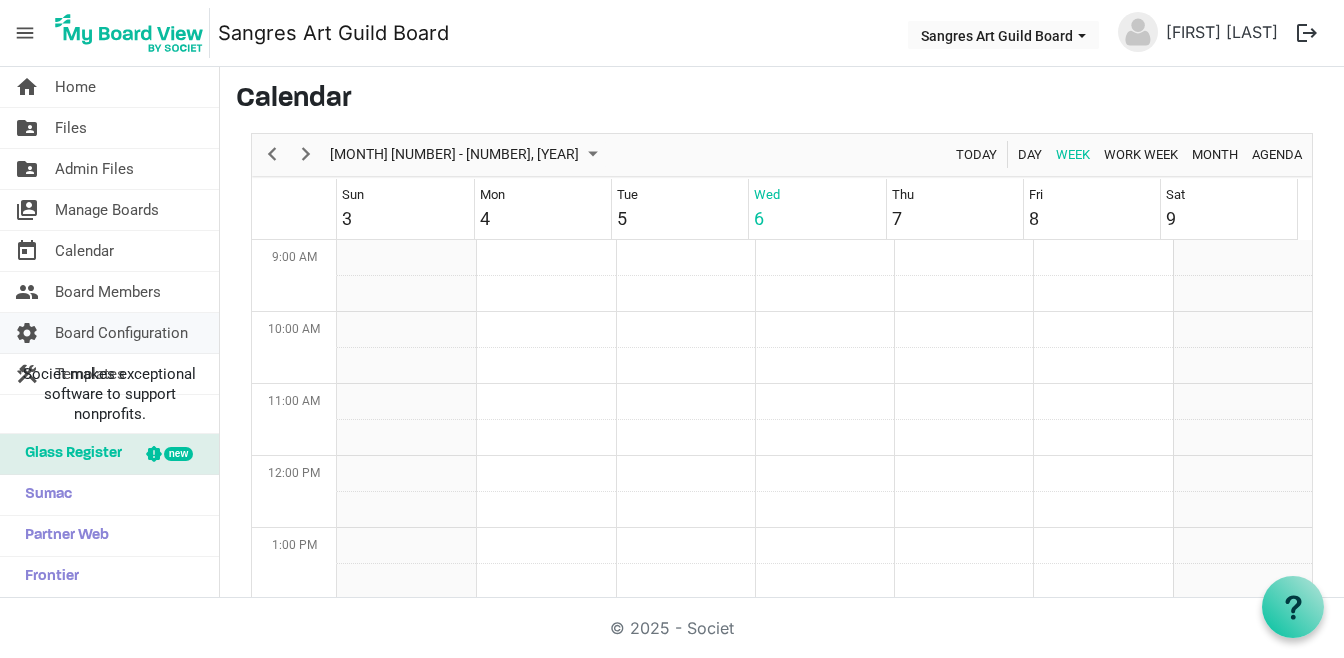 click on "Board Configuration" at bounding box center [121, 333] 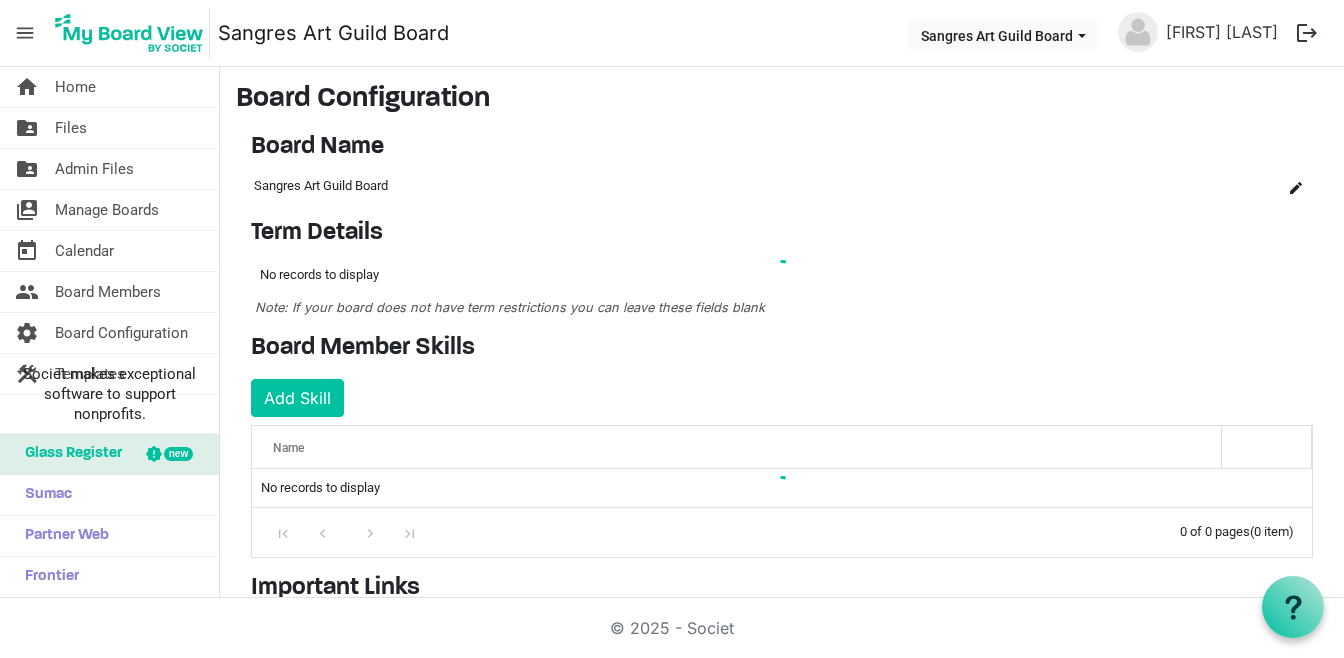 scroll, scrollTop: 0, scrollLeft: 0, axis: both 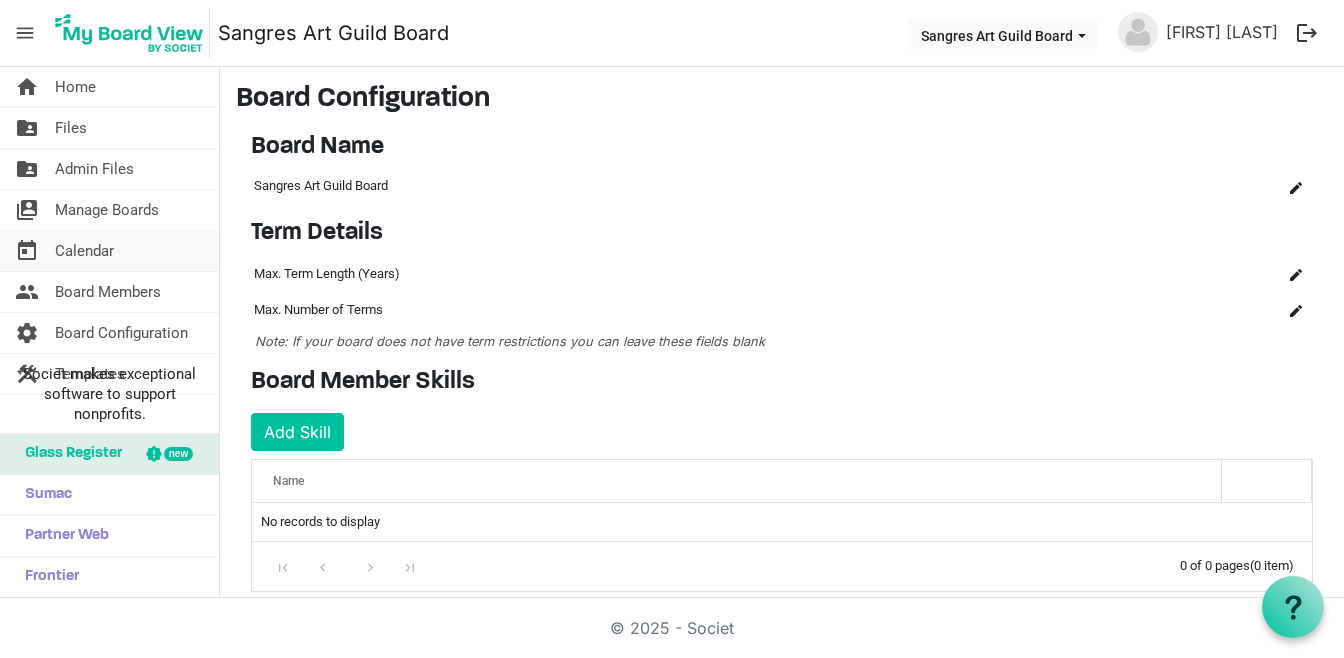 click on "Calendar" at bounding box center [84, 251] 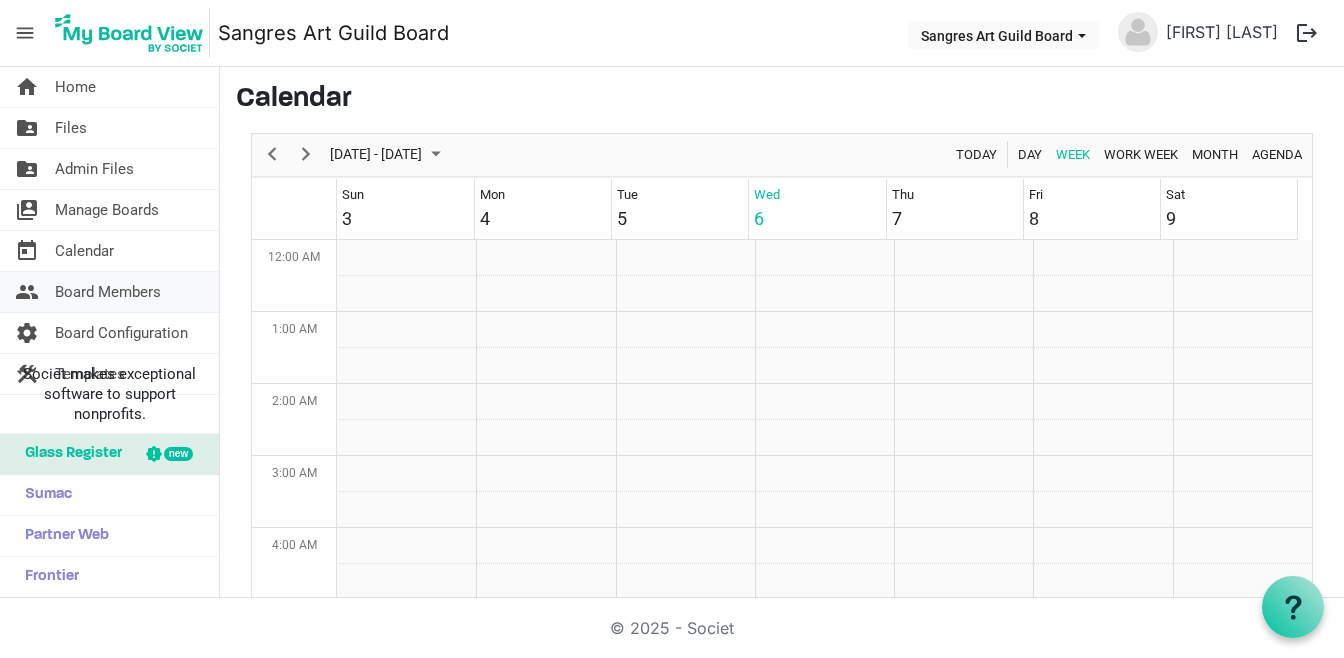 scroll, scrollTop: 0, scrollLeft: 0, axis: both 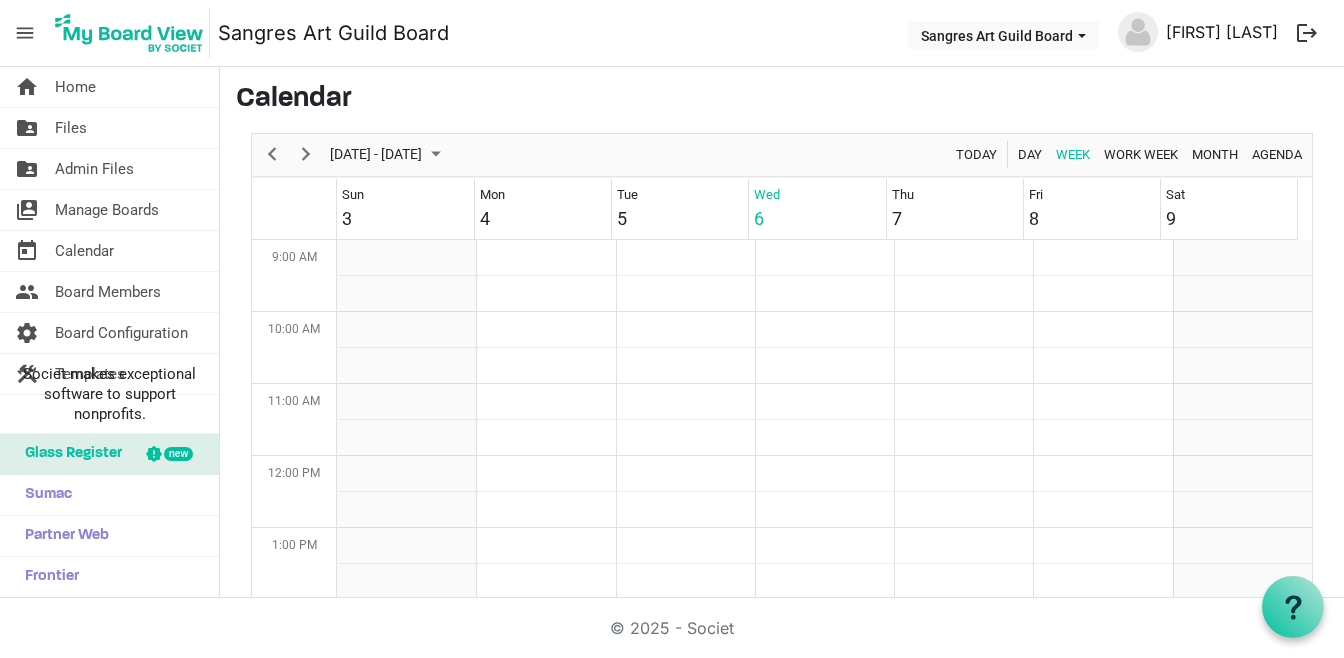 click on "[FIRST] [LAST]" at bounding box center (1222, 32) 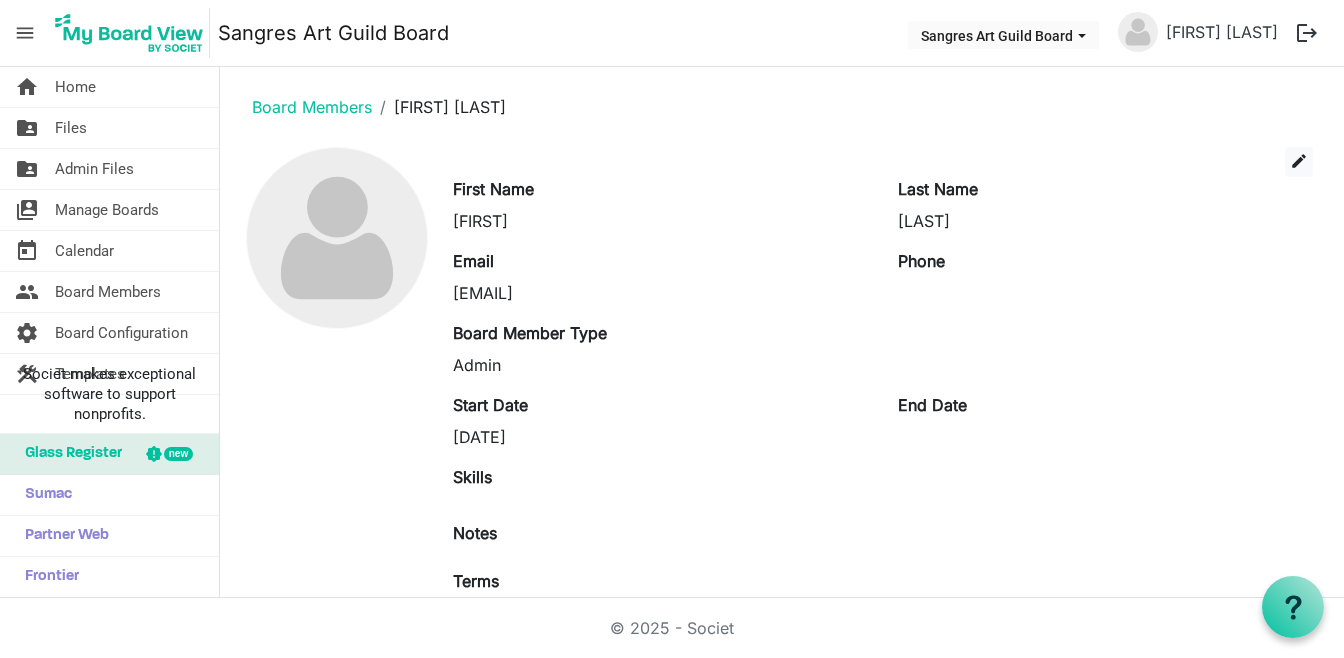 scroll, scrollTop: 0, scrollLeft: 0, axis: both 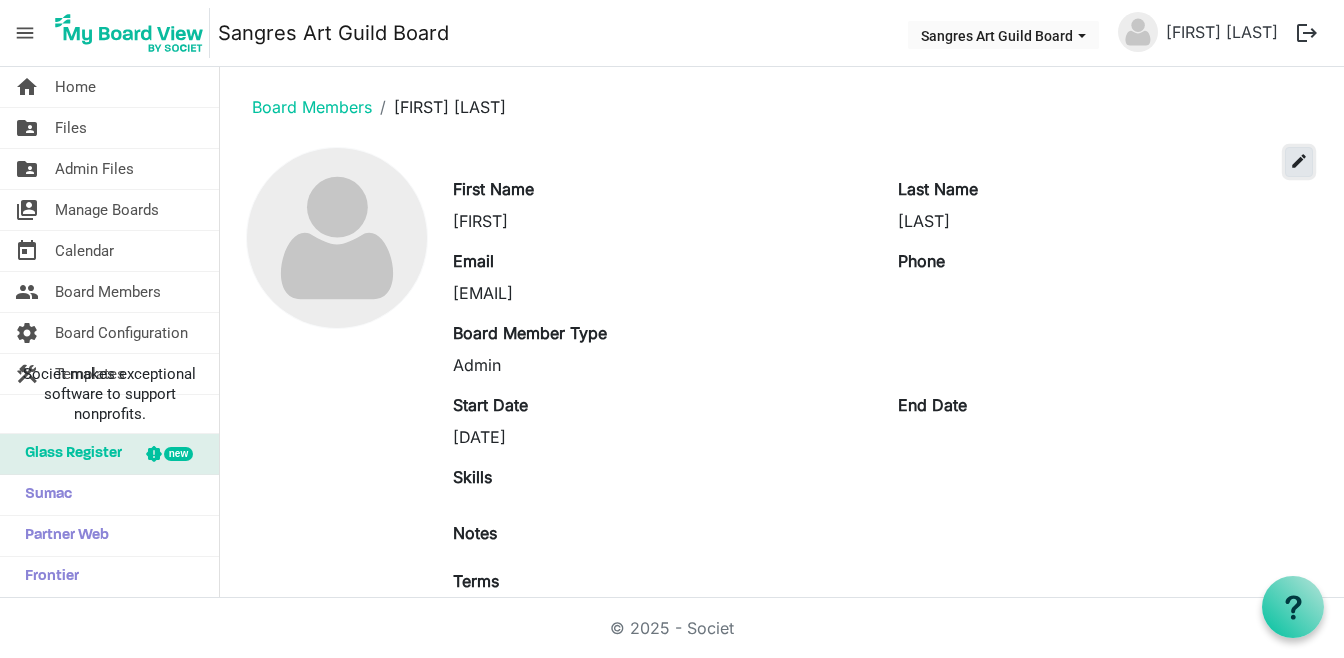 click on "edit" at bounding box center (1299, 161) 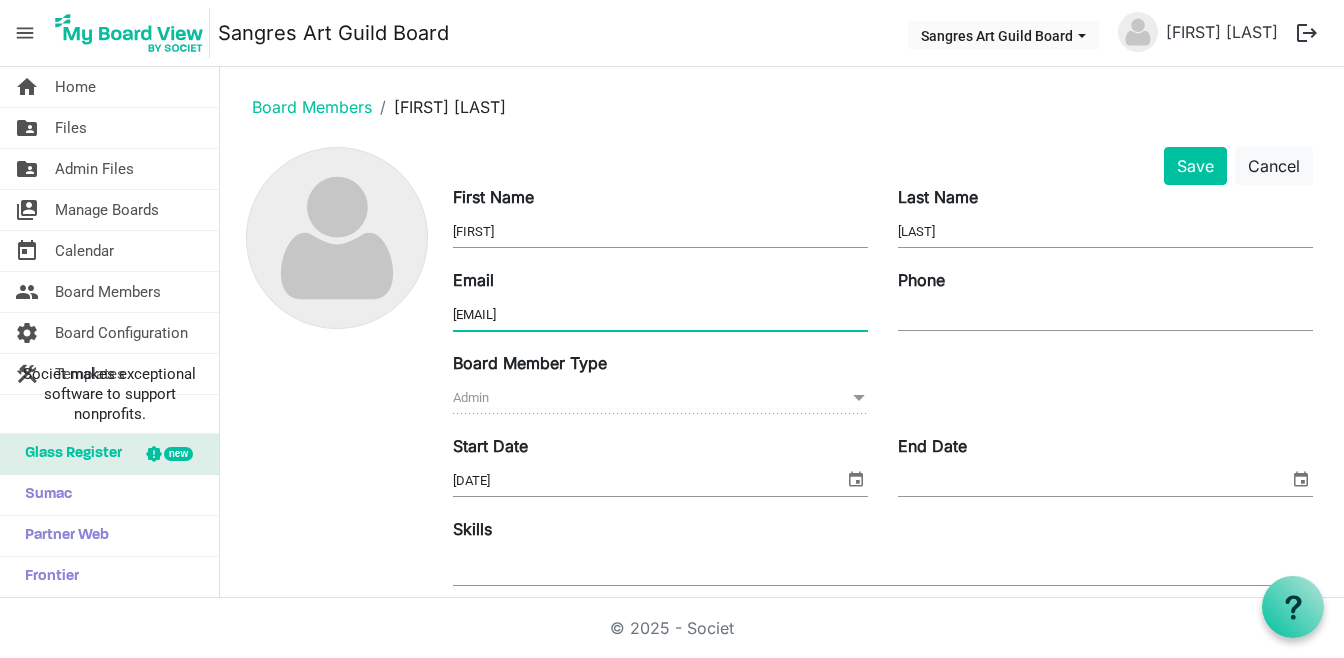 drag, startPoint x: 486, startPoint y: 310, endPoint x: 390, endPoint y: 307, distance: 96.04687 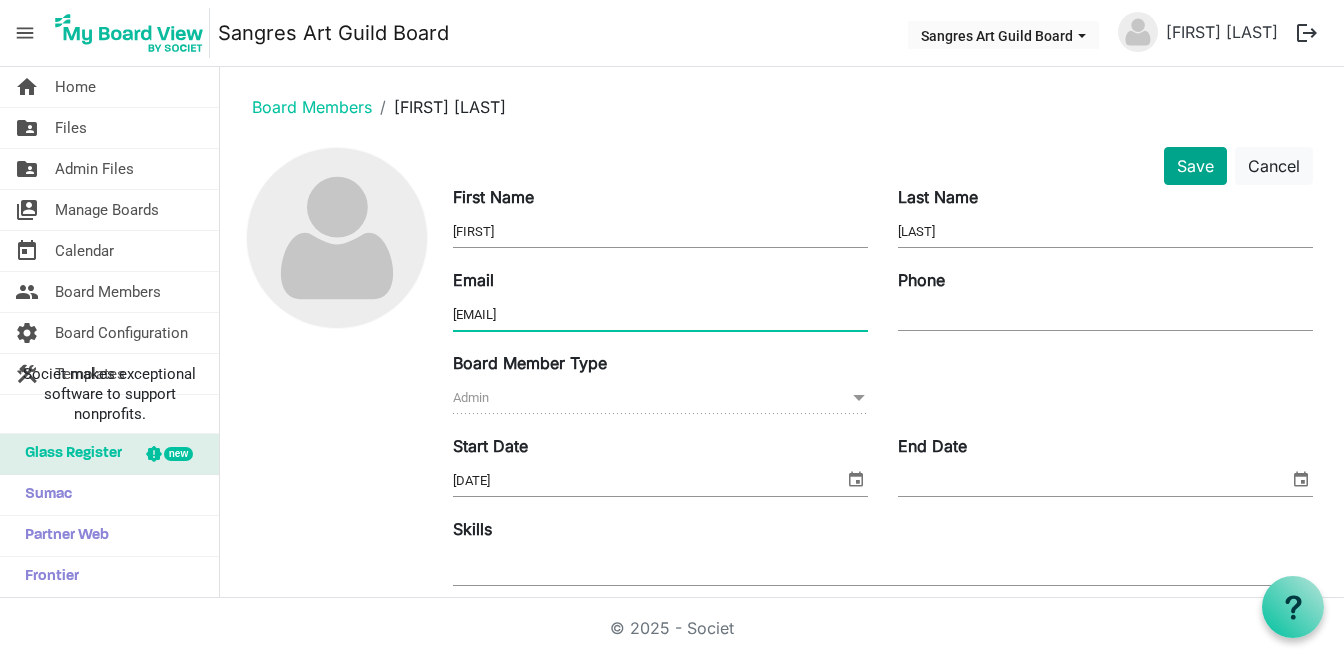 type on "admin@sangresartguild.org" 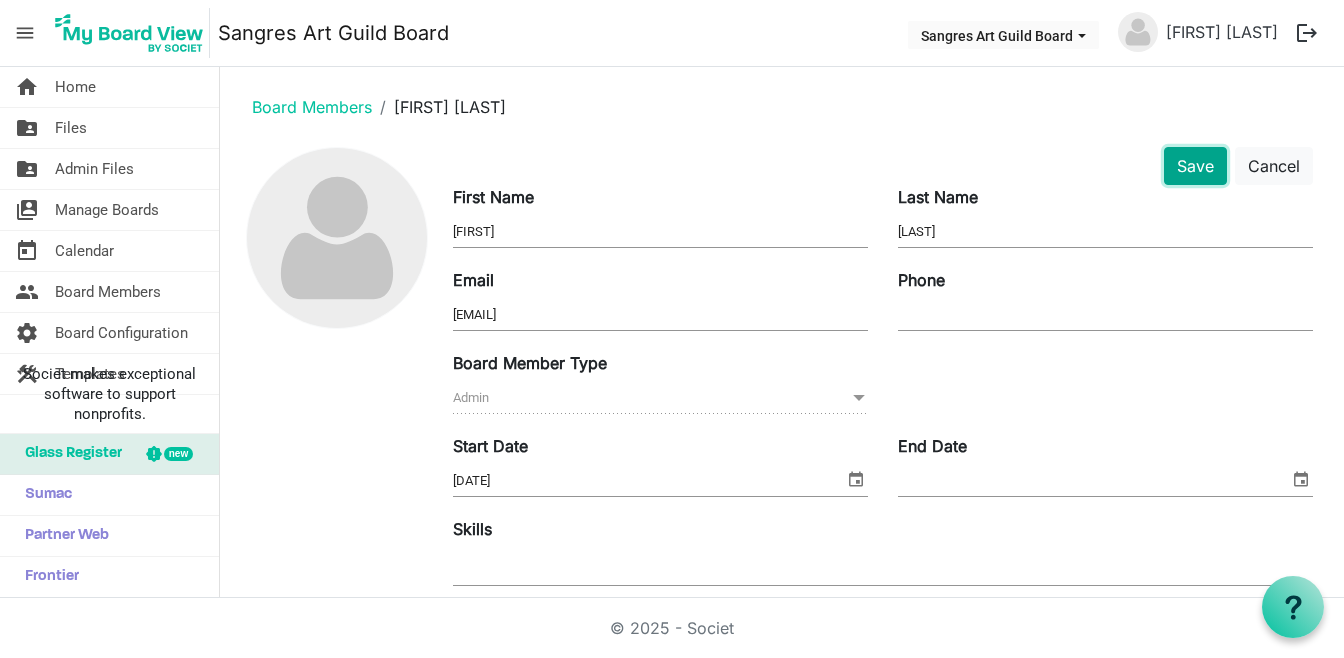 click on "Save" at bounding box center [1195, 166] 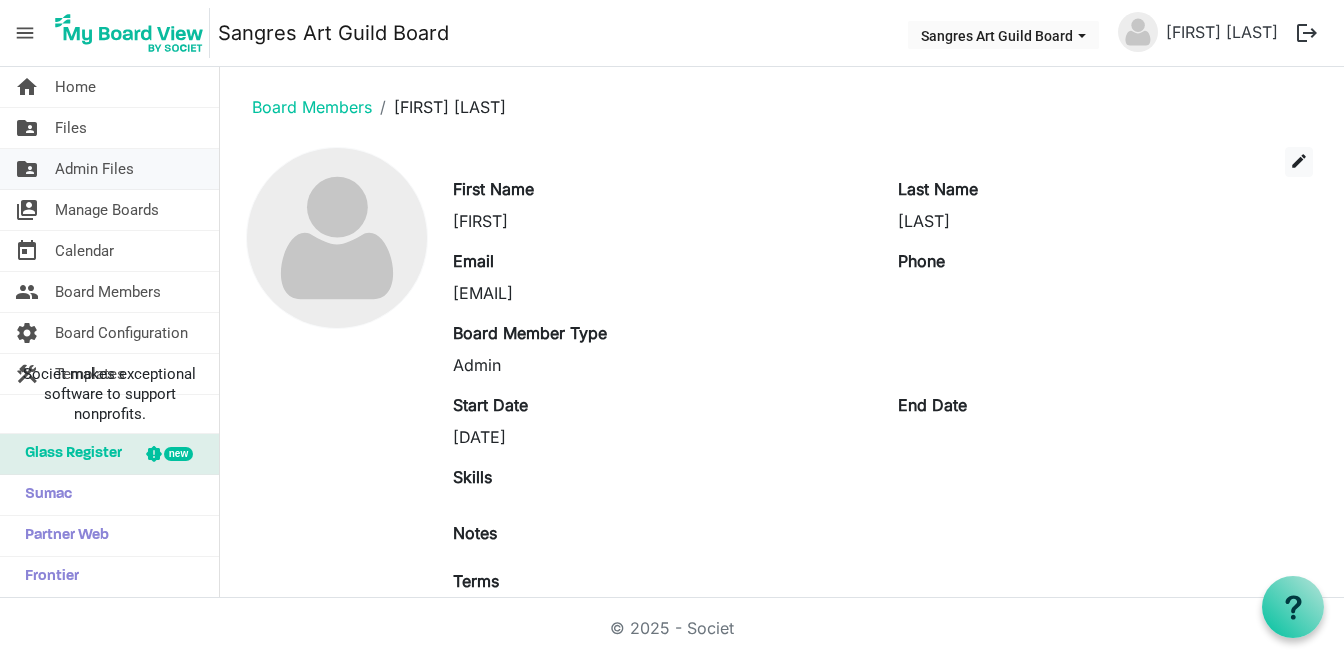 click on "Admin Files" at bounding box center (94, 169) 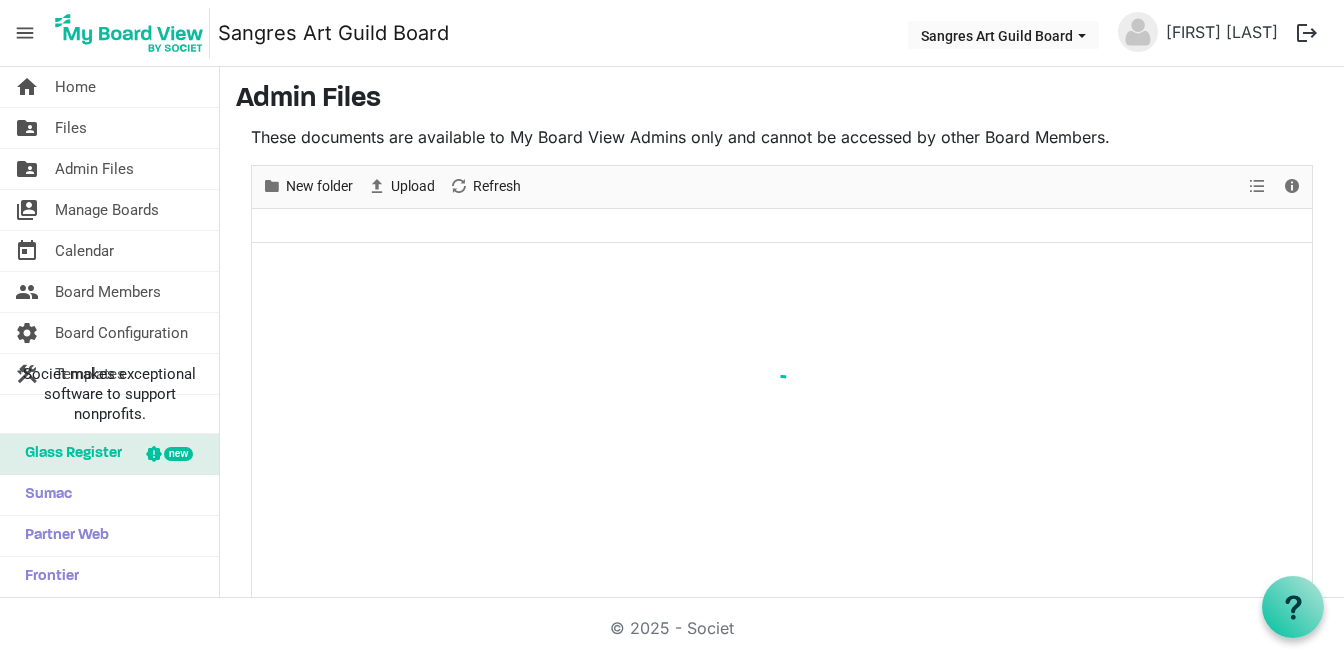 scroll, scrollTop: 0, scrollLeft: 0, axis: both 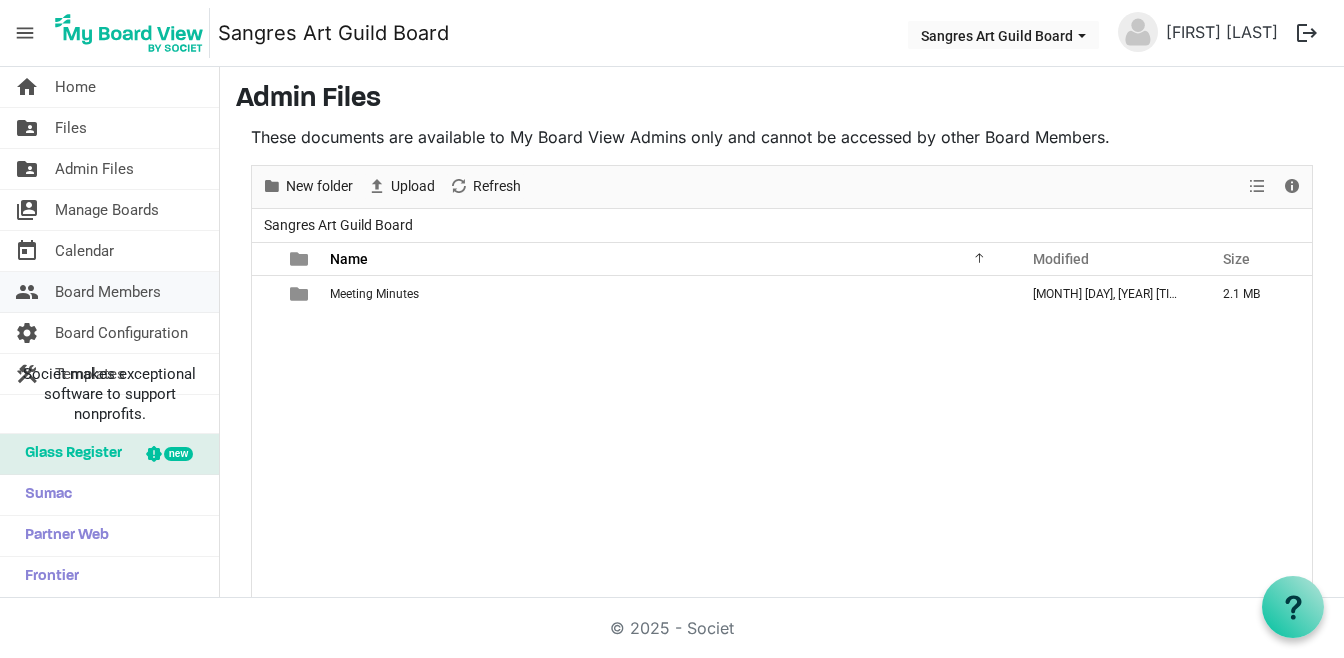 click on "Board Members" at bounding box center [108, 292] 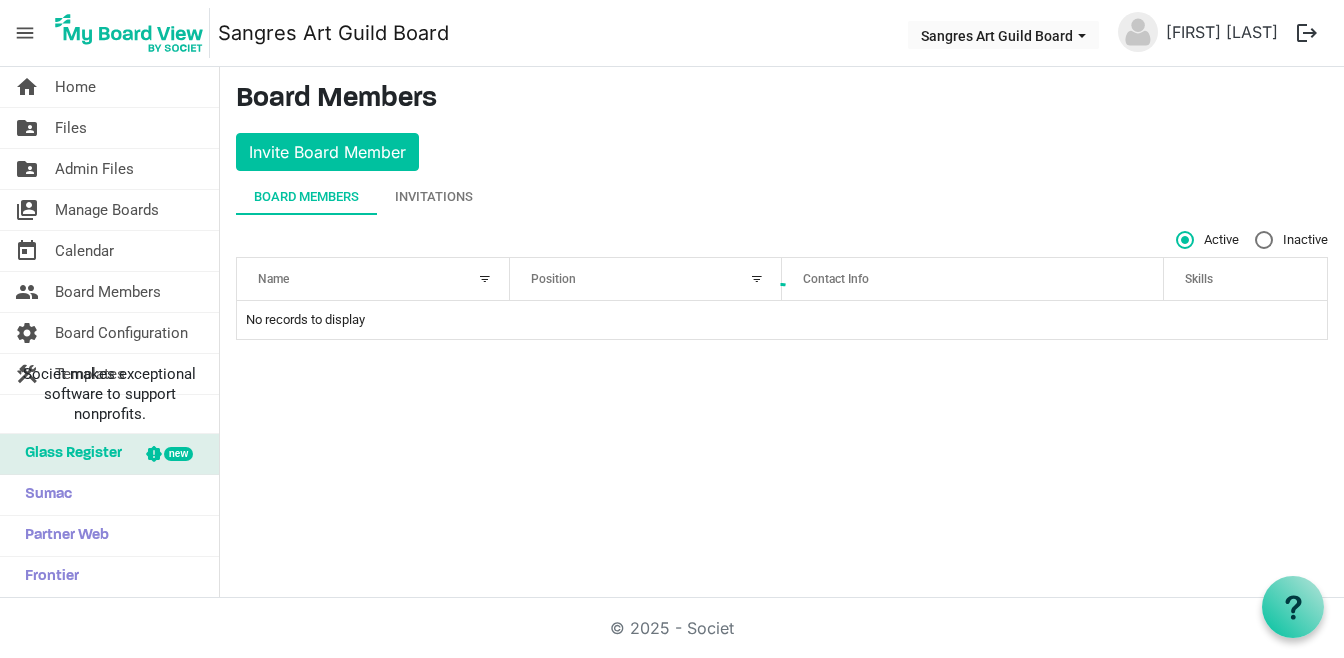 scroll, scrollTop: 0, scrollLeft: 0, axis: both 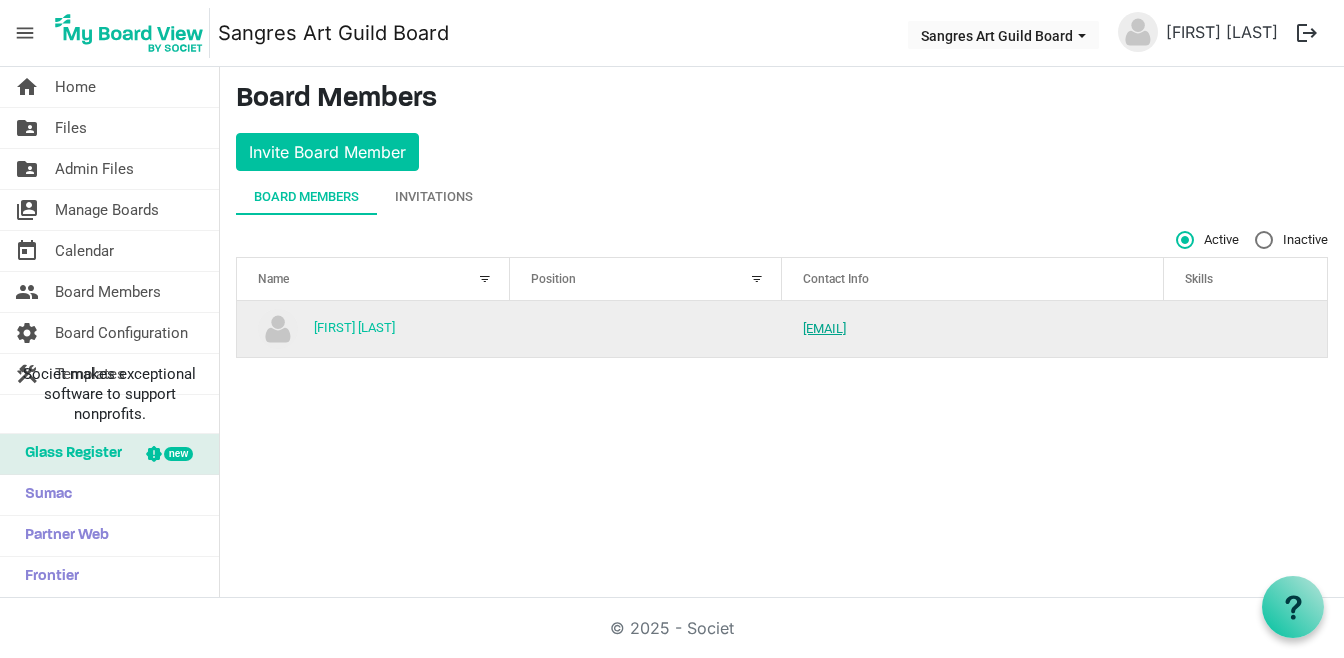 click on "[EMAIL]" at bounding box center [824, 328] 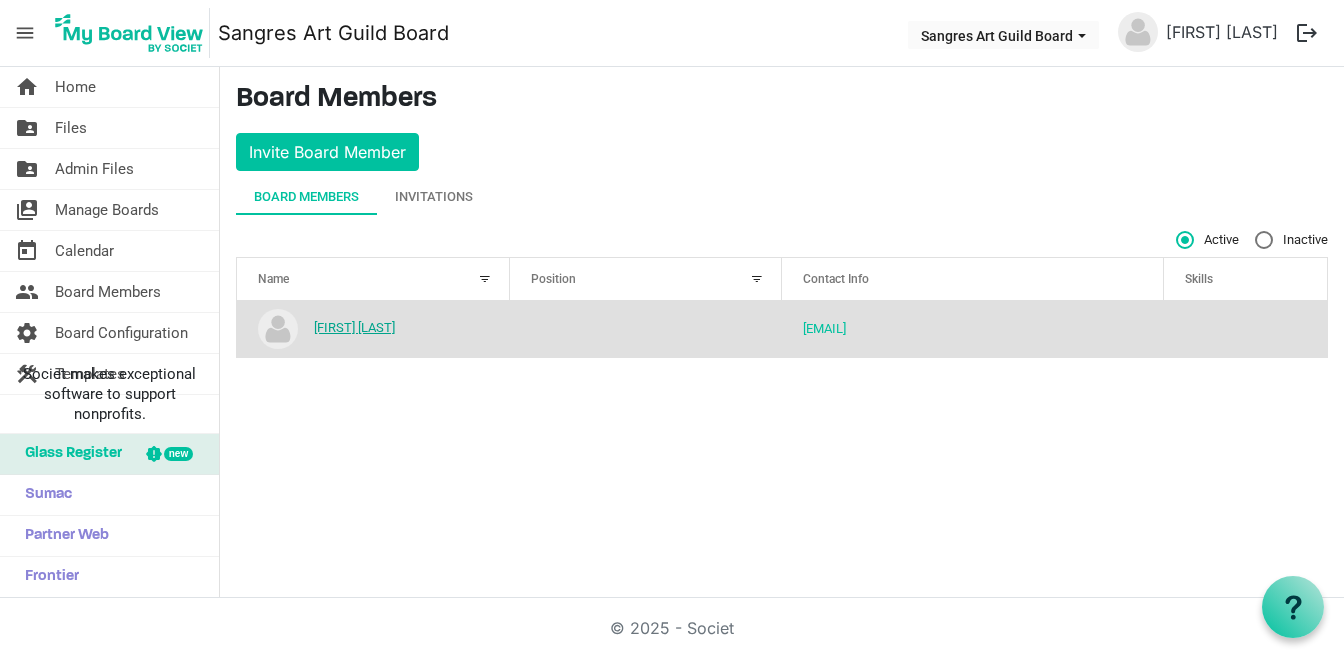 click on "[FIRST] [LAST]" at bounding box center (354, 327) 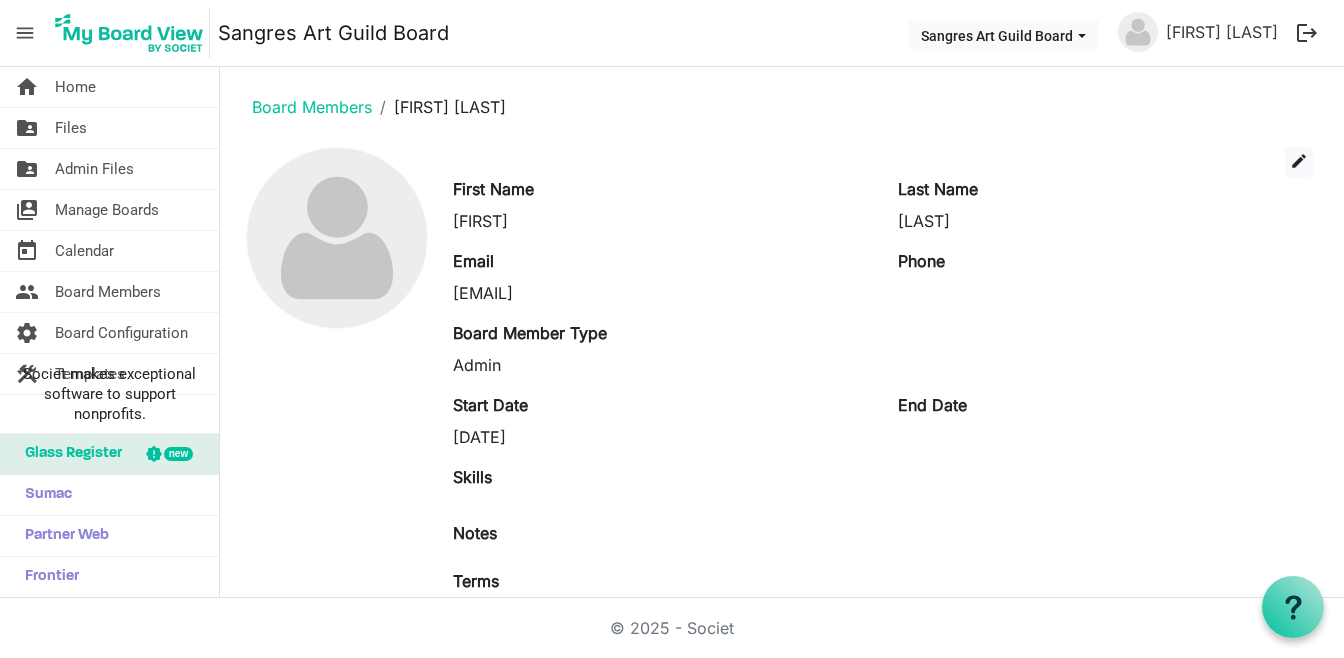 scroll, scrollTop: 0, scrollLeft: 0, axis: both 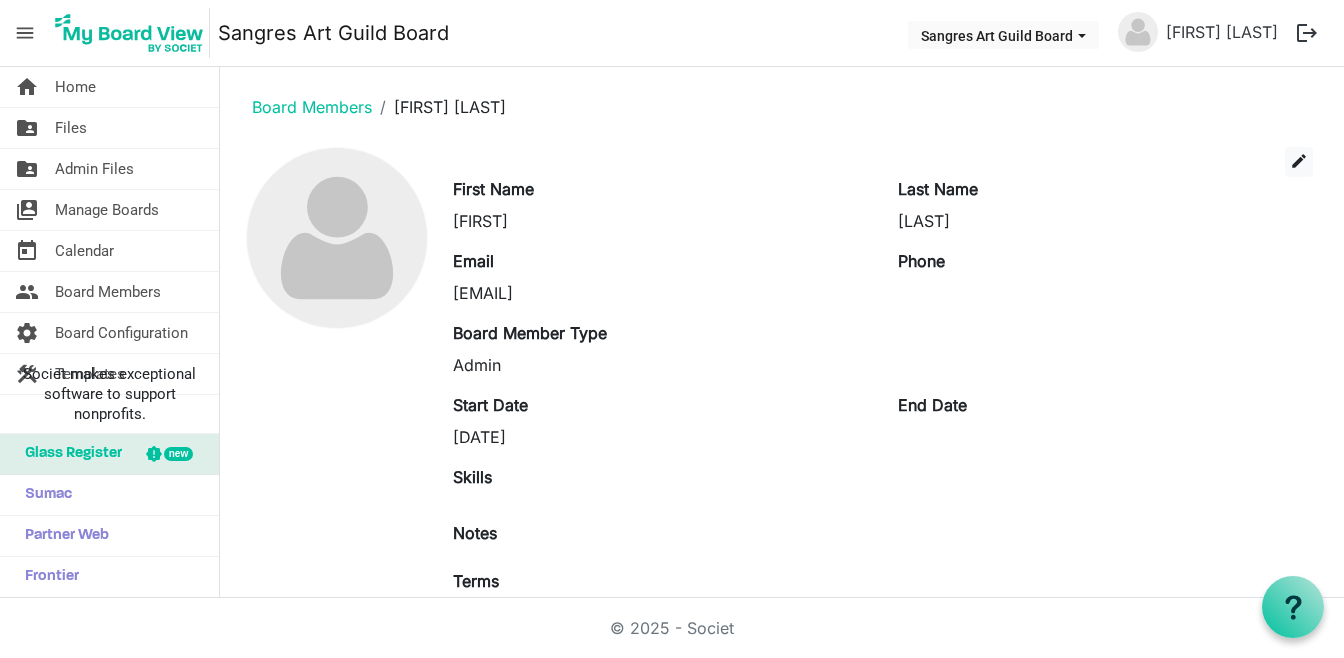 click at bounding box center [337, 427] 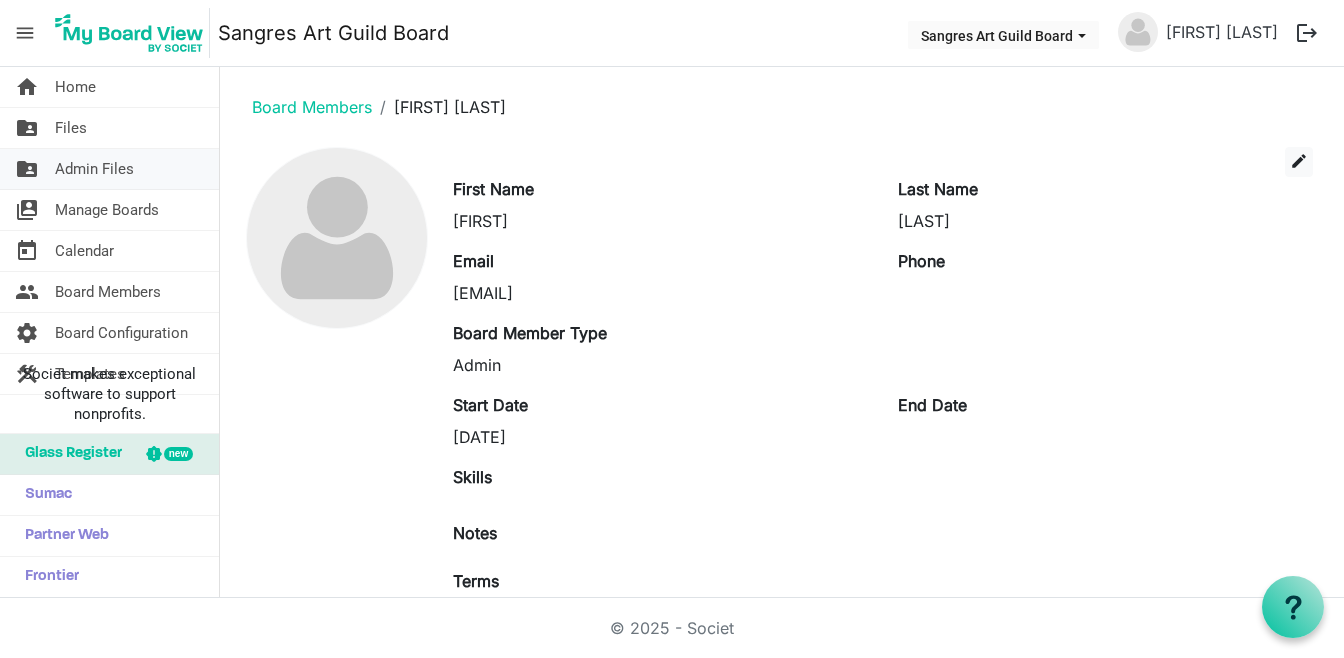 click on "Admin Files" at bounding box center (94, 169) 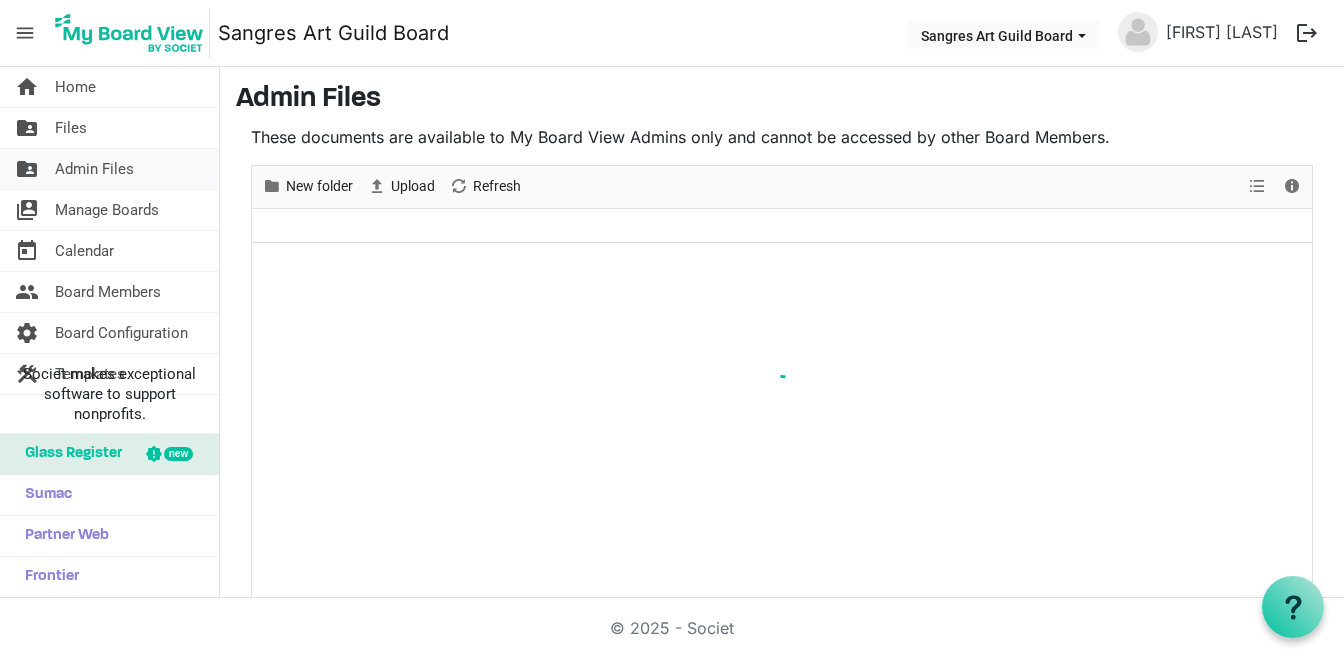 scroll, scrollTop: 0, scrollLeft: 0, axis: both 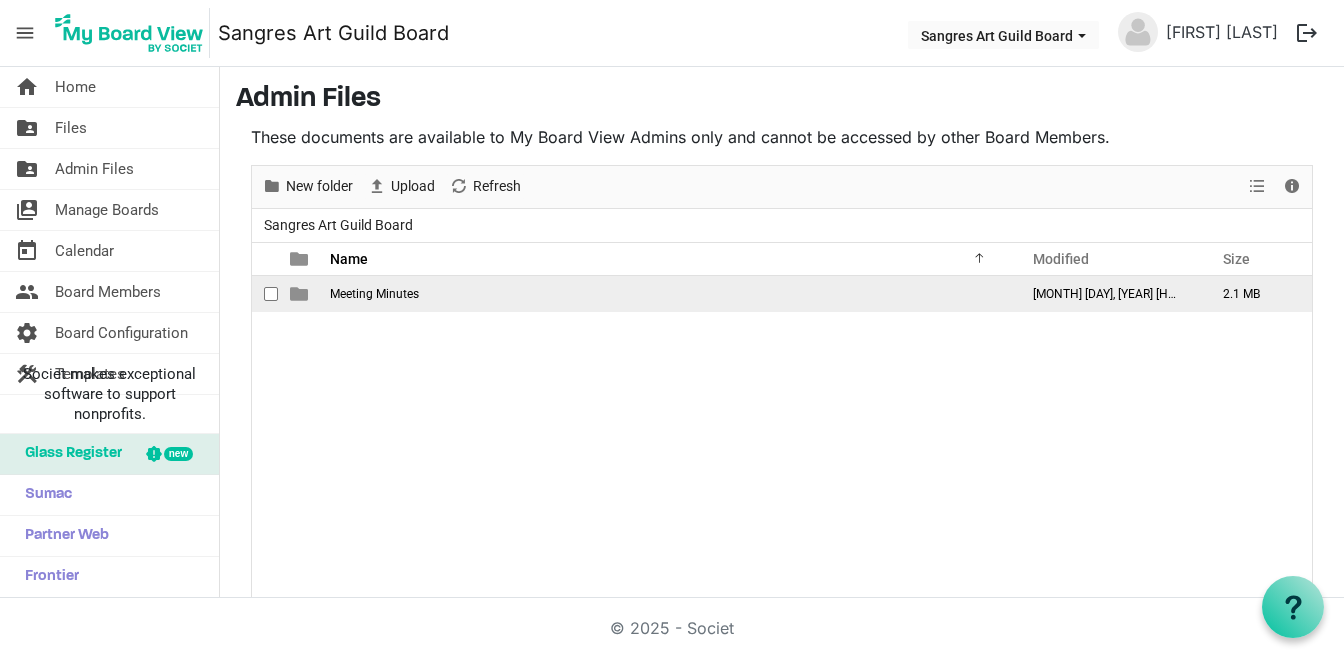 click at bounding box center (299, 294) 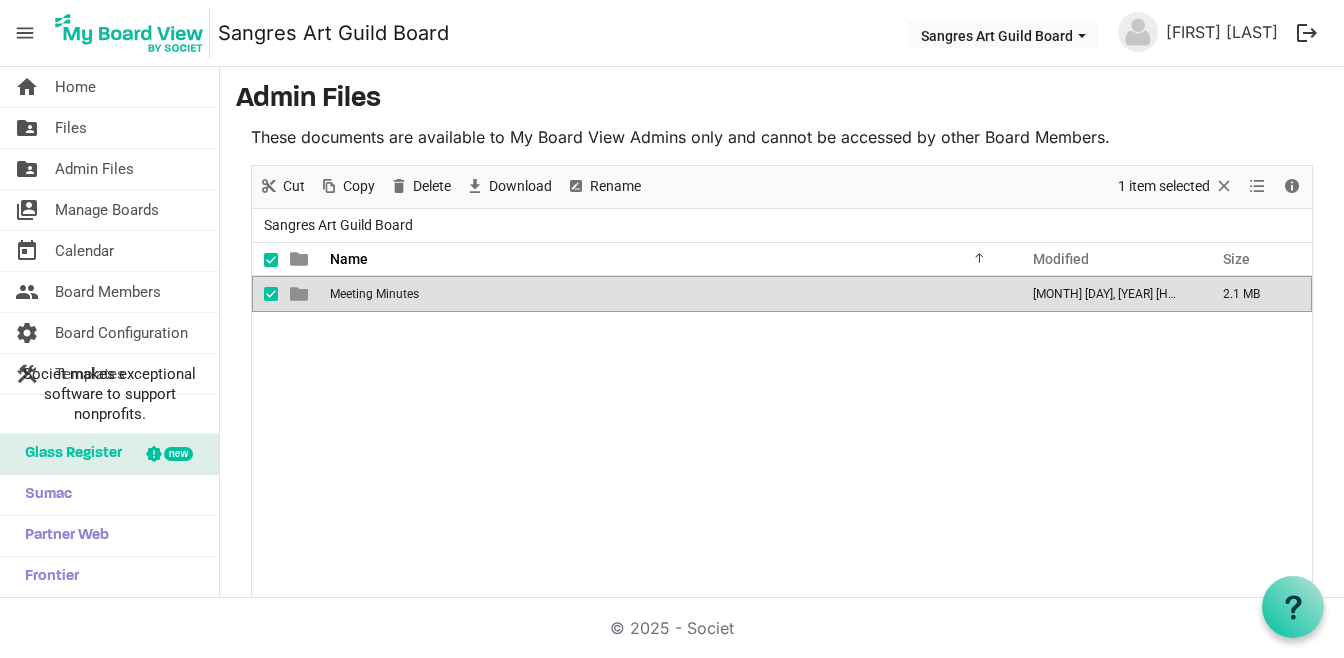 click at bounding box center [299, 294] 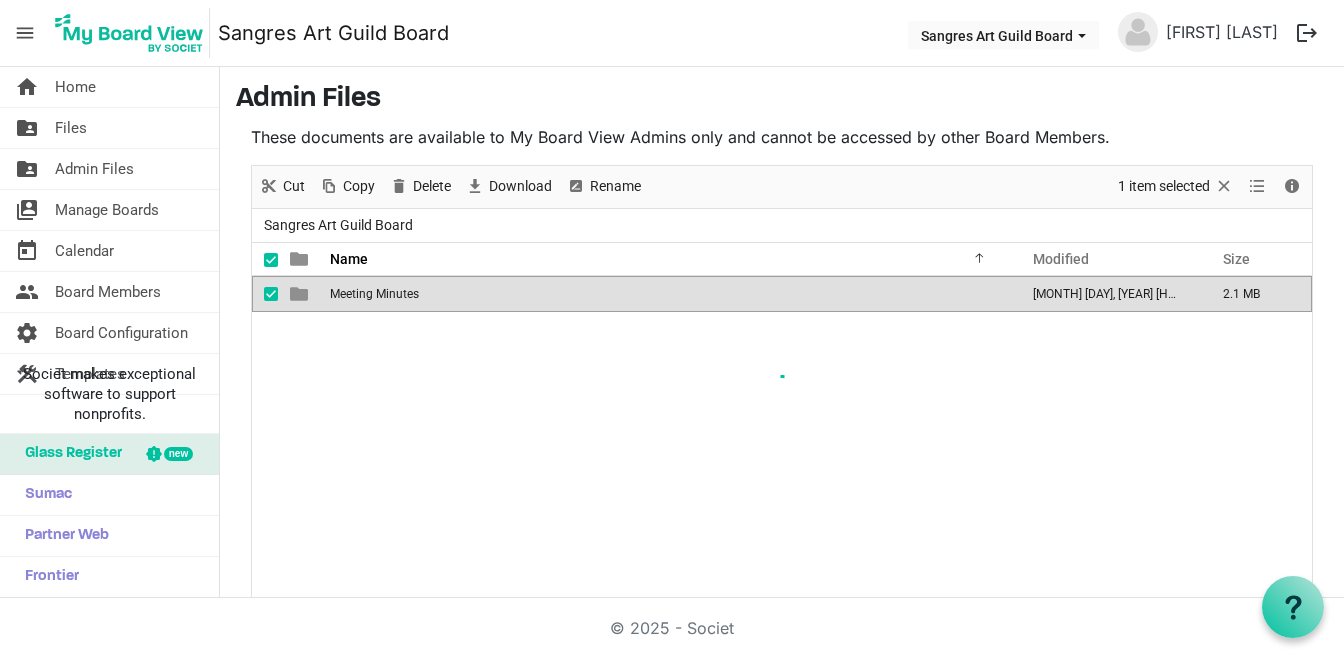 scroll, scrollTop: 15, scrollLeft: 0, axis: vertical 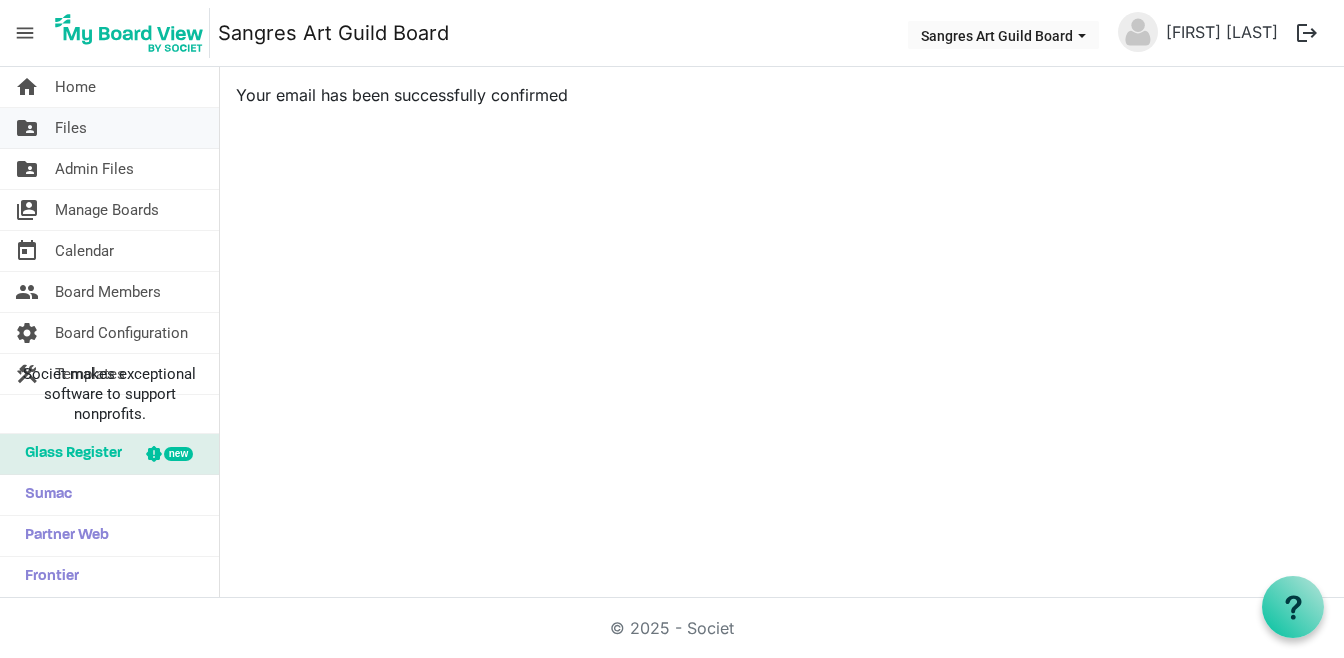 click on "Files" at bounding box center [71, 128] 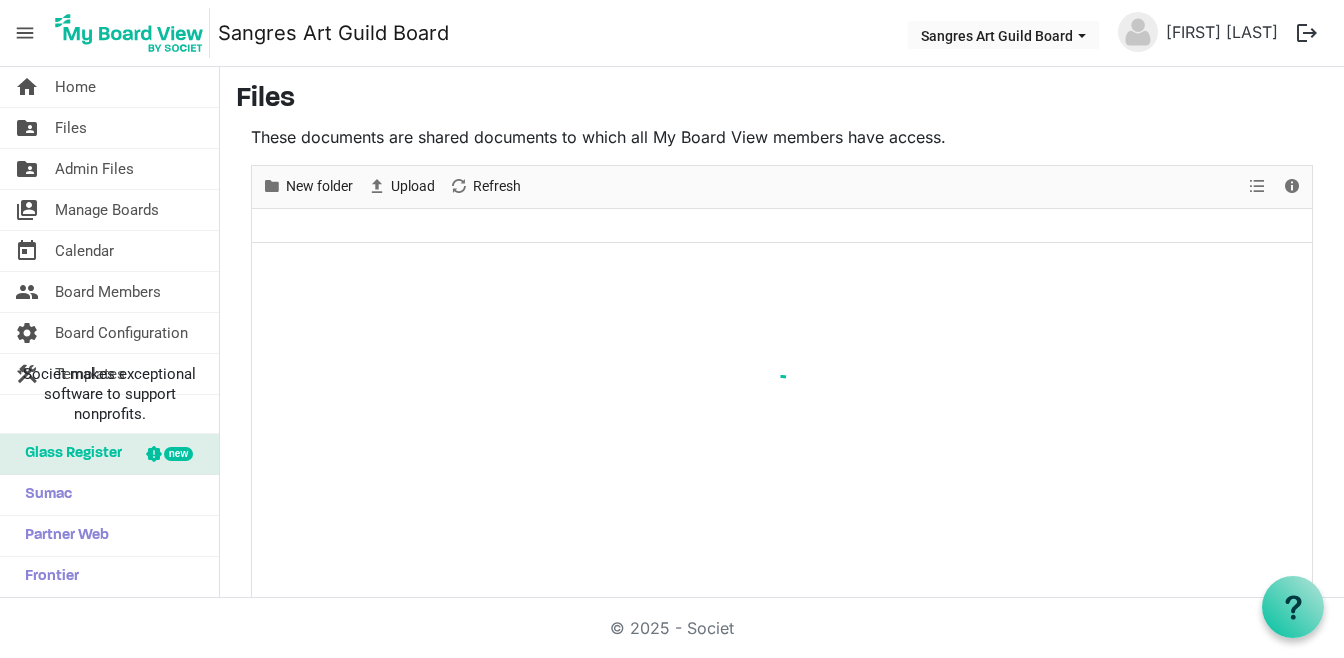 scroll, scrollTop: 0, scrollLeft: 0, axis: both 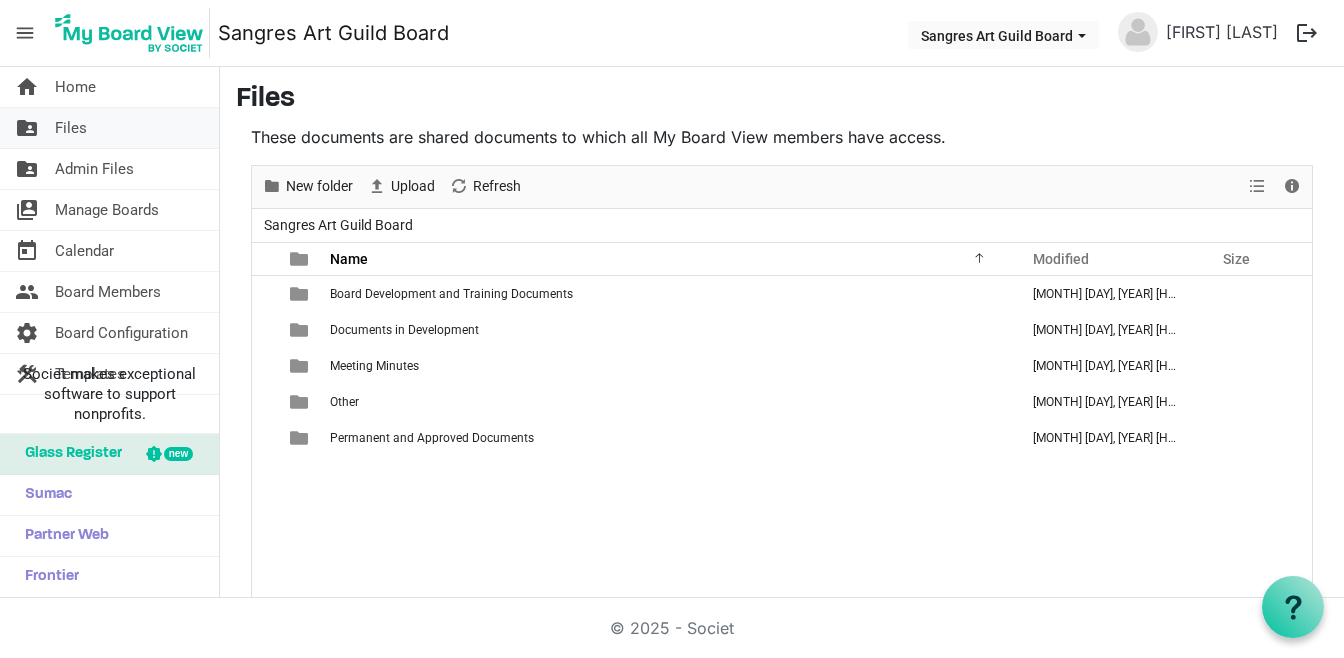 click on "Files" at bounding box center (71, 128) 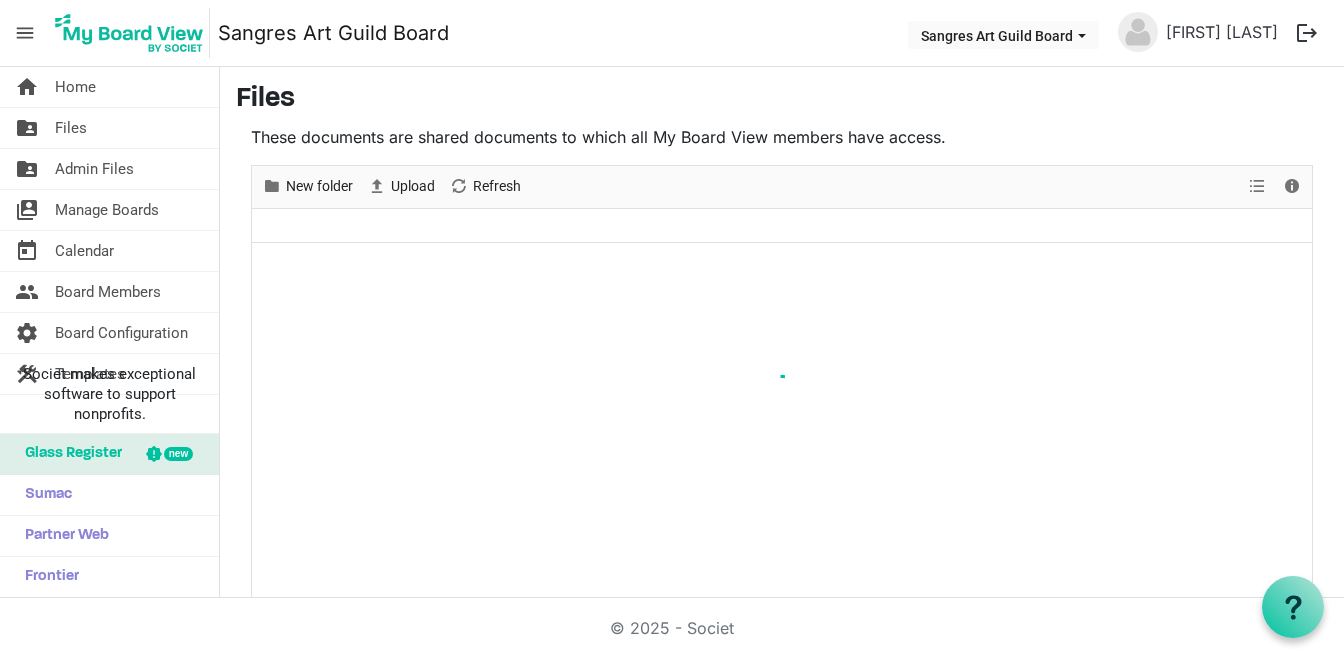 scroll, scrollTop: 0, scrollLeft: 0, axis: both 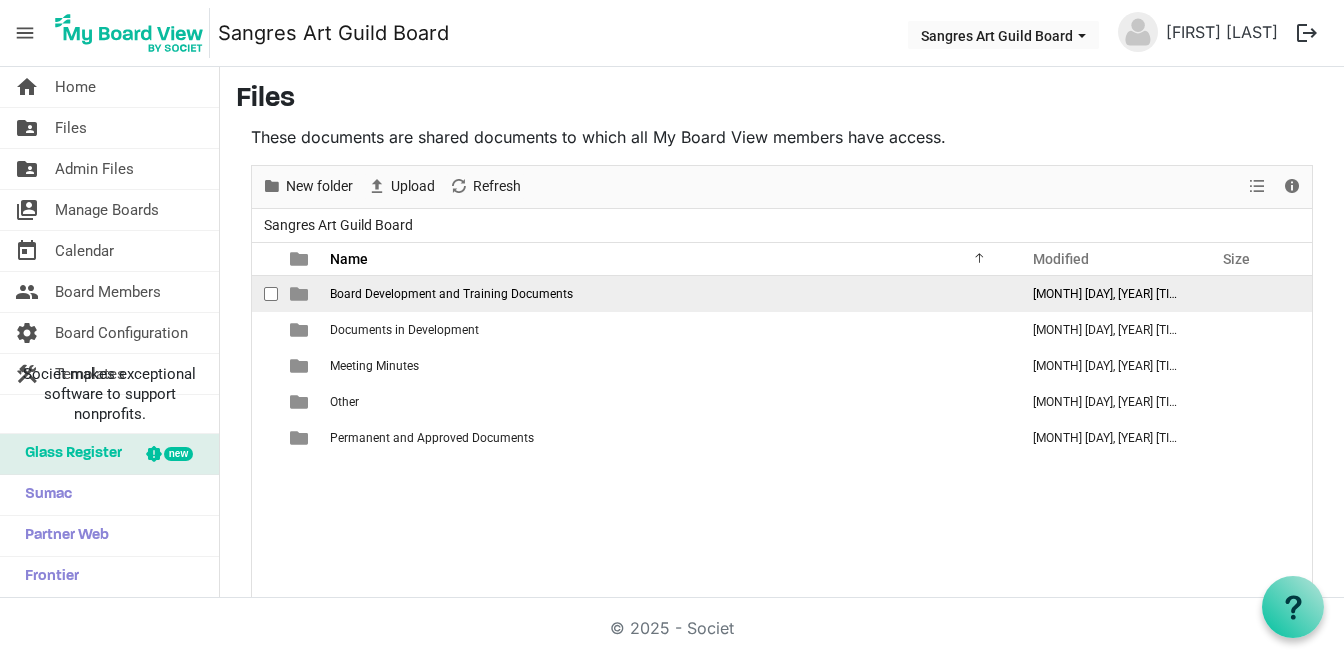 click on "Board Development and Training Documents" at bounding box center [451, 294] 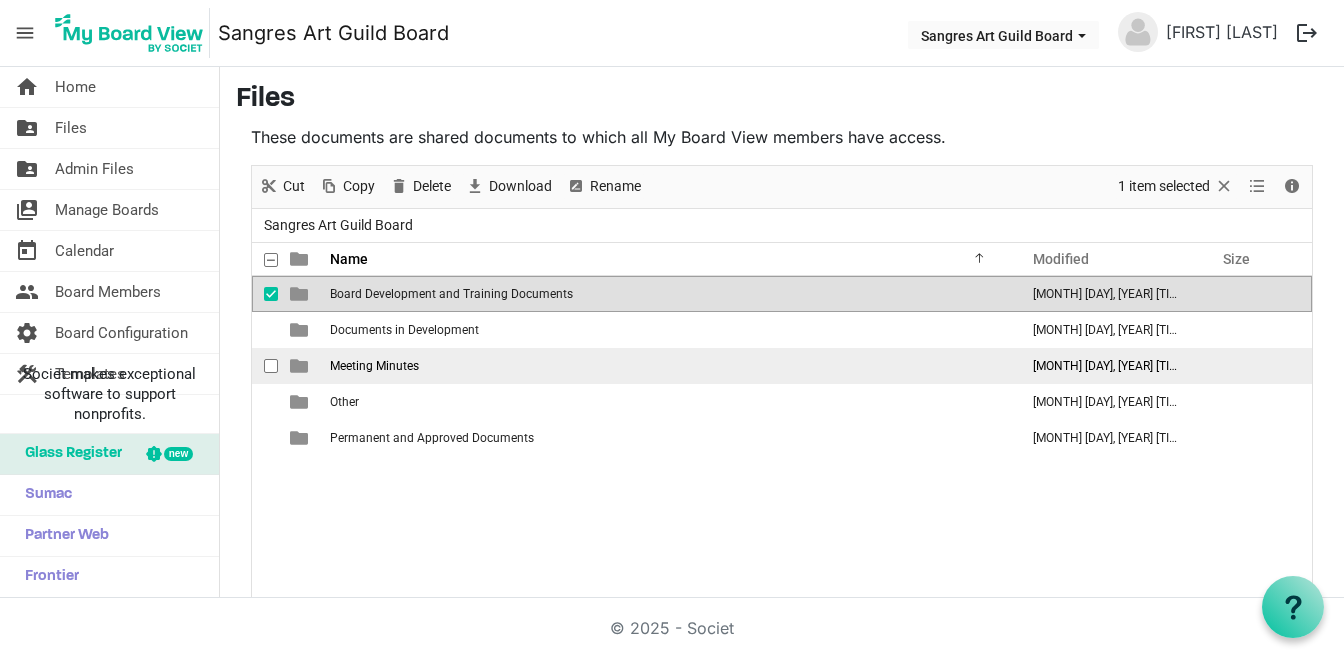click on "Meeting Minutes" at bounding box center [374, 366] 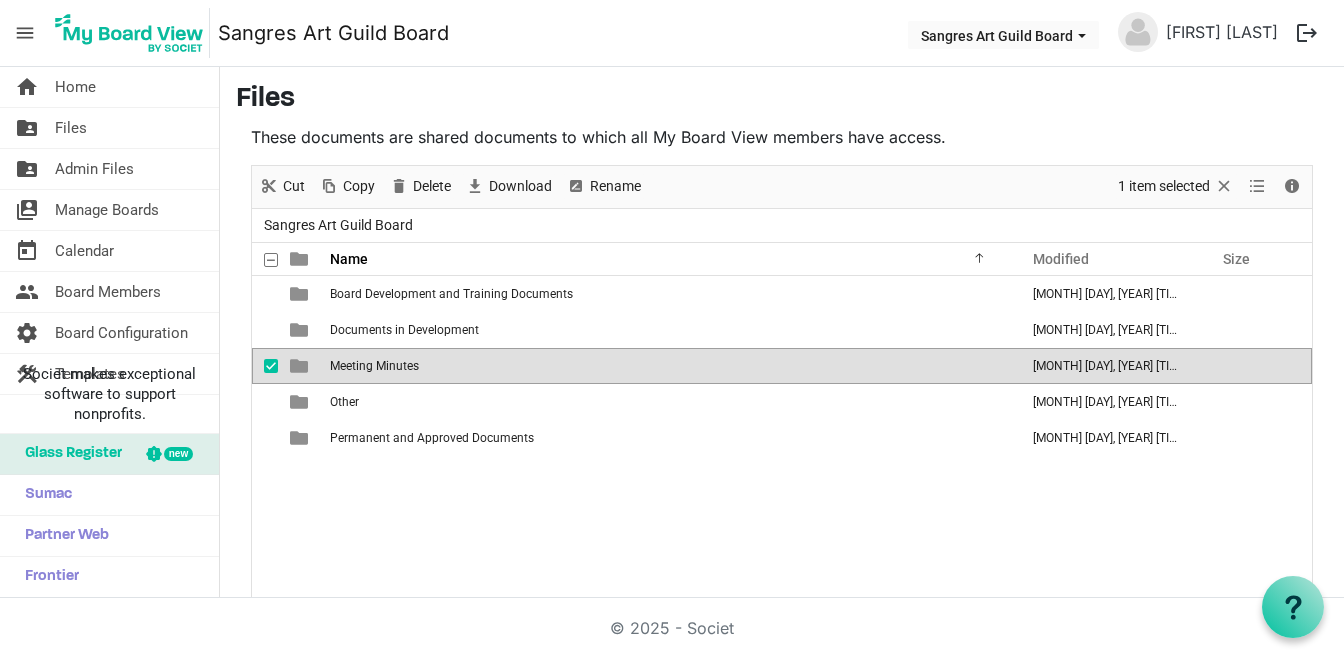 click on "Meeting Minutes" at bounding box center [374, 366] 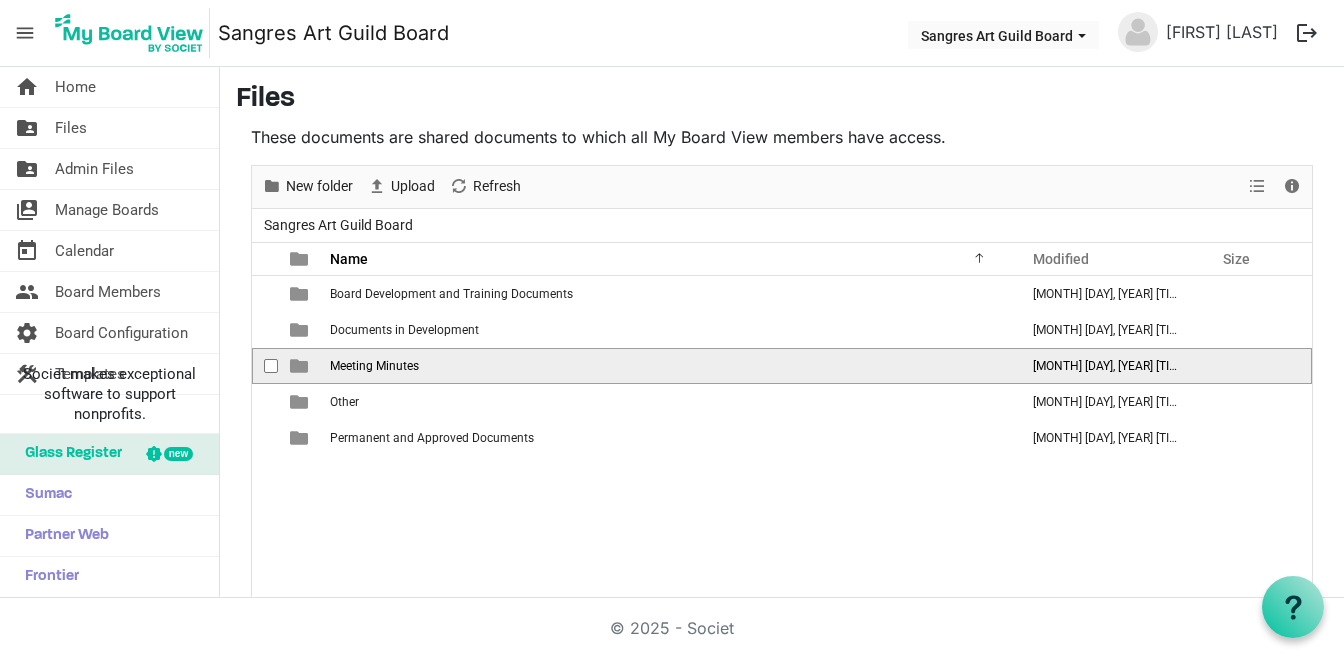 click on "Meeting Minutes" at bounding box center (374, 366) 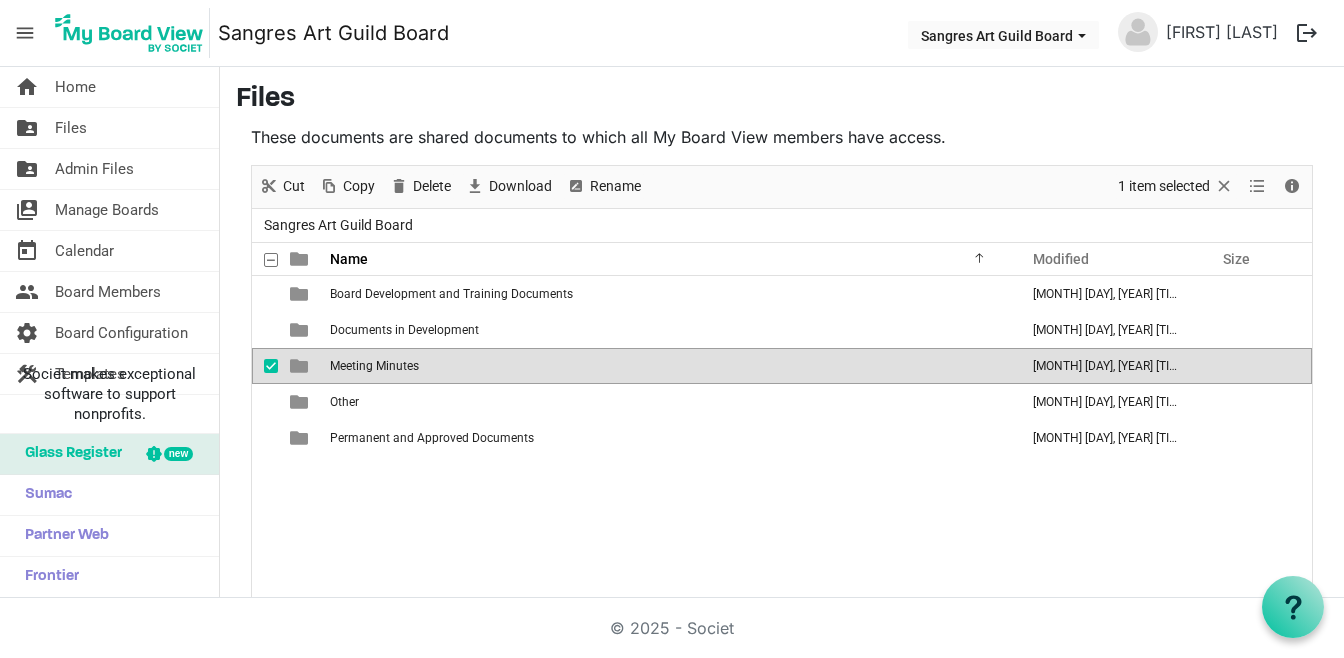 click on "Meeting Minutes" at bounding box center [374, 366] 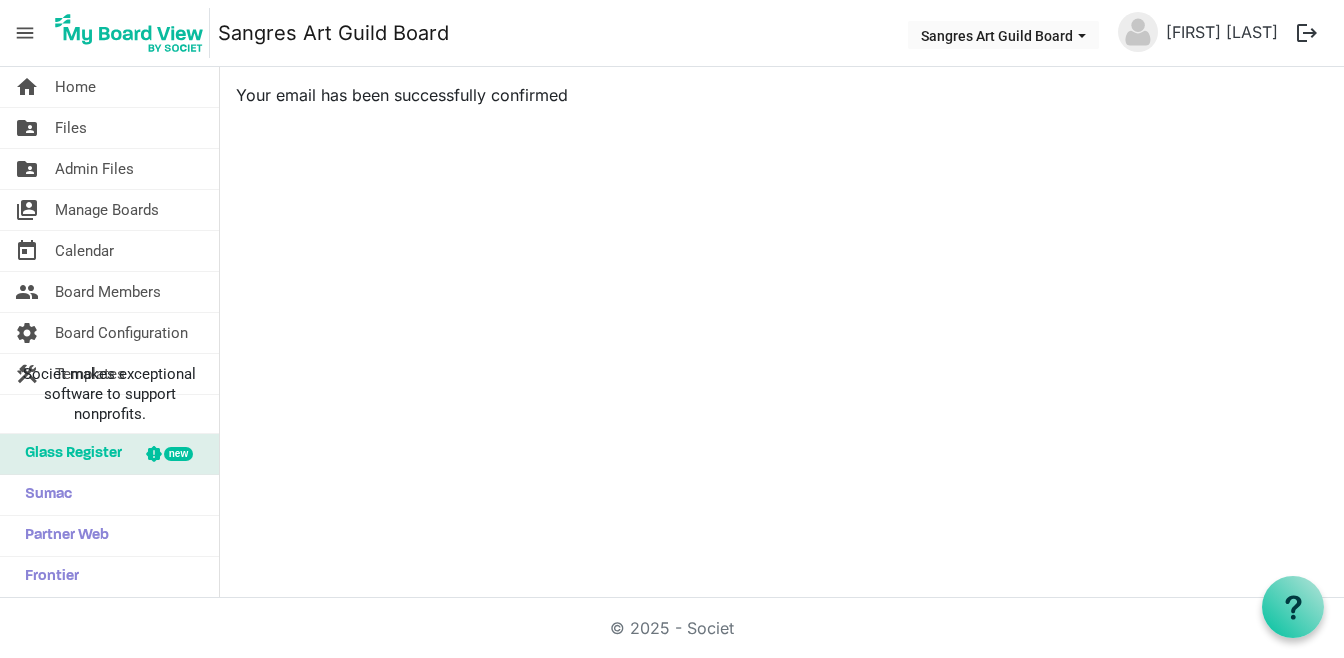 scroll, scrollTop: 0, scrollLeft: 0, axis: both 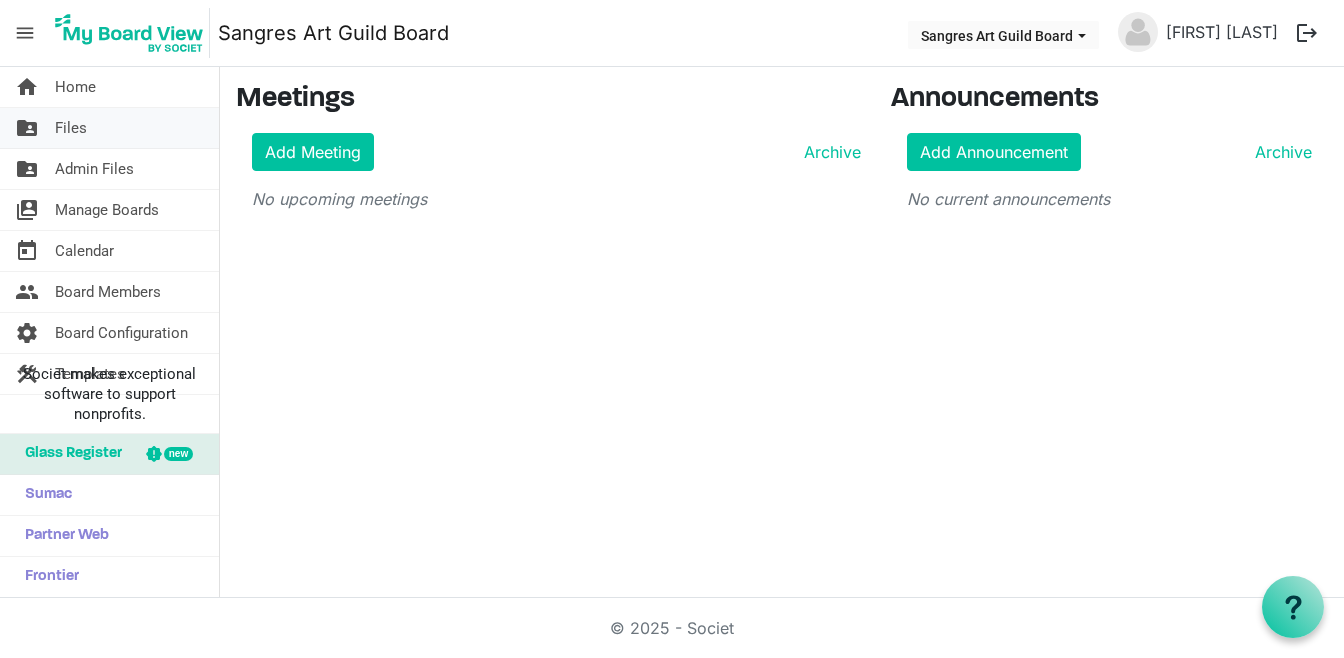 click on "Files" at bounding box center [71, 128] 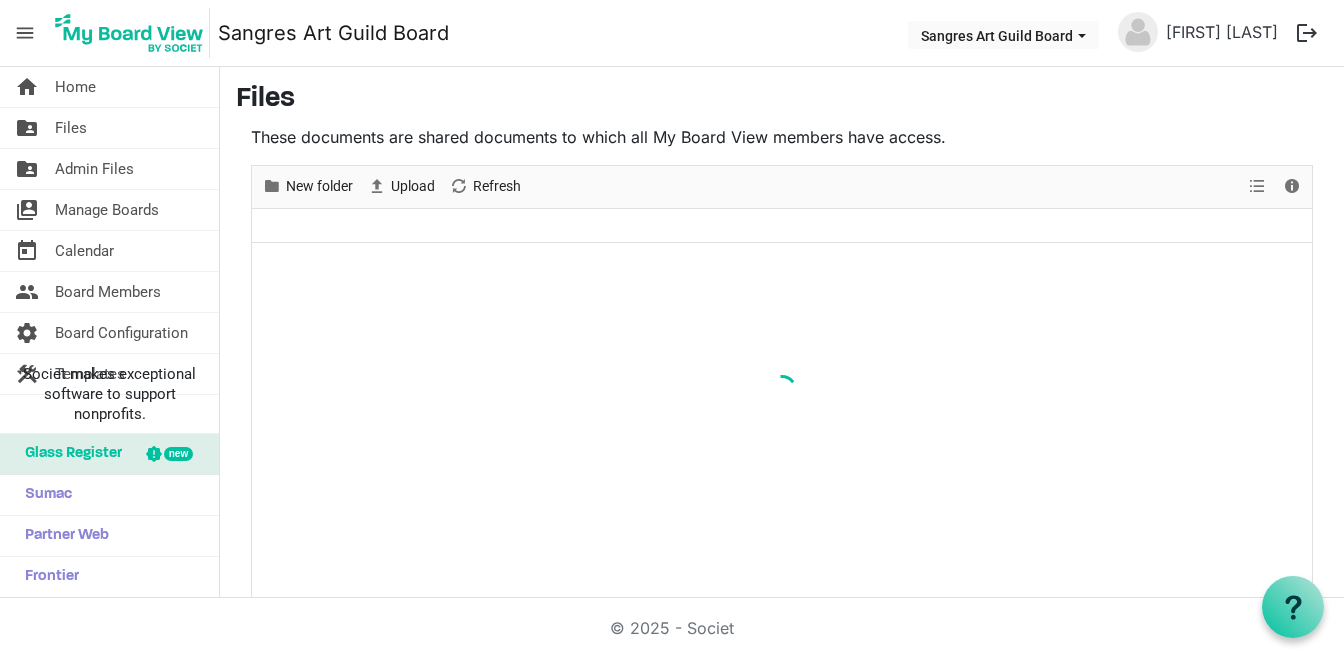 scroll, scrollTop: 0, scrollLeft: 0, axis: both 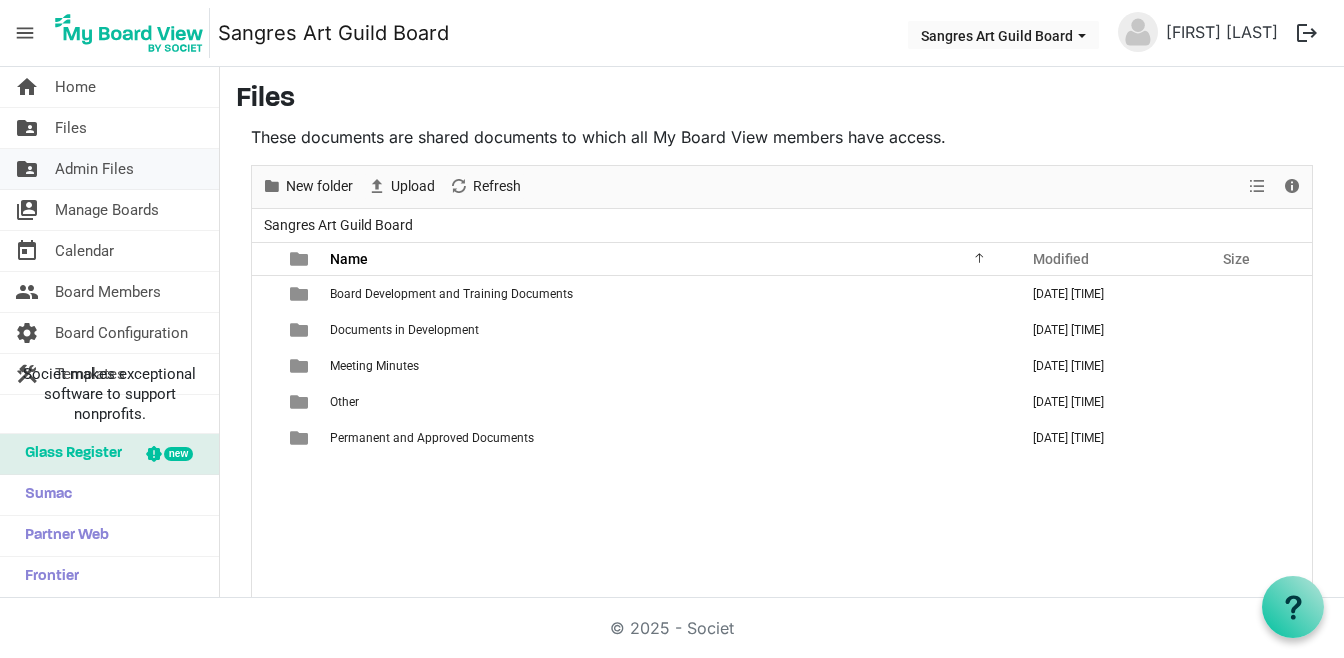 click on "Admin Files" at bounding box center [94, 169] 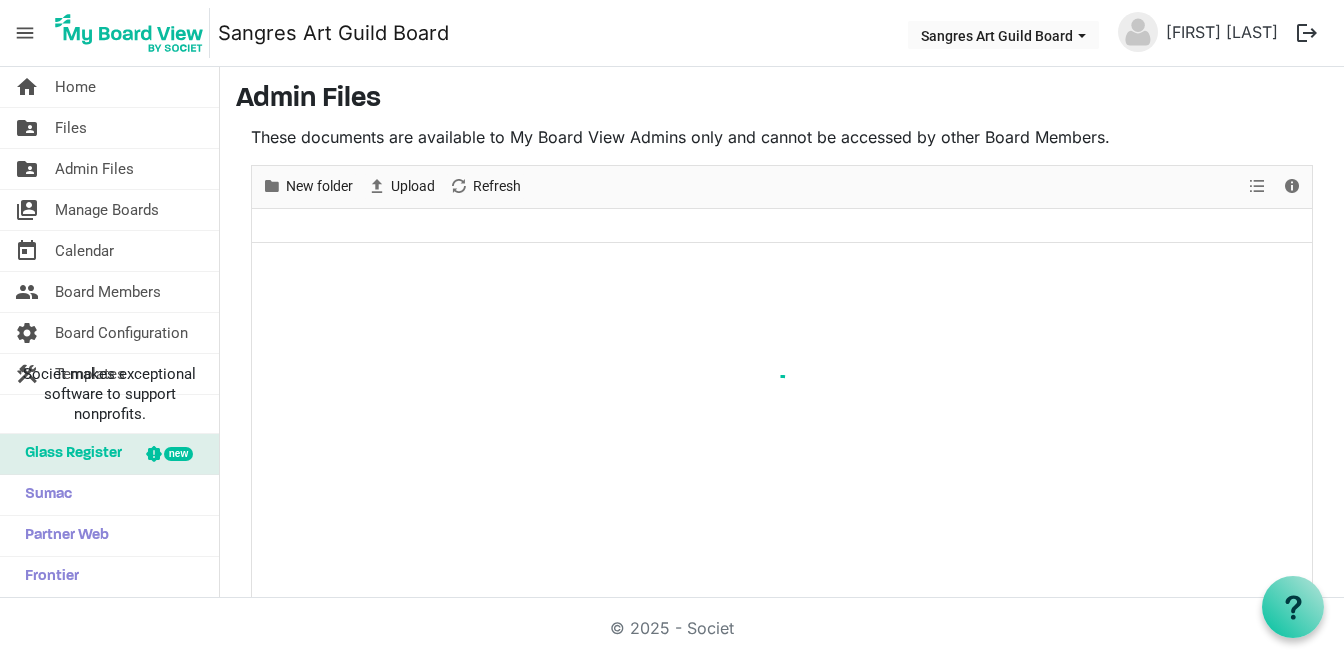 scroll, scrollTop: 0, scrollLeft: 0, axis: both 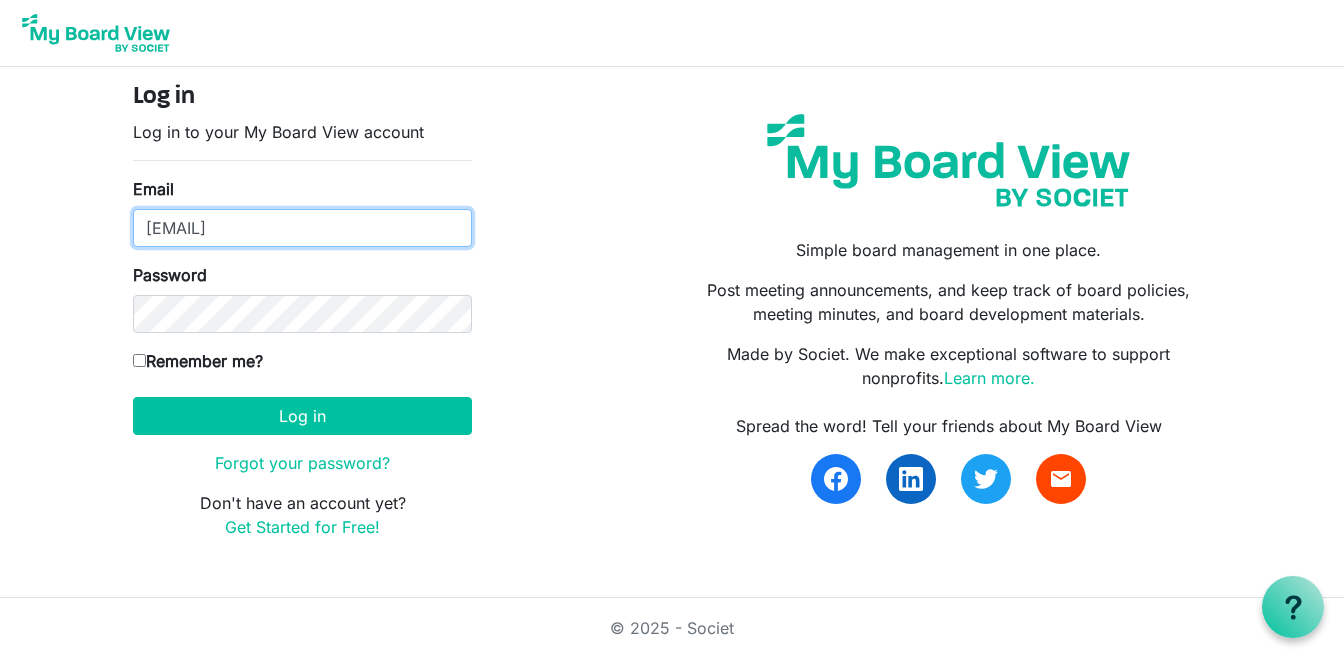 click on "[EMAIL]" at bounding box center [302, 228] 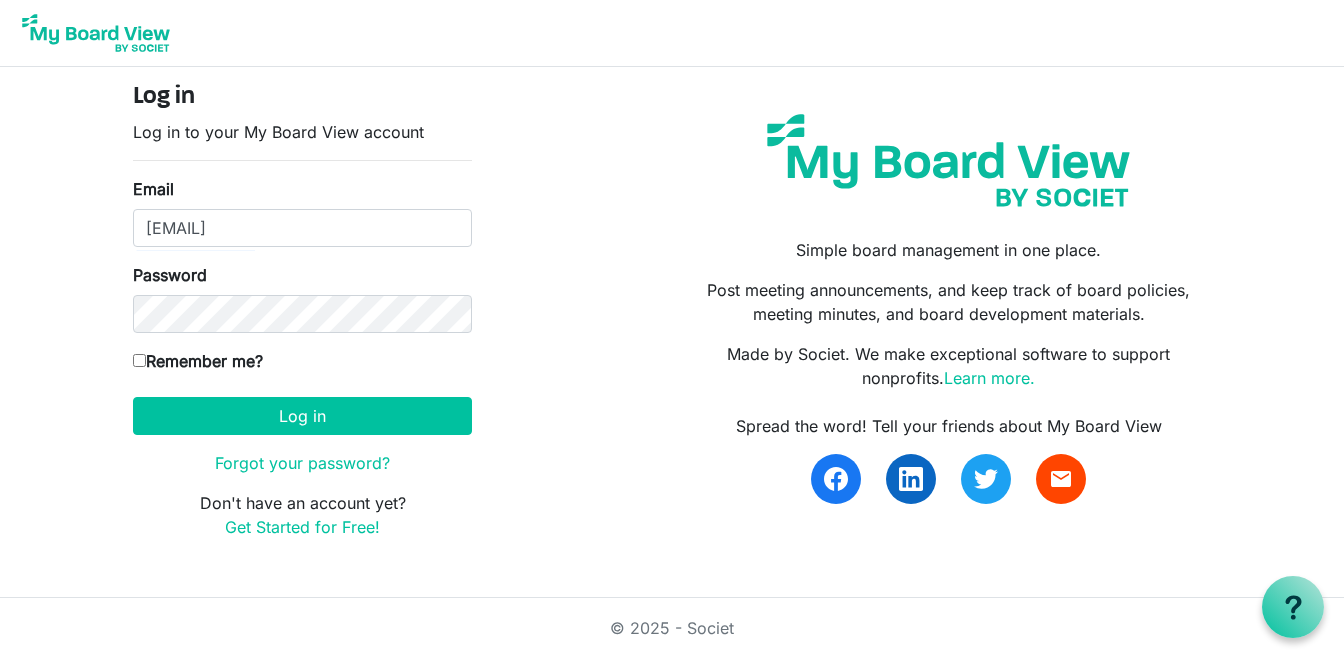click on "Remember me?" at bounding box center [198, 361] 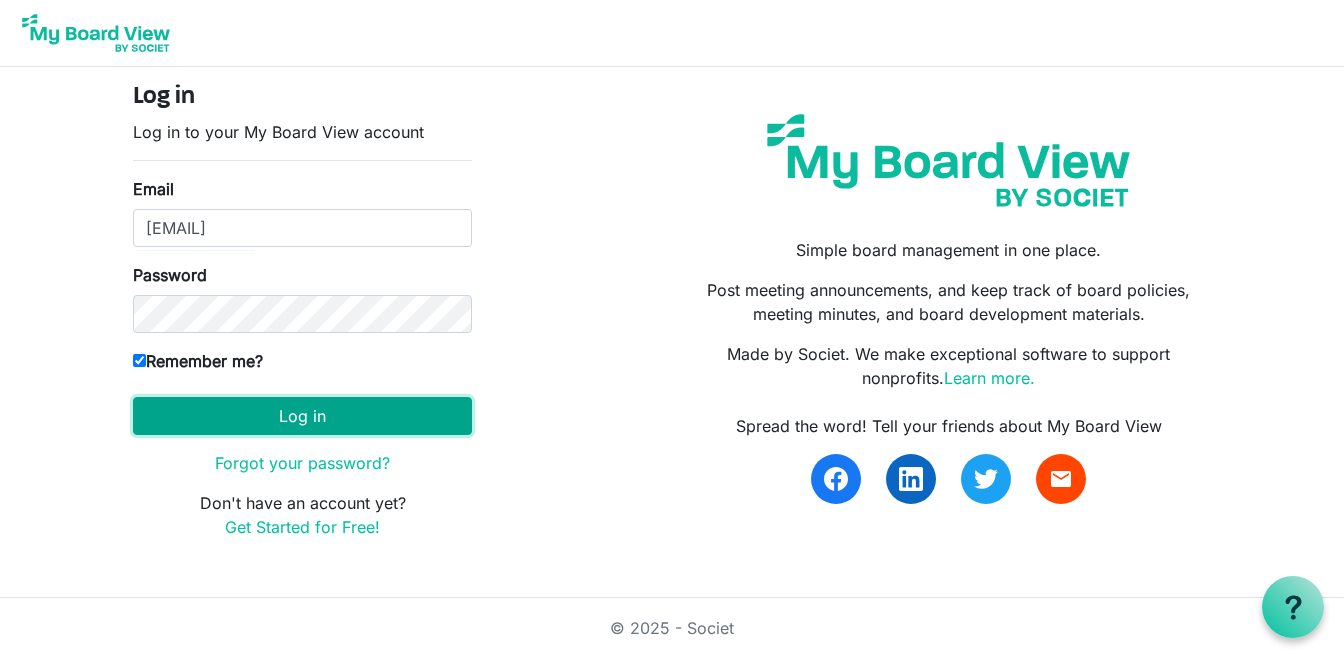 click on "Log in" at bounding box center (302, 416) 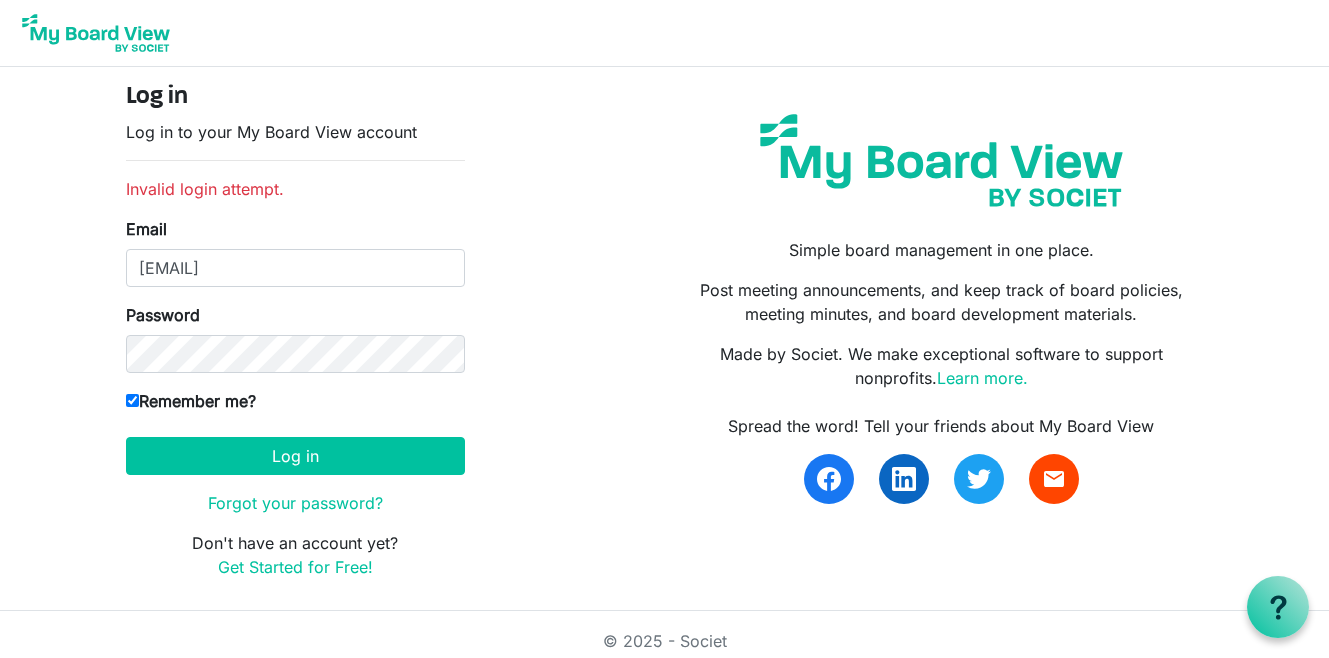 scroll, scrollTop: 0, scrollLeft: 0, axis: both 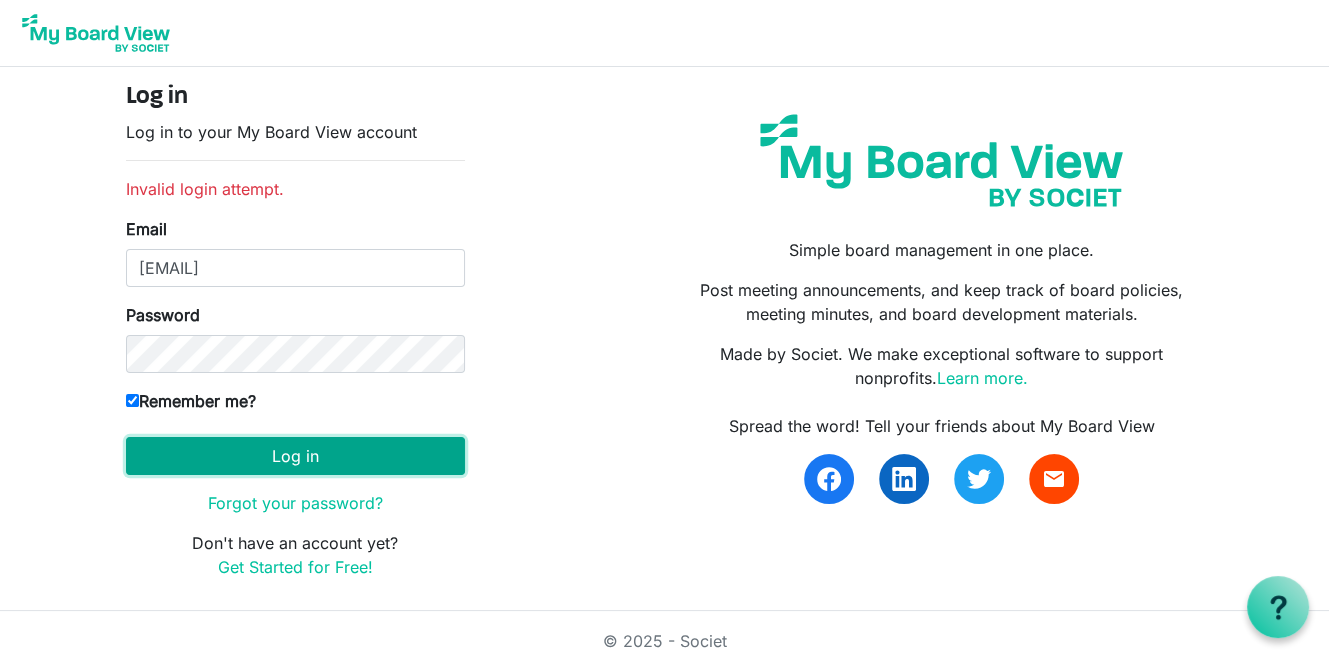 click on "Log in" at bounding box center [295, 456] 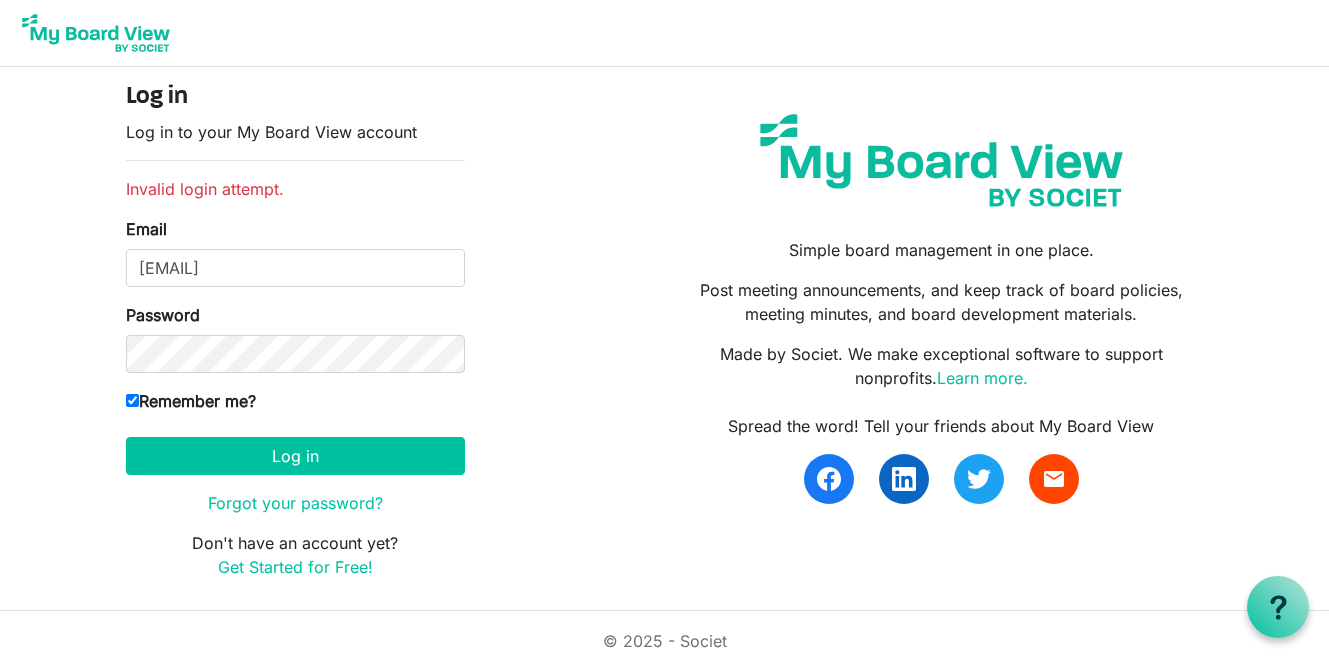 scroll, scrollTop: 0, scrollLeft: 0, axis: both 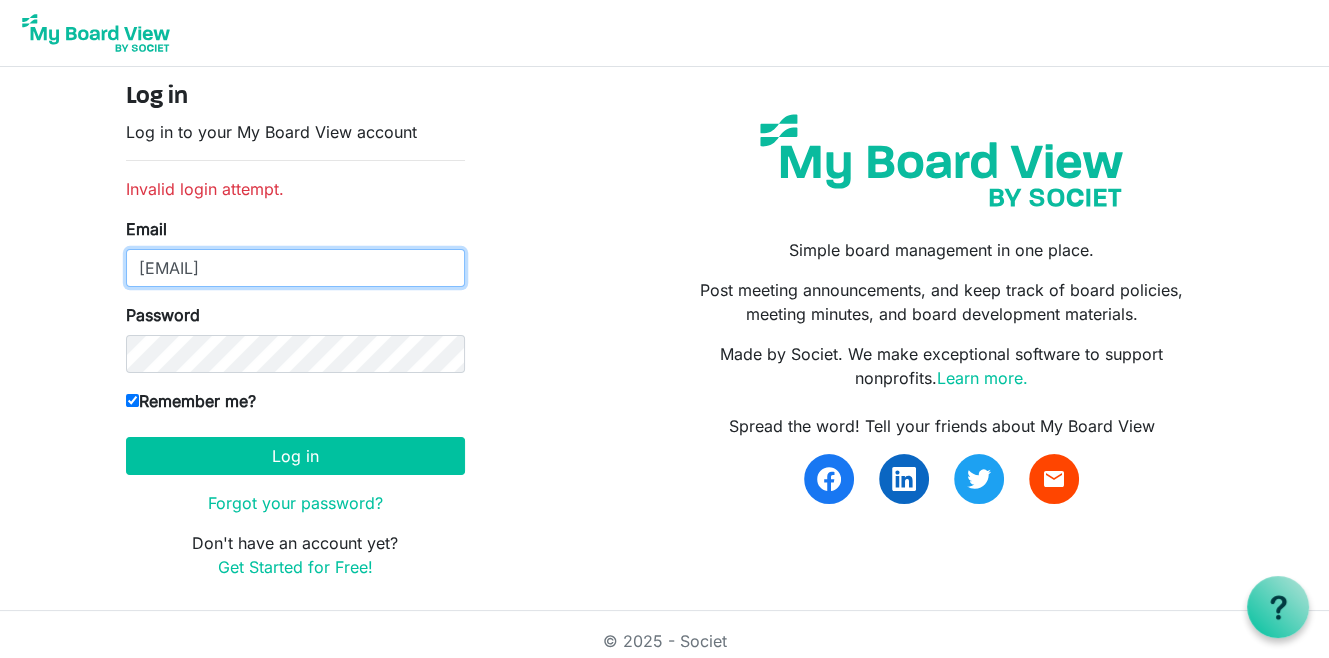drag, startPoint x: 182, startPoint y: 265, endPoint x: 93, endPoint y: 259, distance: 89.20202 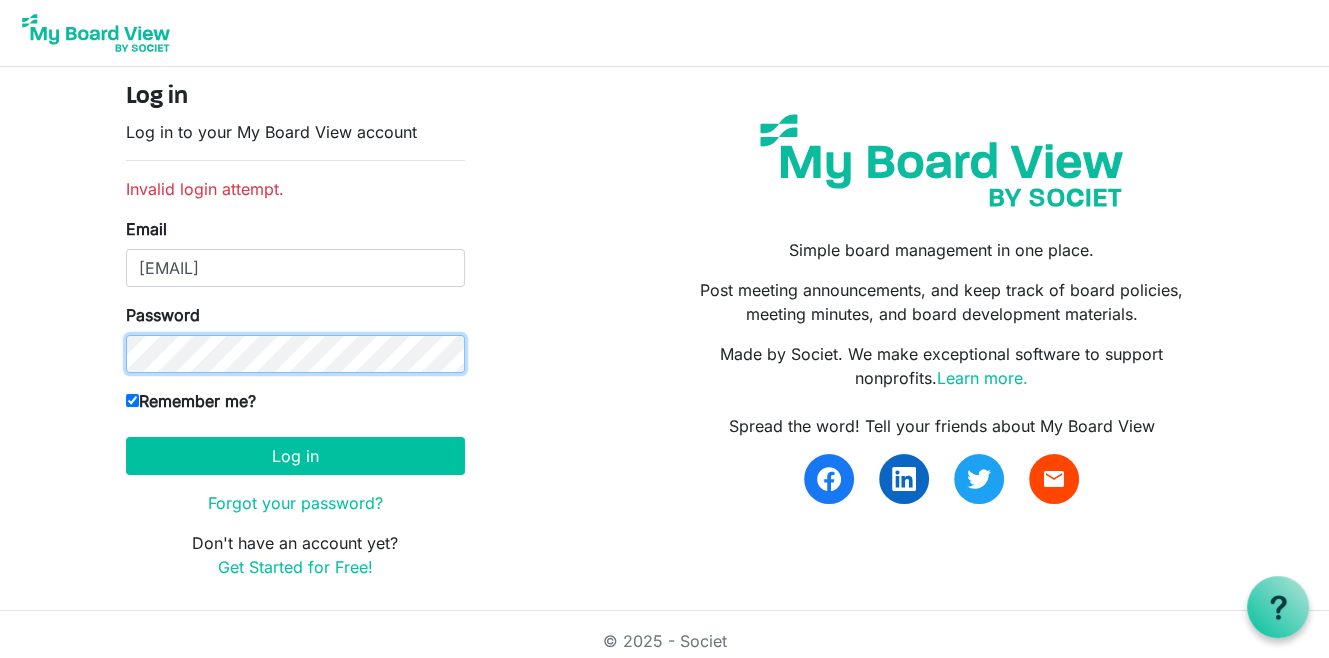 click on "Log in" at bounding box center (295, 456) 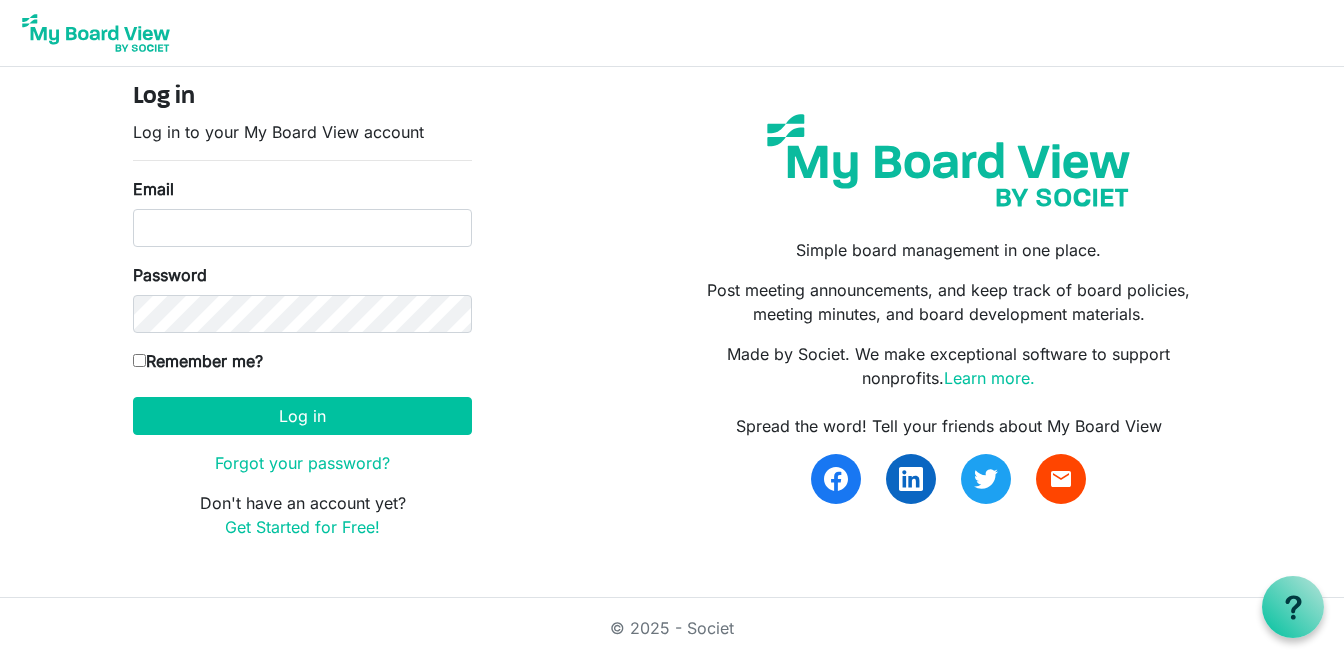 scroll, scrollTop: 0, scrollLeft: 0, axis: both 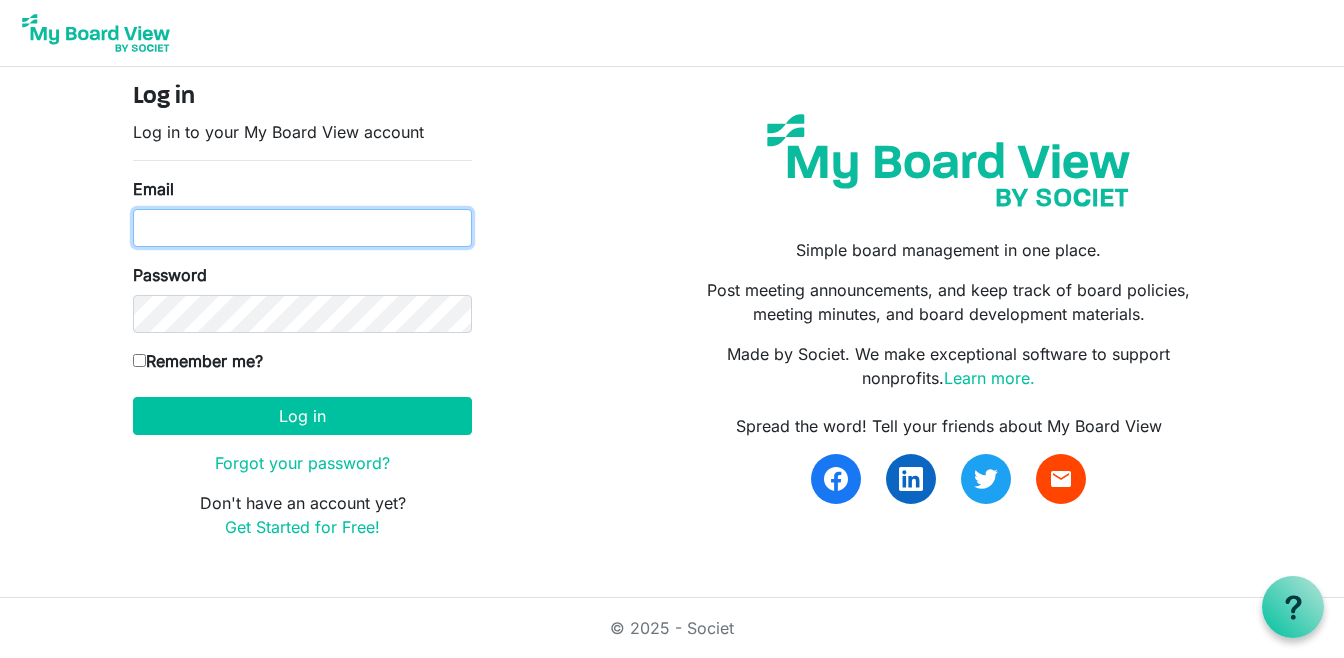 type on "[EMAIL]" 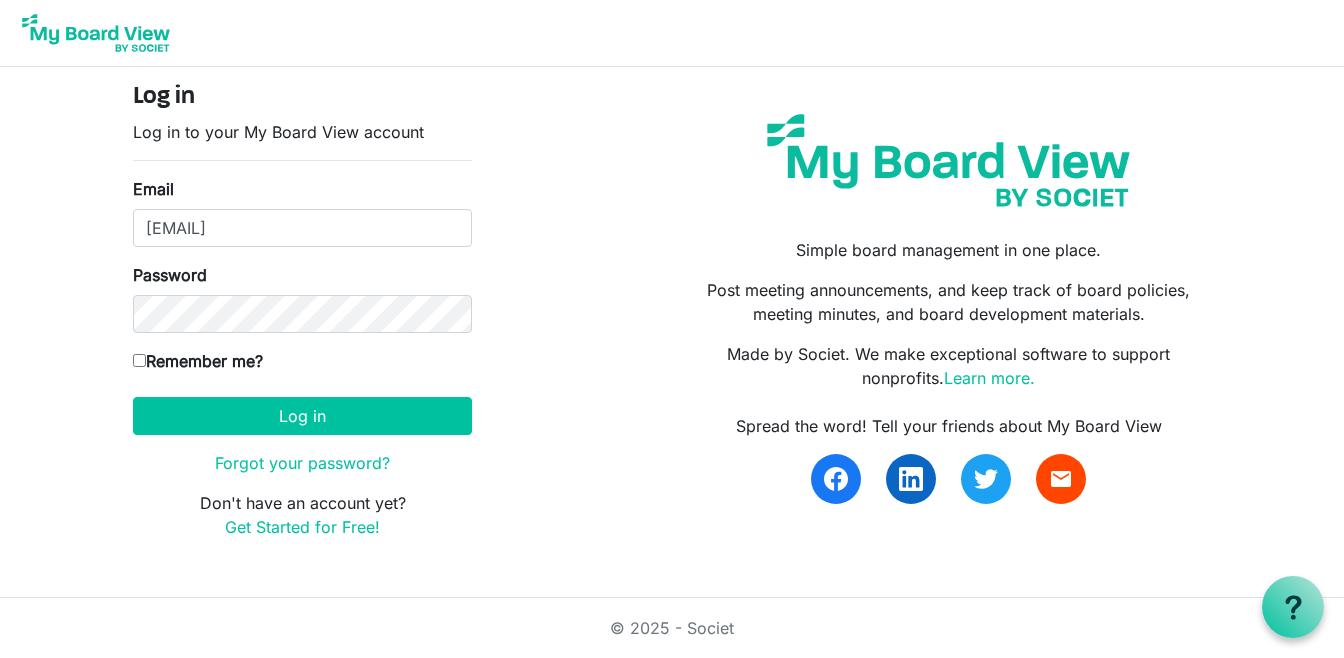 click on "Remember me?" at bounding box center [139, 360] 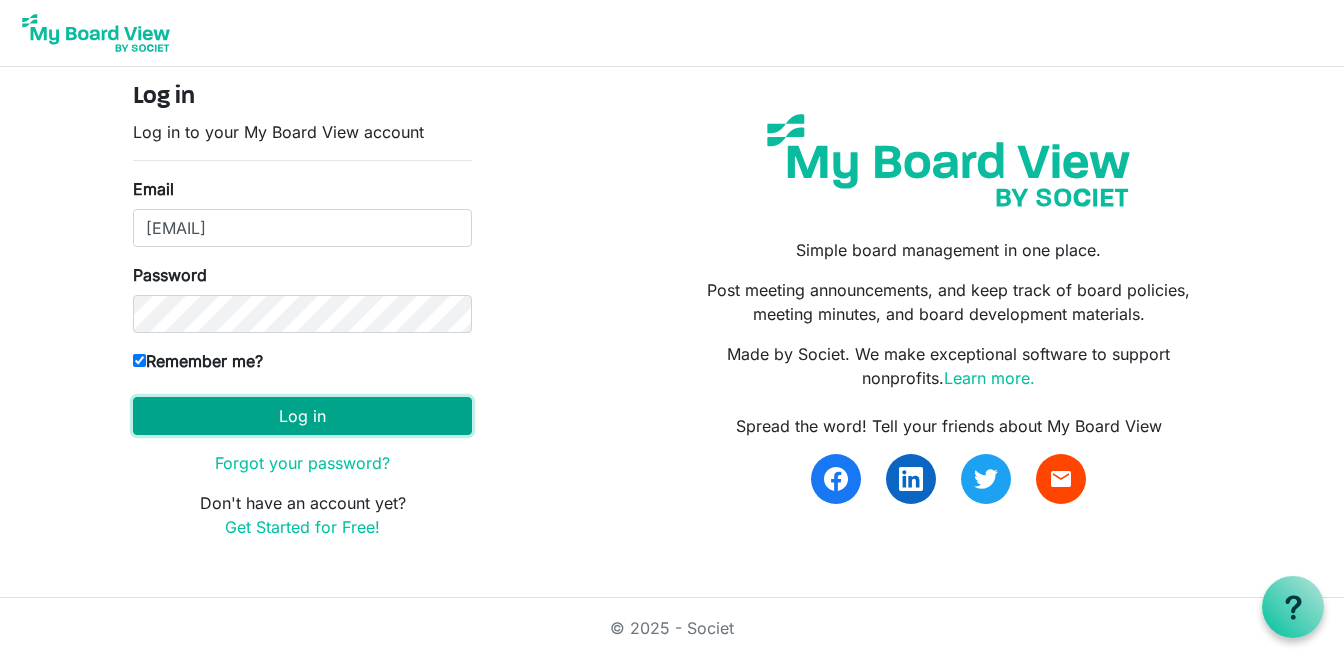 click on "Log in" at bounding box center (302, 416) 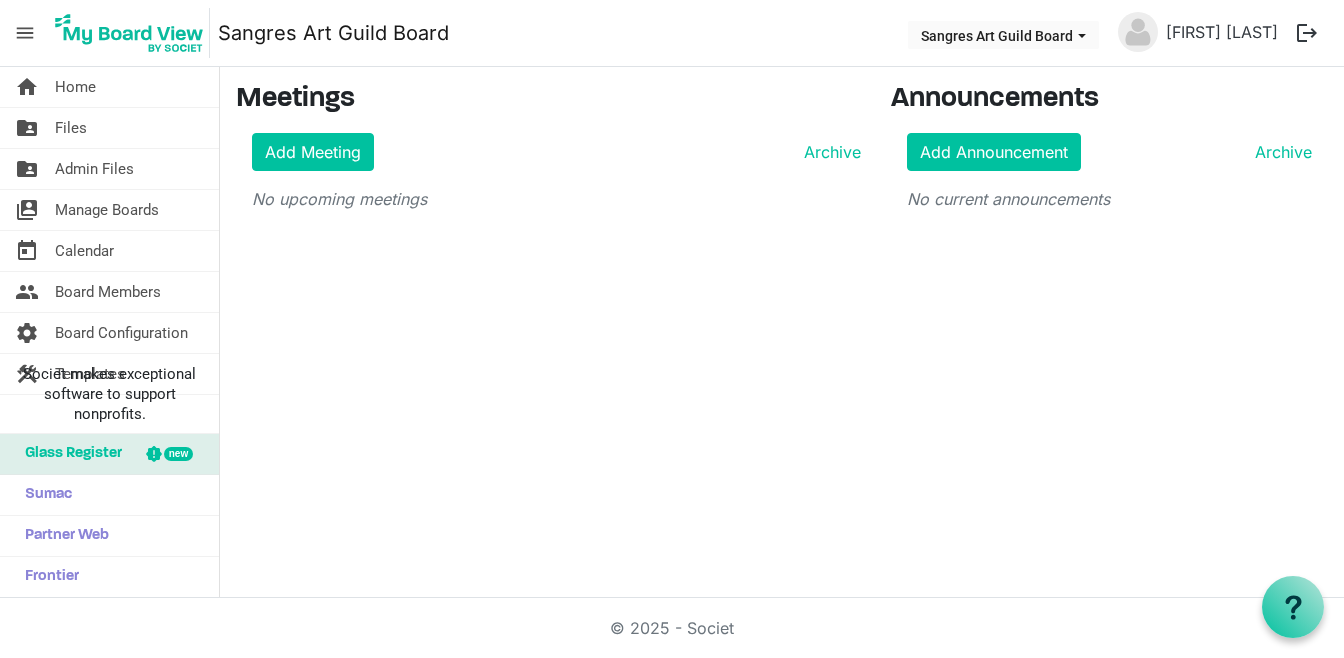 scroll, scrollTop: 0, scrollLeft: 0, axis: both 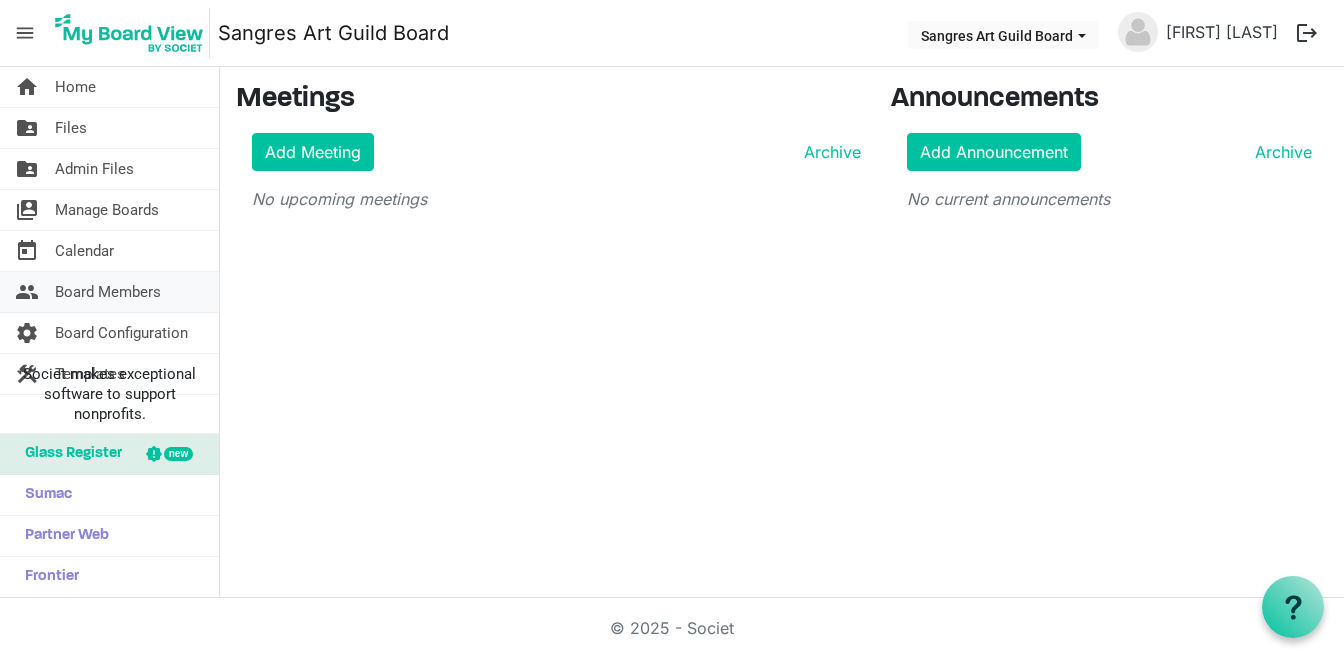 click on "Board Members" at bounding box center [108, 292] 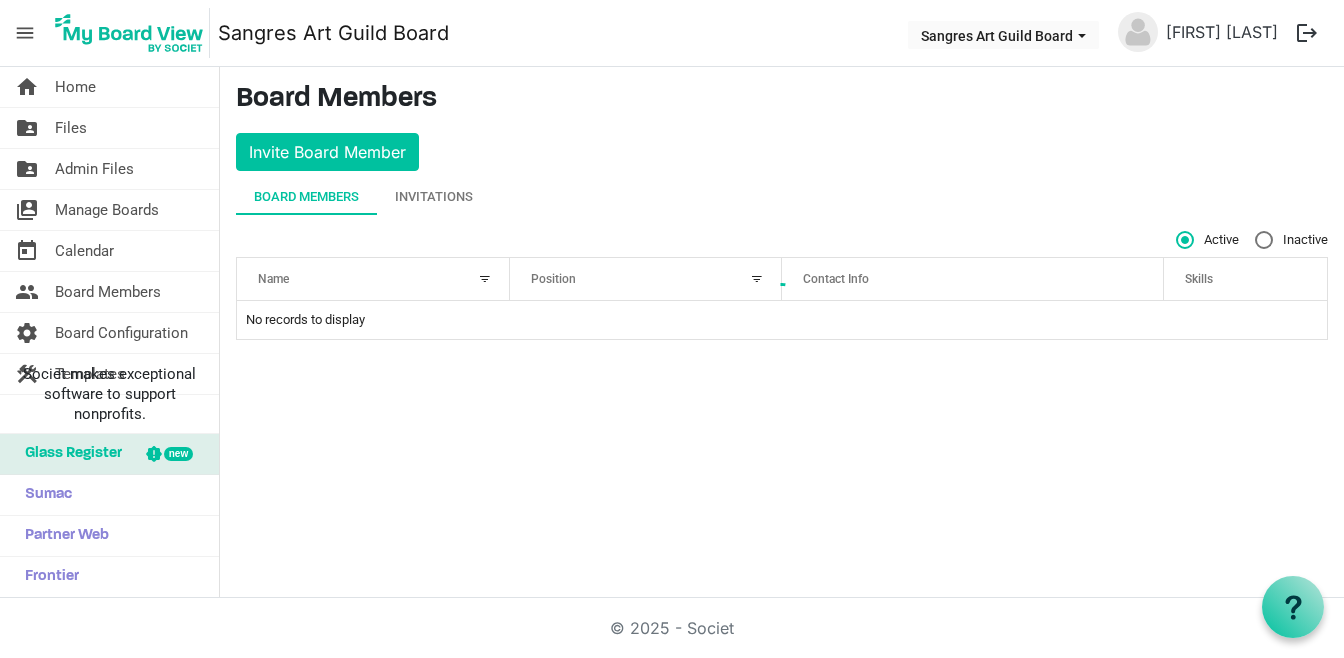 scroll, scrollTop: 0, scrollLeft: 0, axis: both 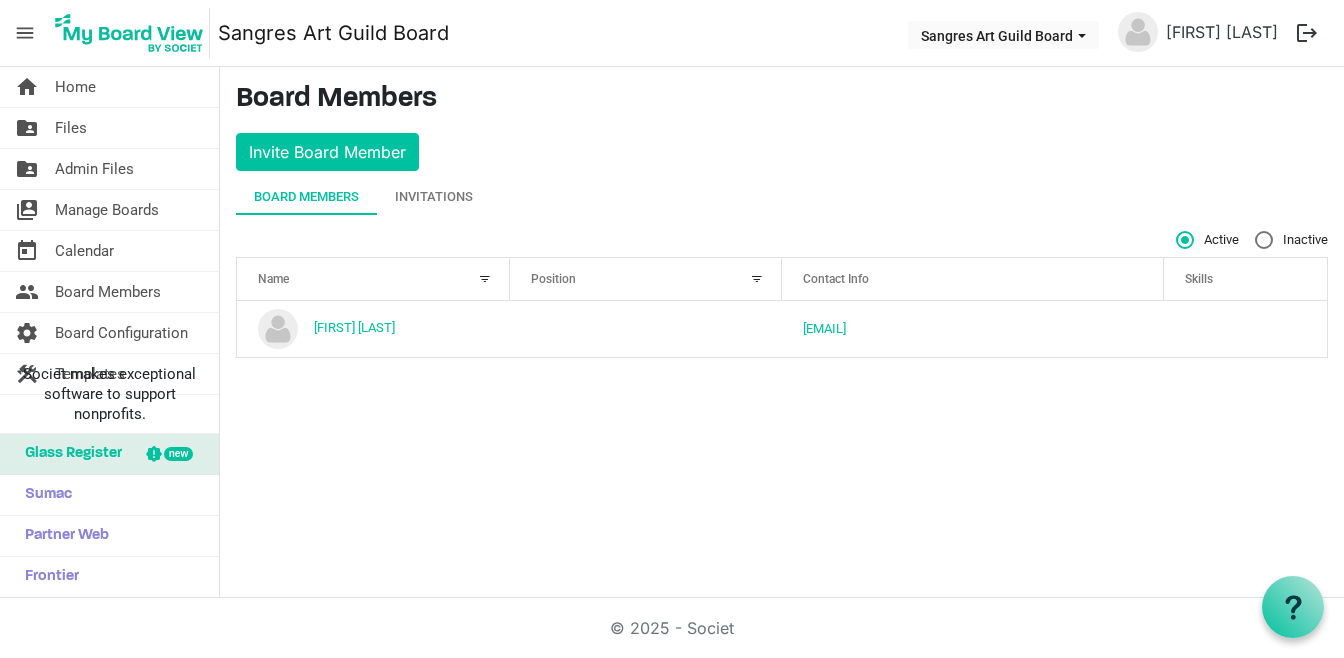 click on "logout" at bounding box center (1307, 33) 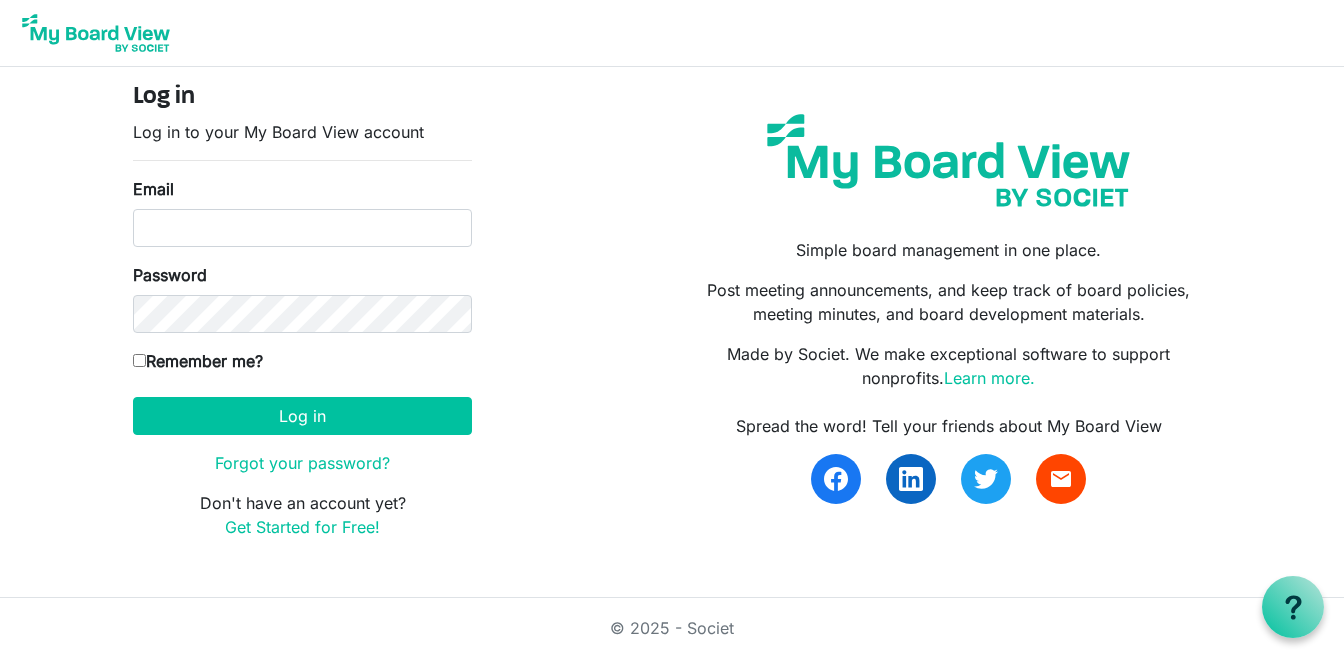 scroll, scrollTop: 0, scrollLeft: 0, axis: both 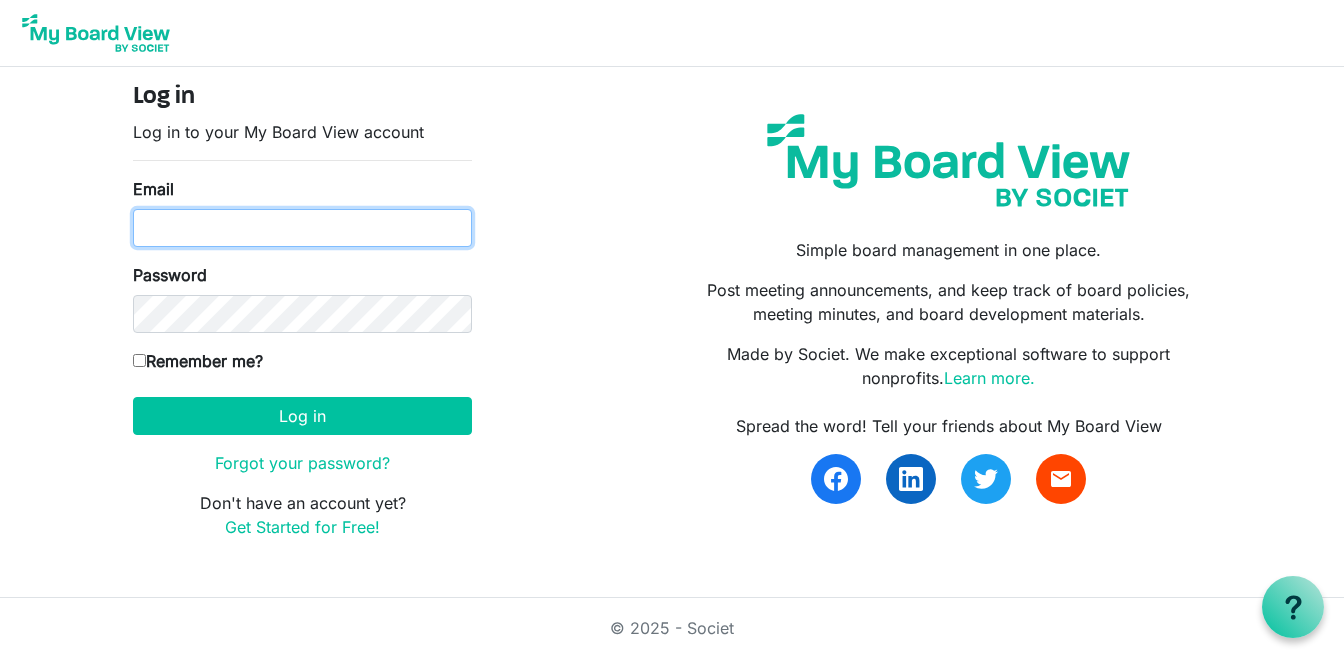 type on "mindi@sangresartguild.org" 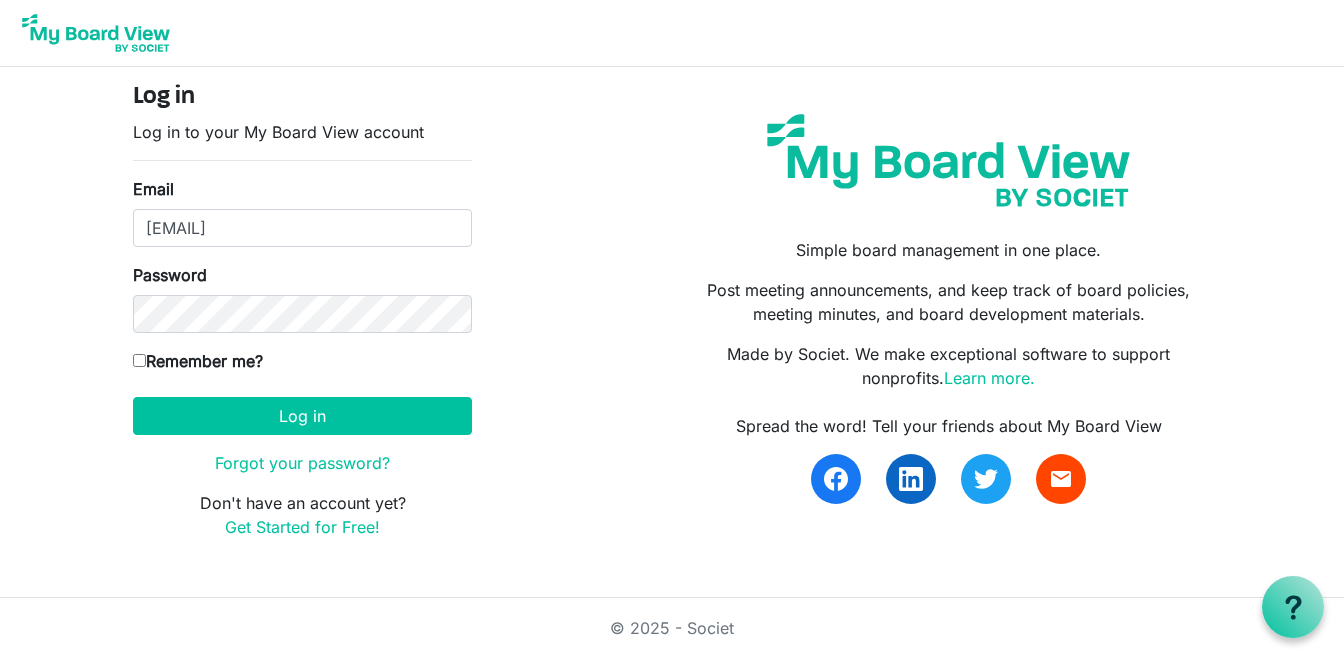 drag, startPoint x: 141, startPoint y: 361, endPoint x: 205, endPoint y: 393, distance: 71.55418 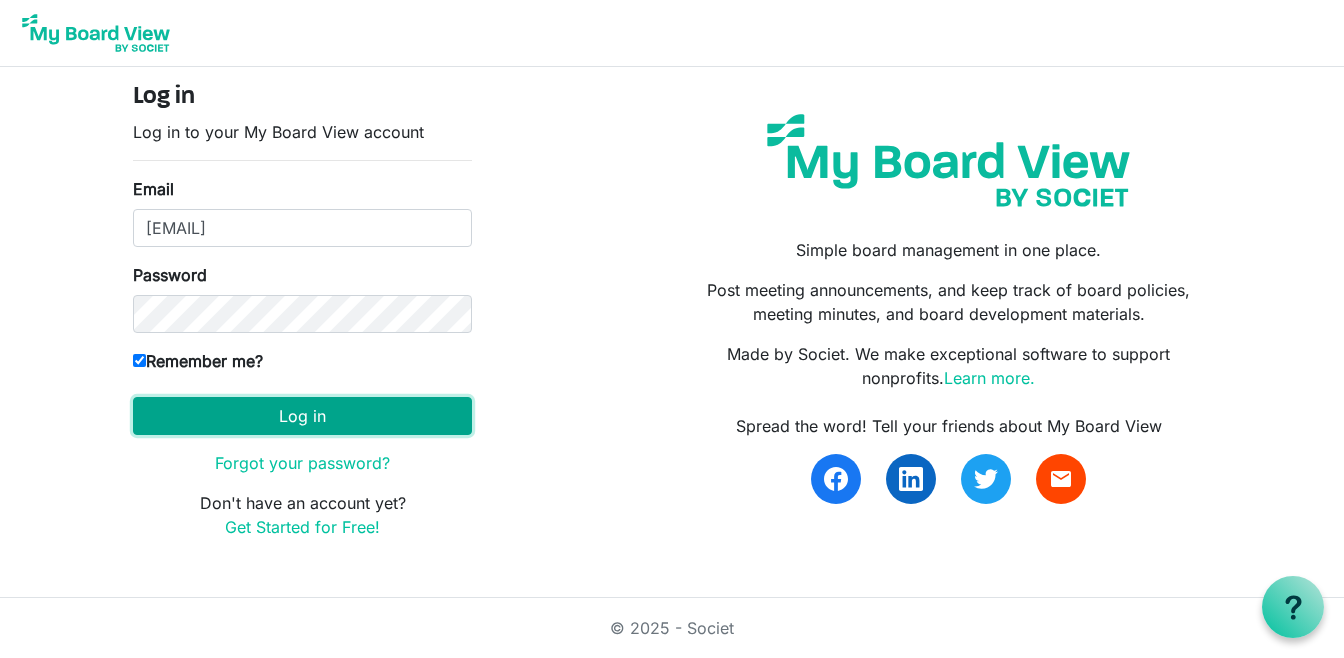 click on "Log in" at bounding box center [302, 416] 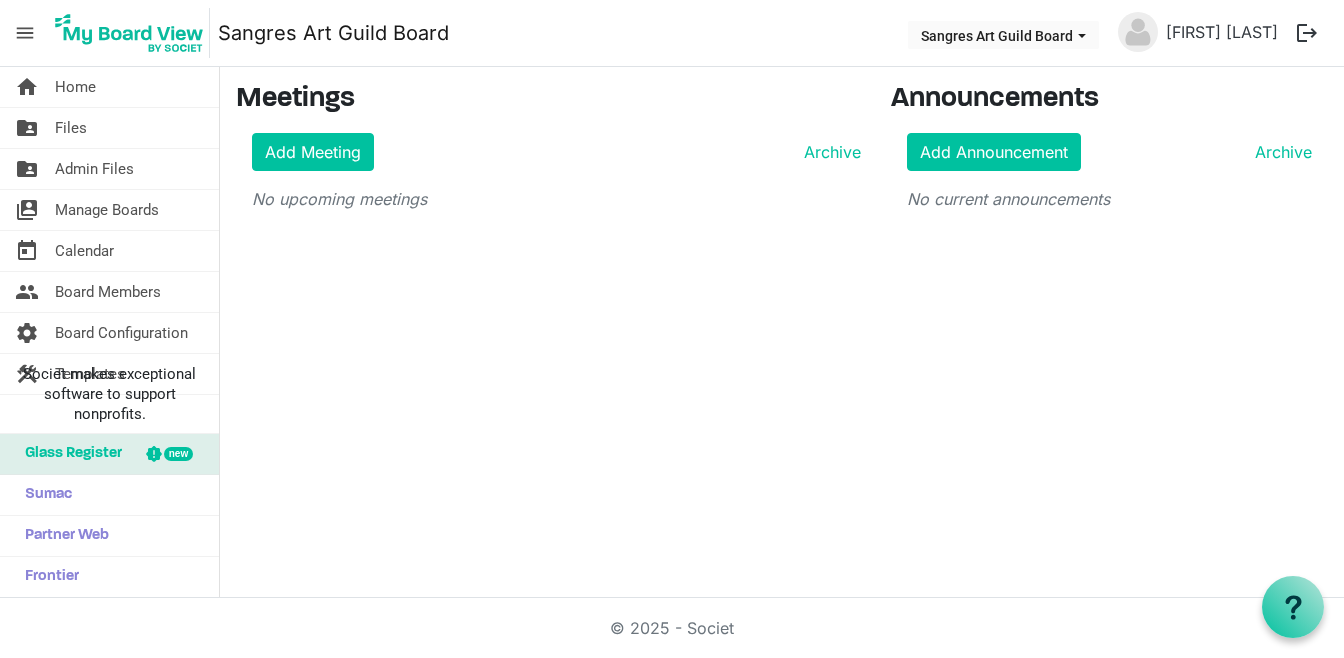 scroll, scrollTop: 0, scrollLeft: 0, axis: both 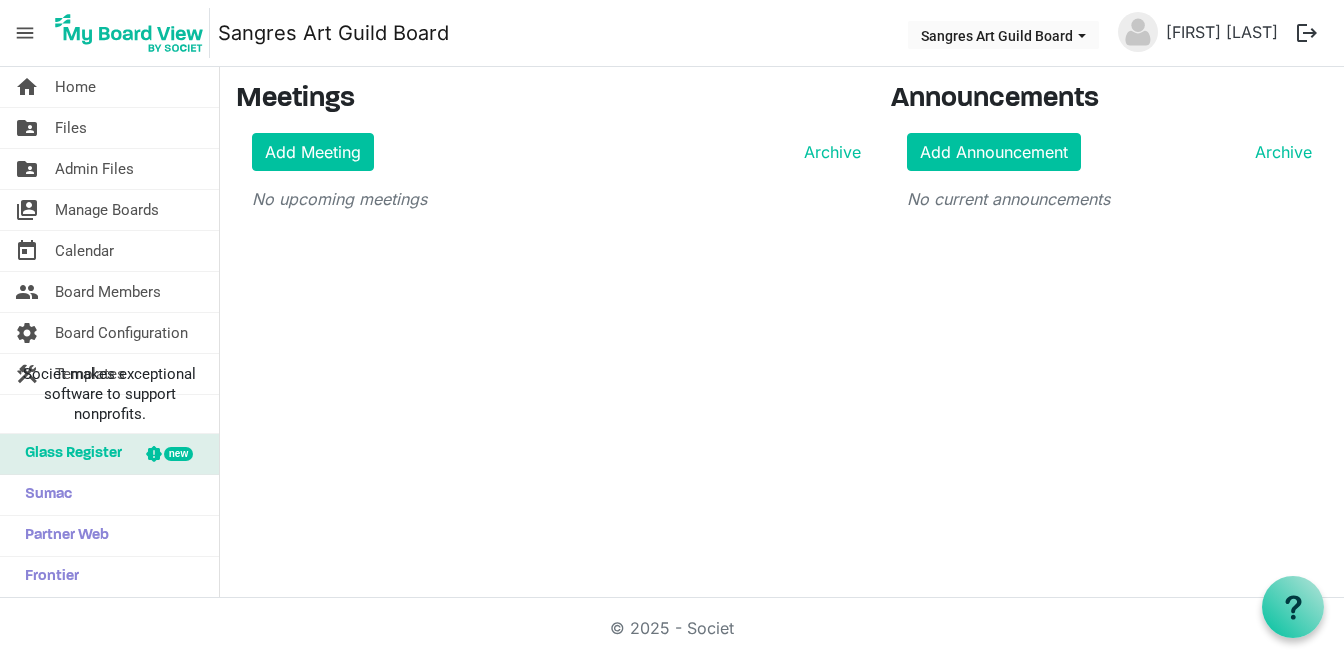 click at bounding box center [1138, 32] 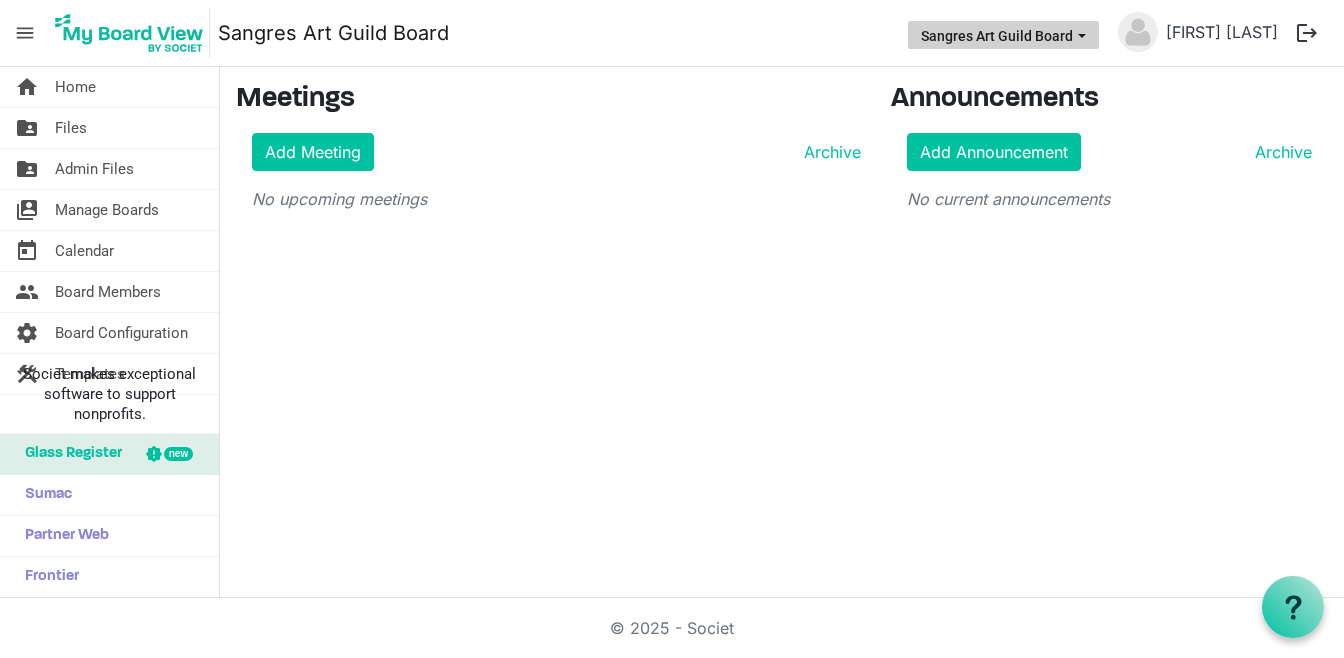 click on "Sangres Art Guild Board" at bounding box center [1003, 35] 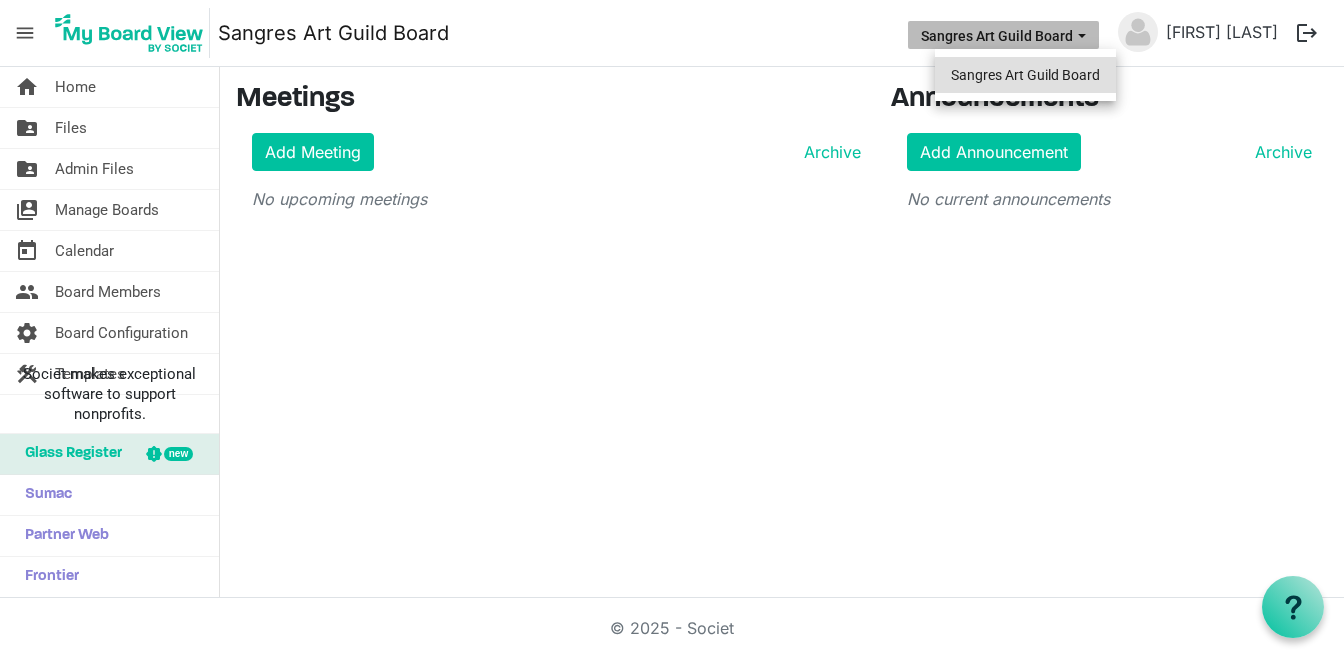 click on "Sangres Art Guild Board" at bounding box center (1025, 75) 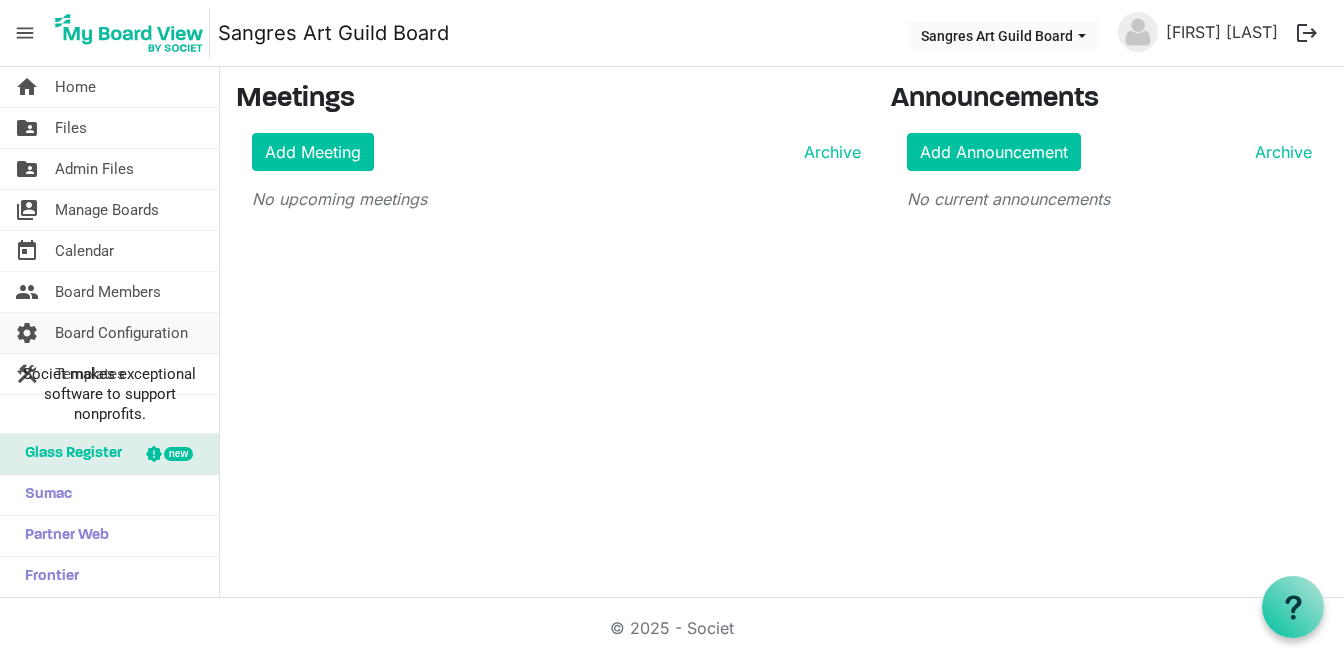 click on "Board Configuration" at bounding box center [121, 333] 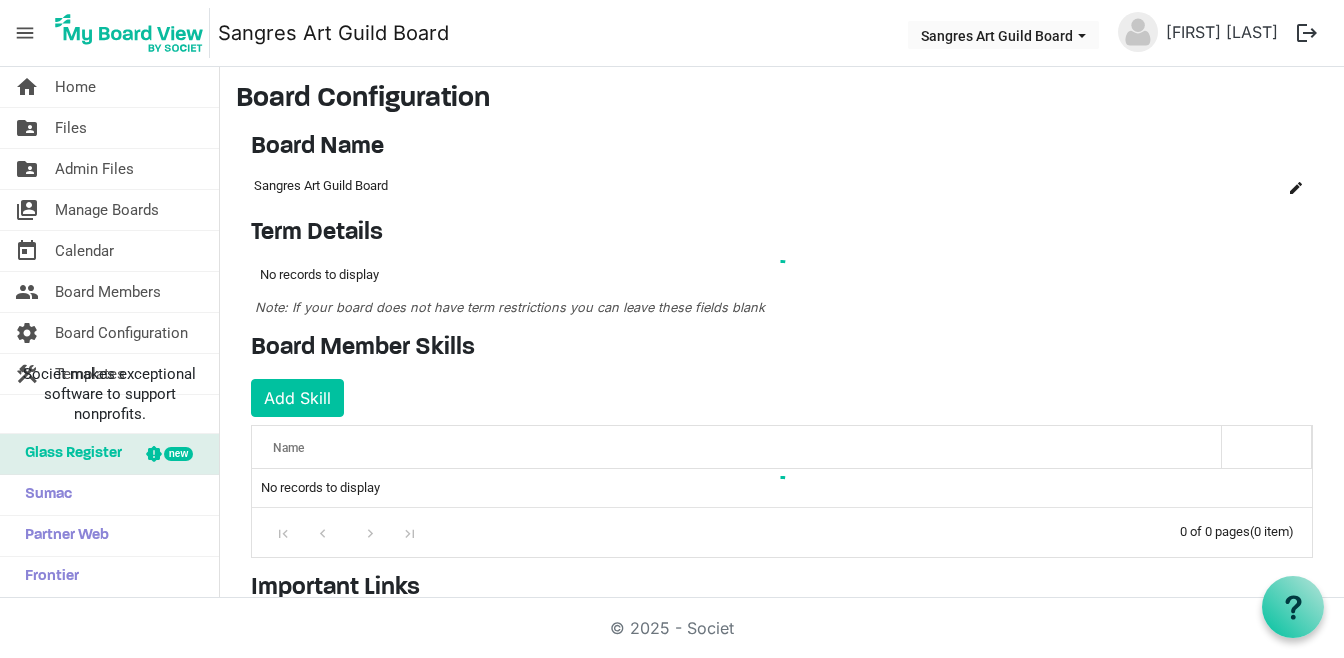 scroll, scrollTop: 0, scrollLeft: 0, axis: both 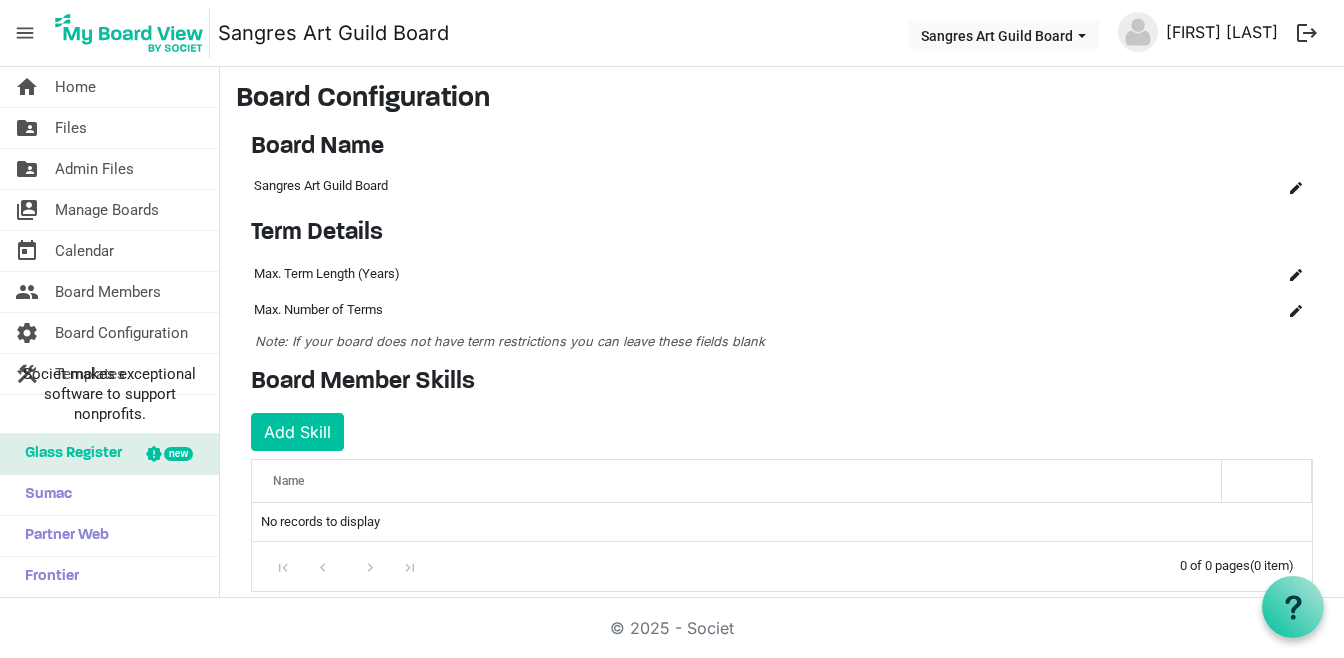 click on "[FIRST] [LAST]" at bounding box center (1222, 32) 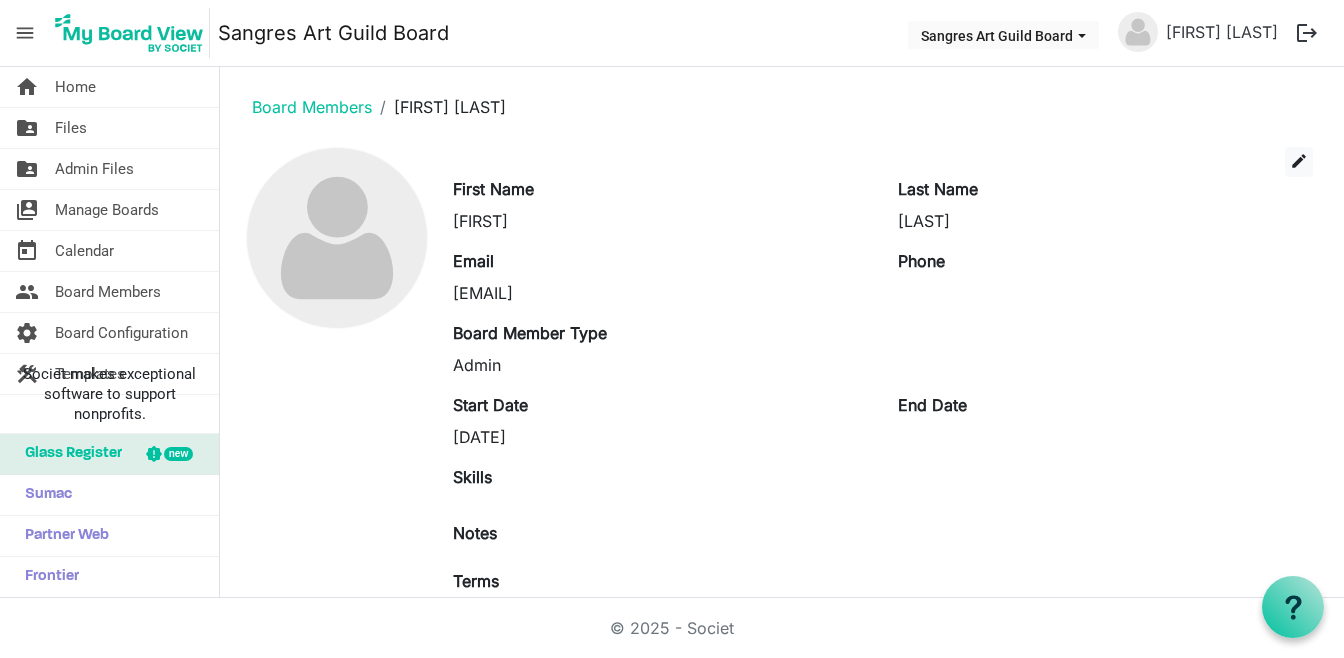 scroll, scrollTop: 0, scrollLeft: 0, axis: both 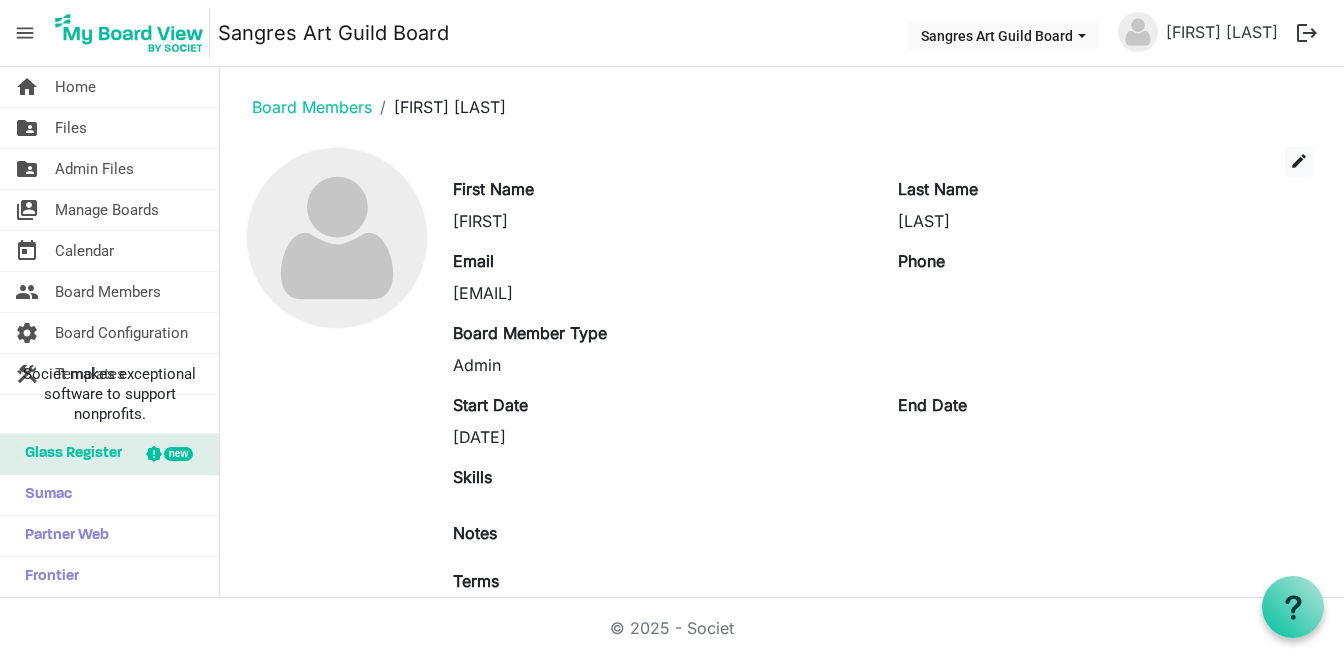 click on "menu" at bounding box center [25, 33] 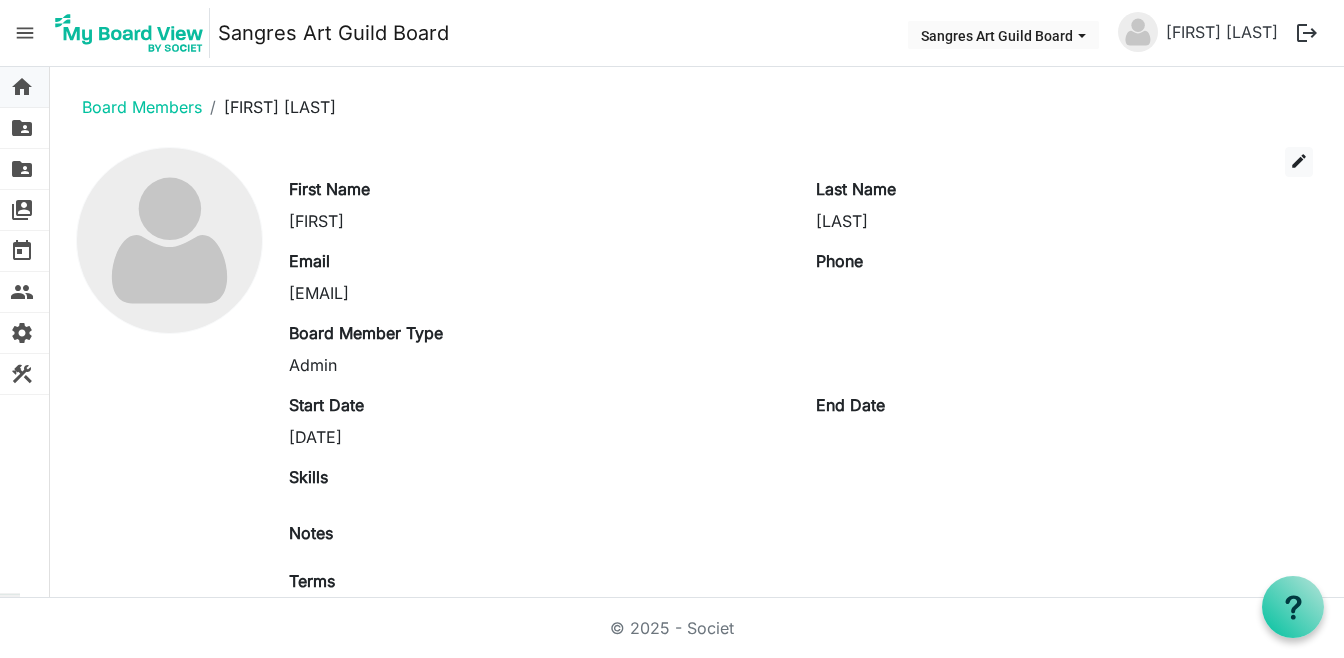 click on "home" at bounding box center [22, 87] 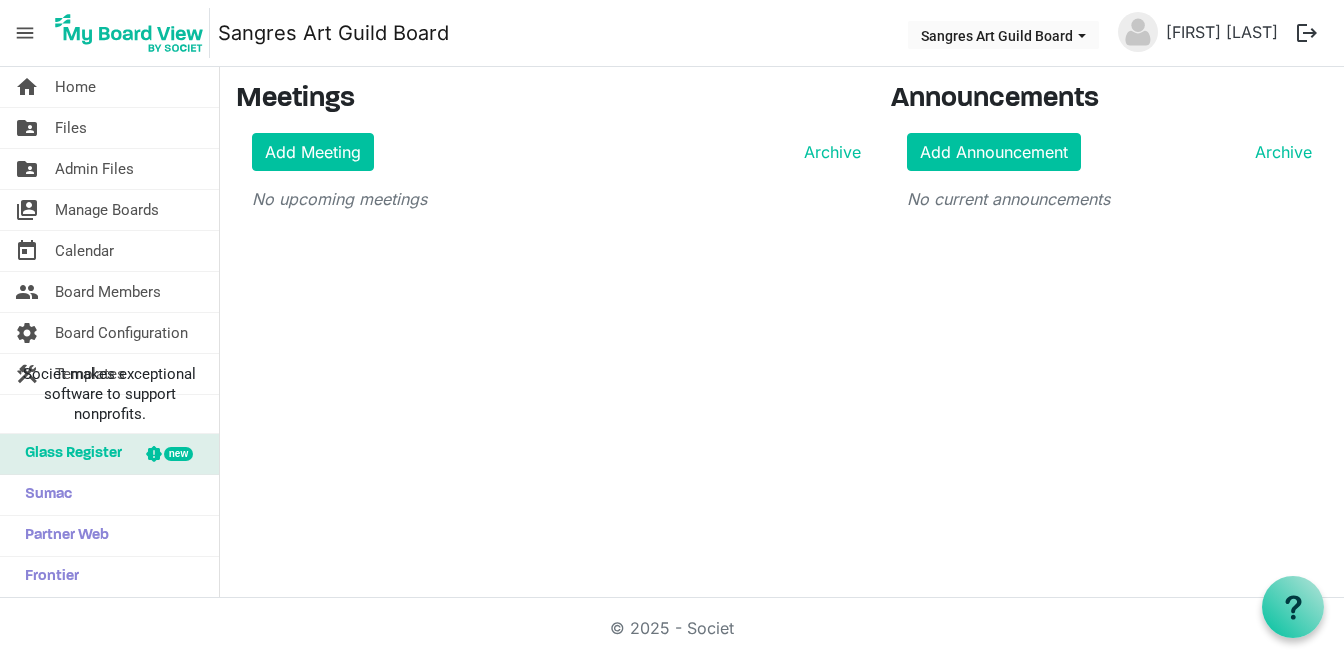scroll, scrollTop: 0, scrollLeft: 0, axis: both 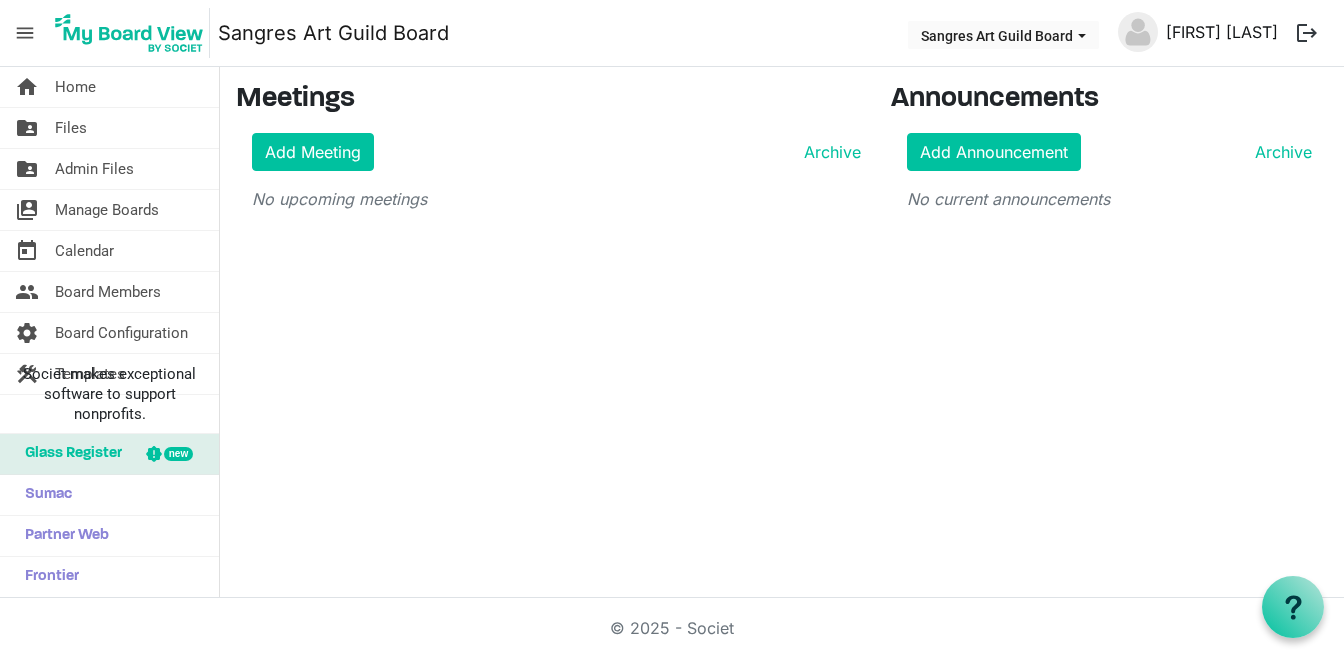click on "[FIRST] [LAST]" at bounding box center [1222, 32] 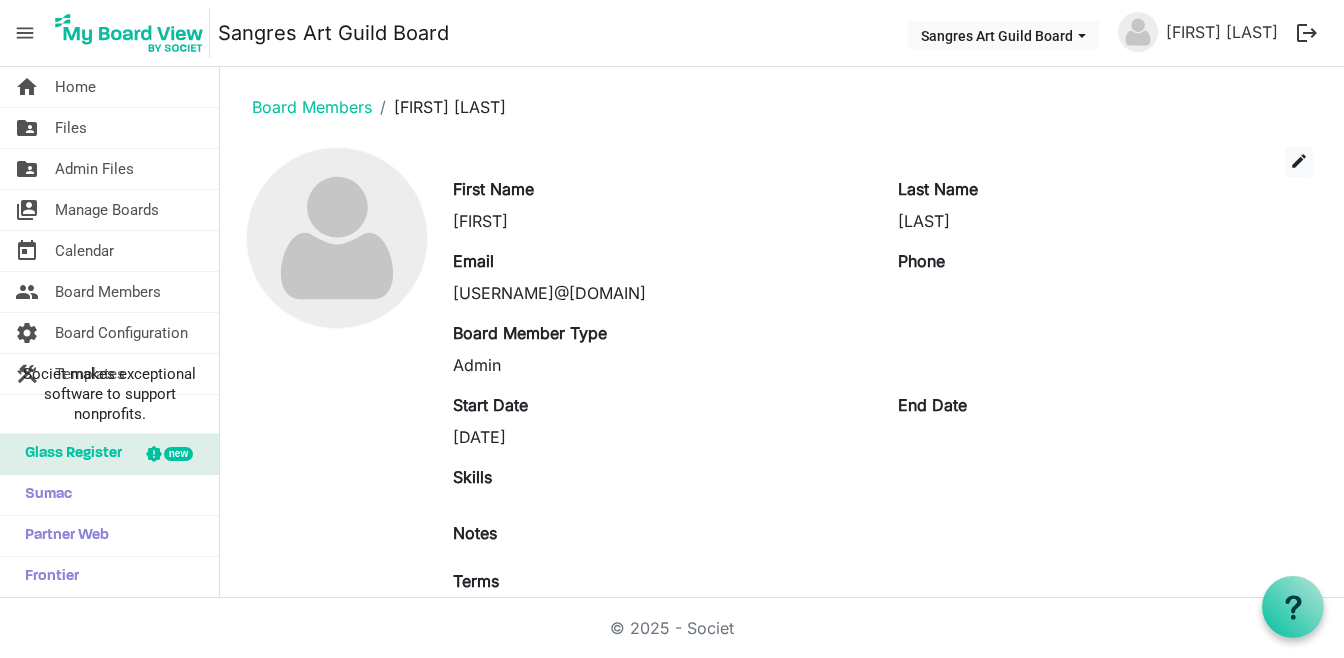 scroll, scrollTop: 0, scrollLeft: 0, axis: both 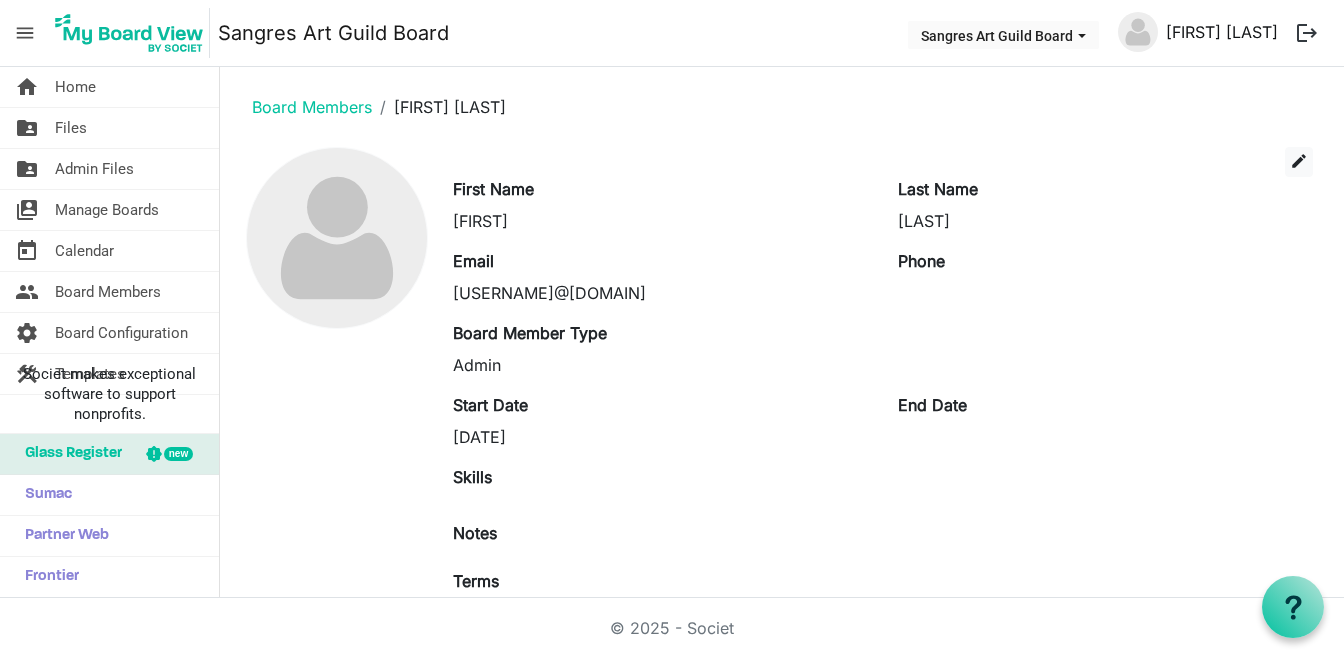 click on "[FIRST] [LAST]" at bounding box center (1222, 32) 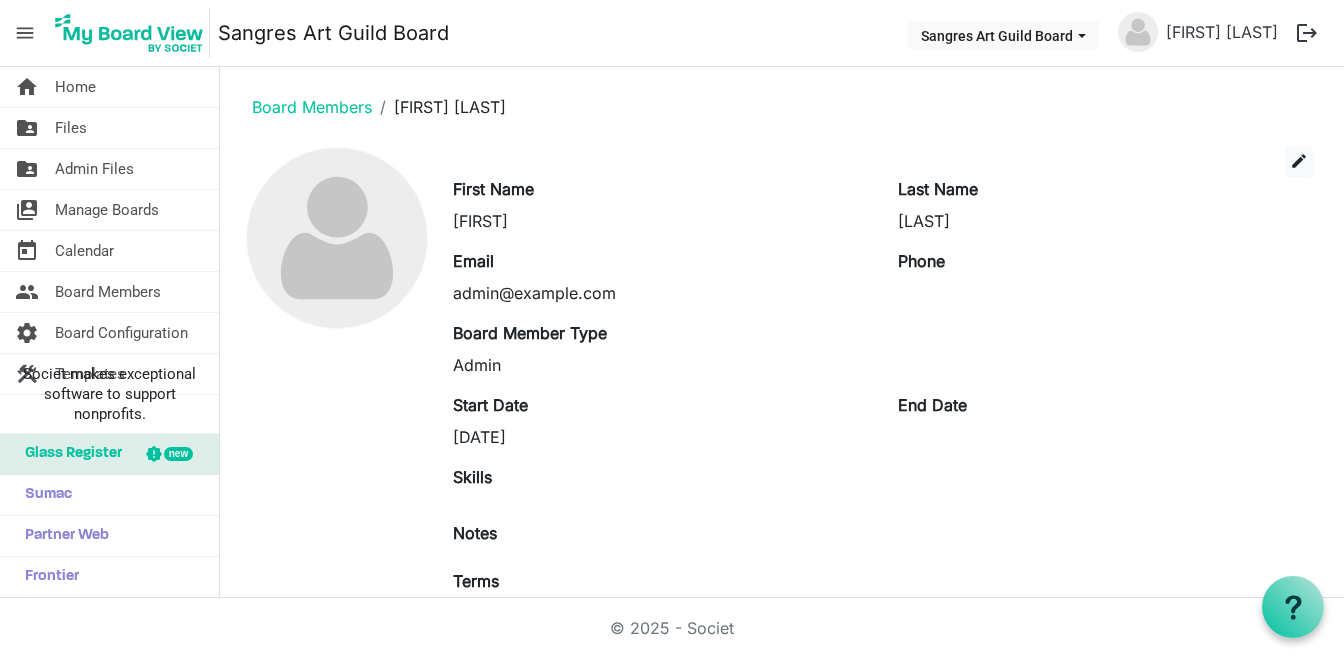 scroll, scrollTop: 0, scrollLeft: 0, axis: both 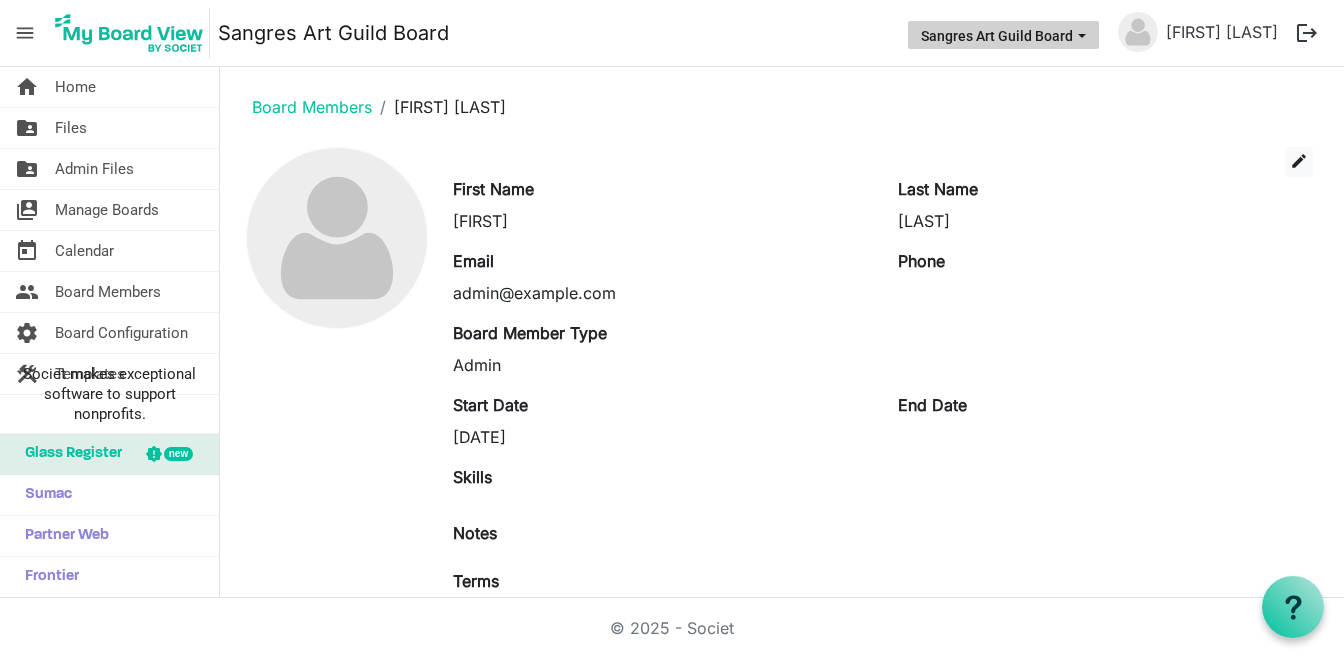 click on "Sangres Art Guild Board" at bounding box center [1003, 35] 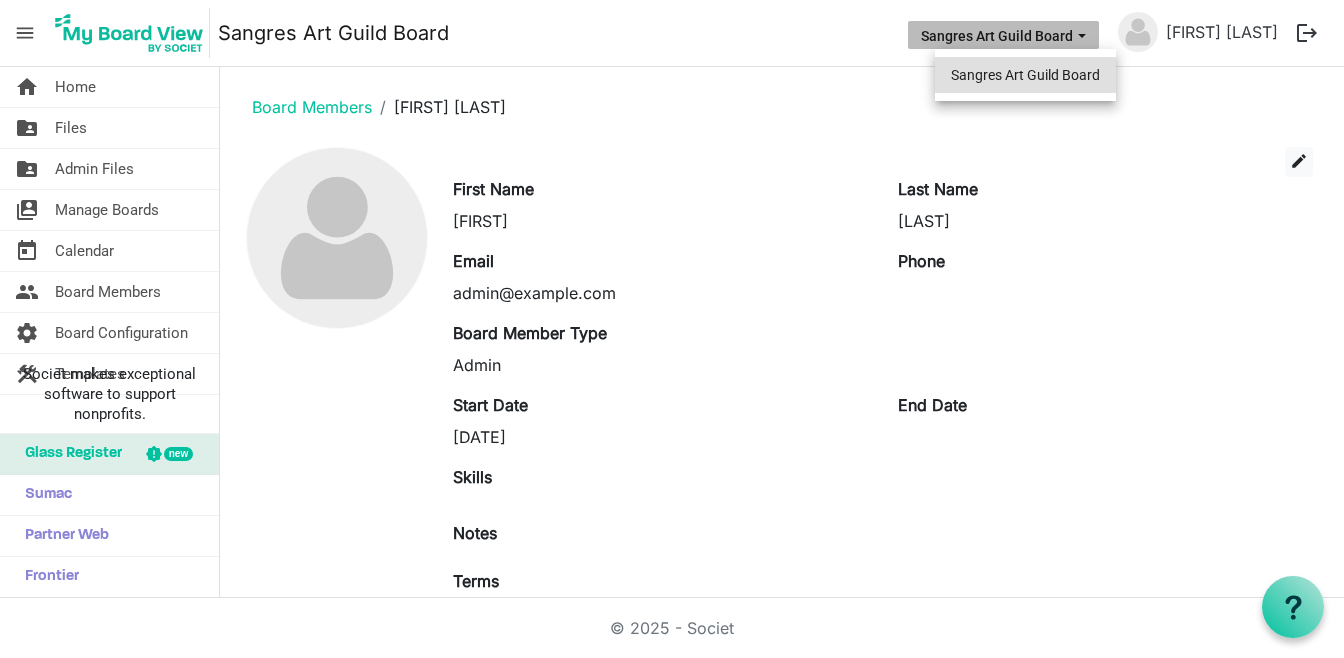 click on "Sangres Art Guild Board" at bounding box center (1025, 75) 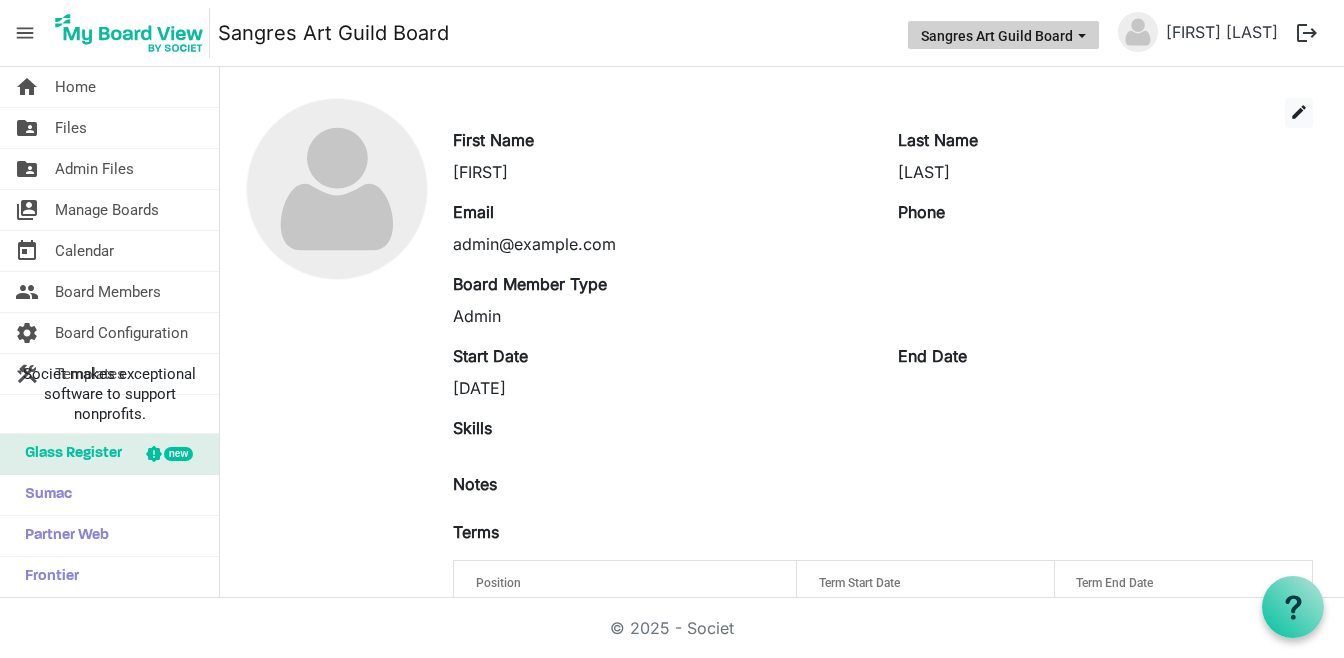 scroll, scrollTop: 0, scrollLeft: 0, axis: both 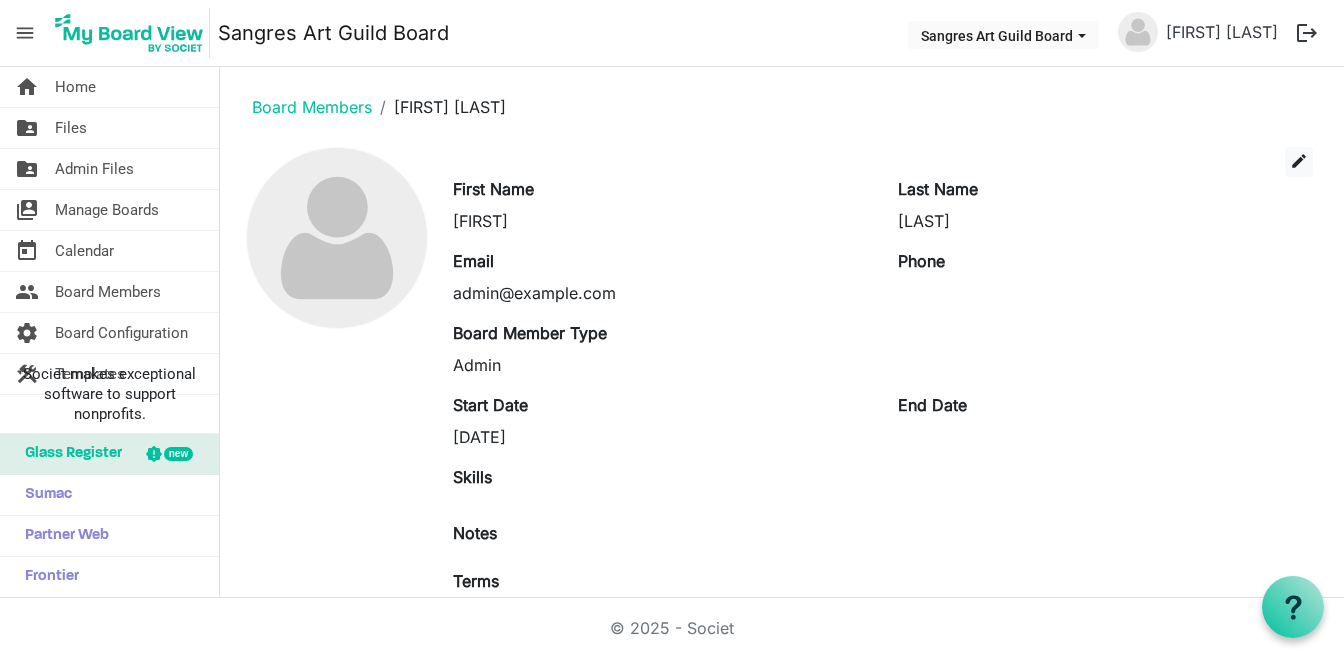 click on "menu" at bounding box center [25, 33] 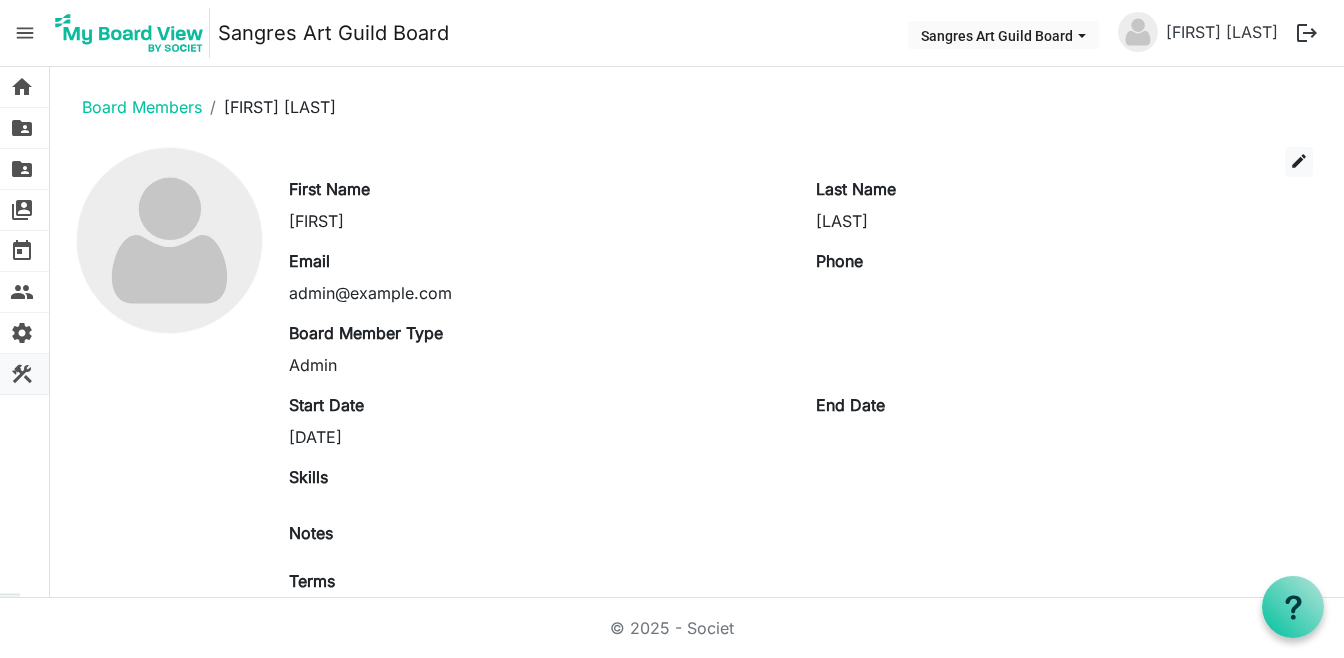 click on "construction" at bounding box center (22, 374) 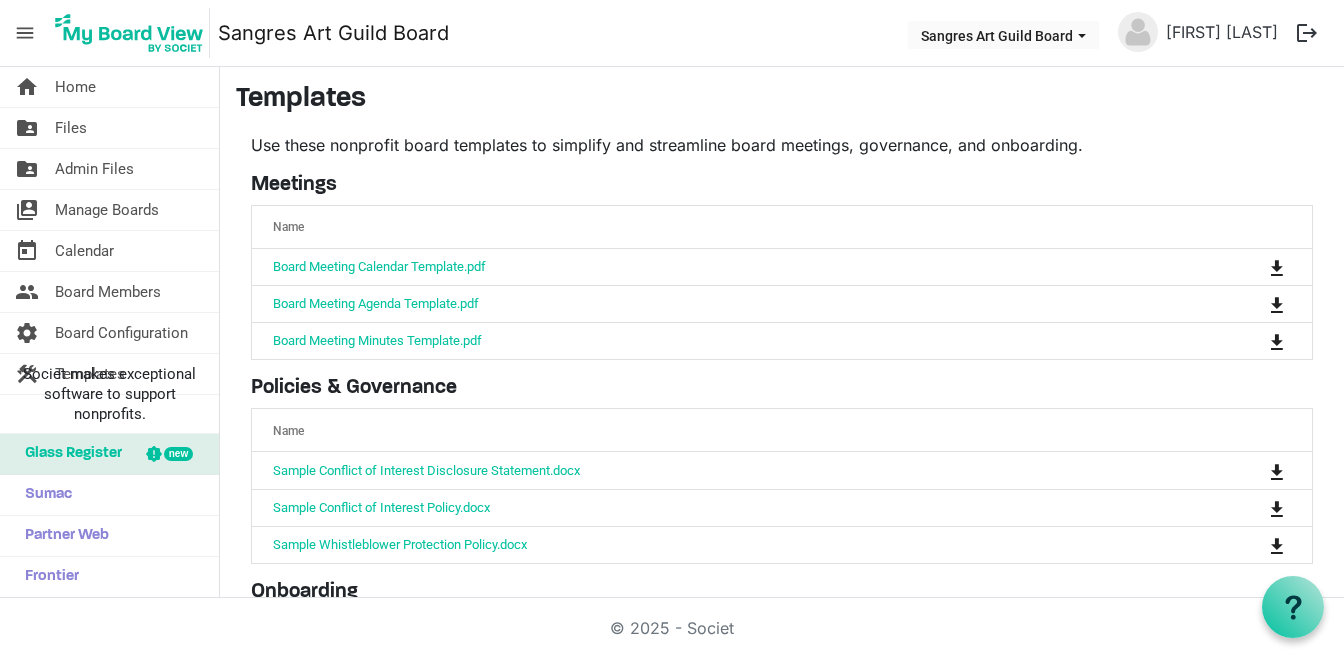 scroll, scrollTop: 0, scrollLeft: 0, axis: both 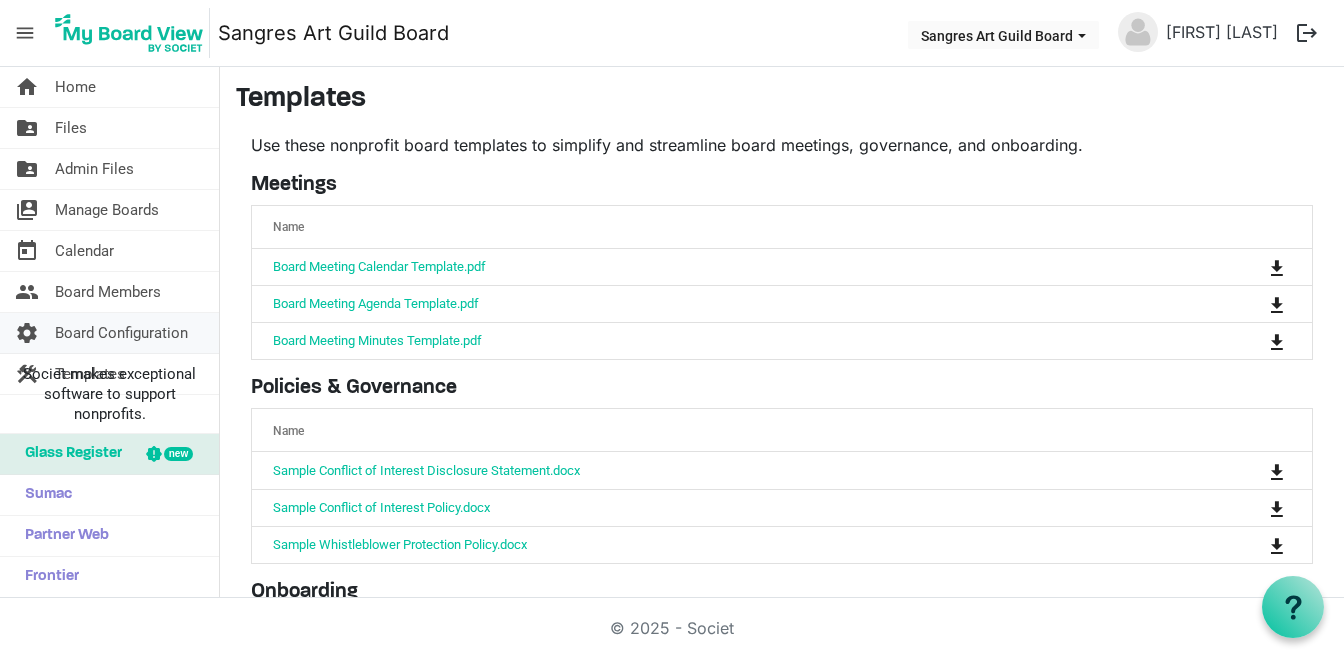 click on "Board Configuration" 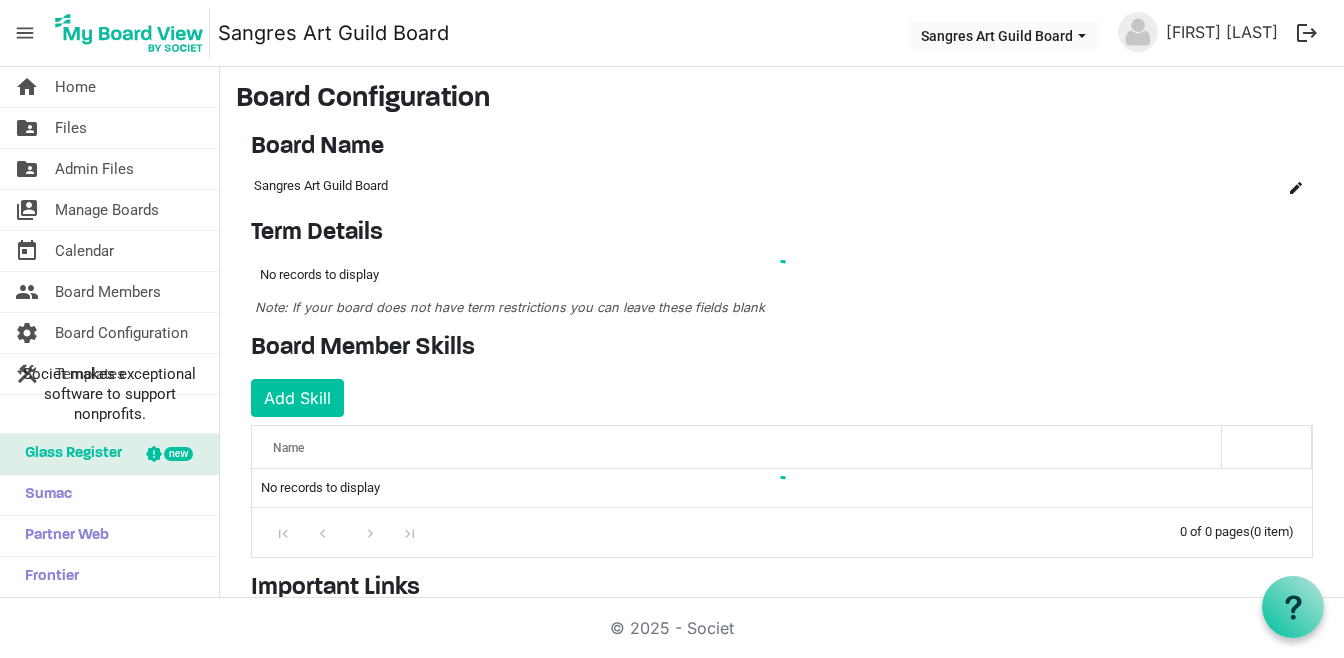 scroll, scrollTop: 0, scrollLeft: 0, axis: both 